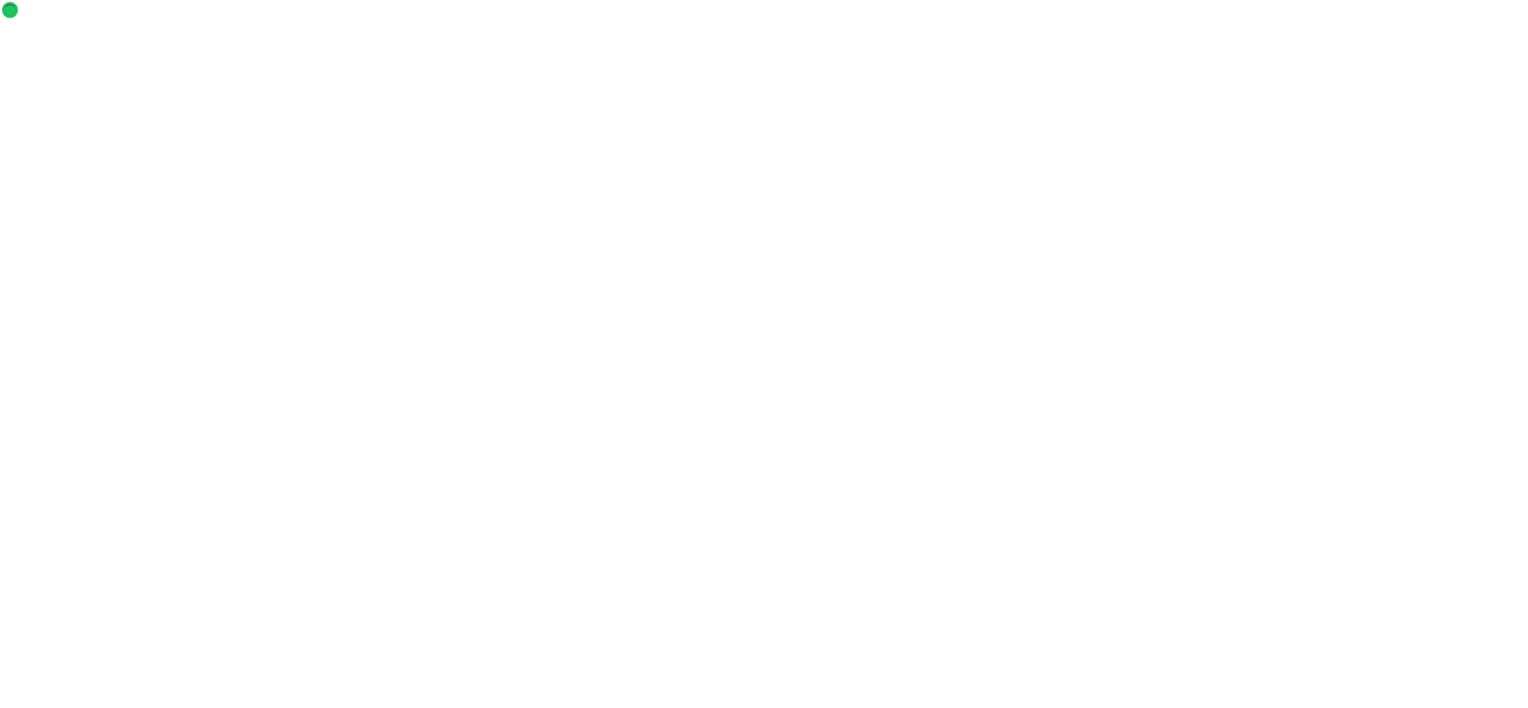 scroll, scrollTop: 0, scrollLeft: 0, axis: both 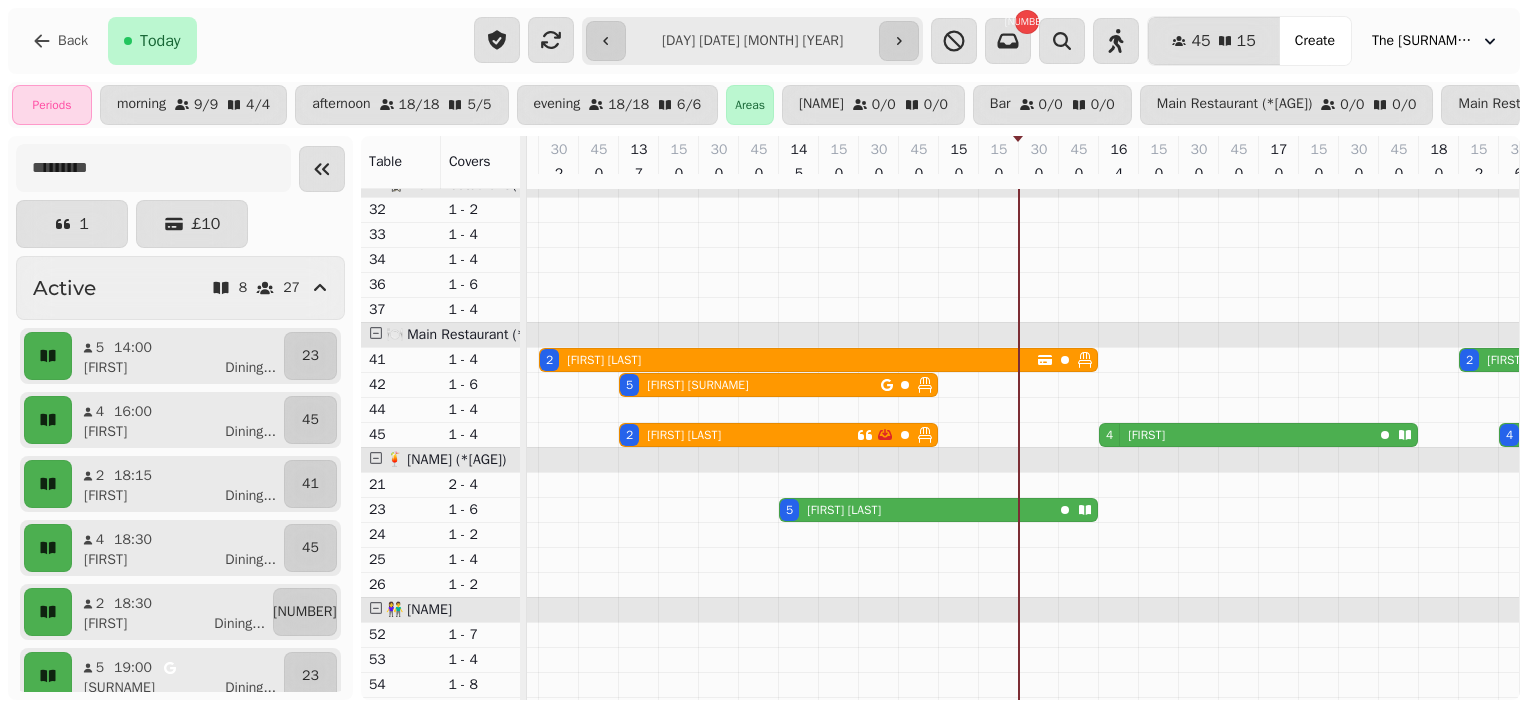 click on "Craig   Dickins" at bounding box center [844, 510] 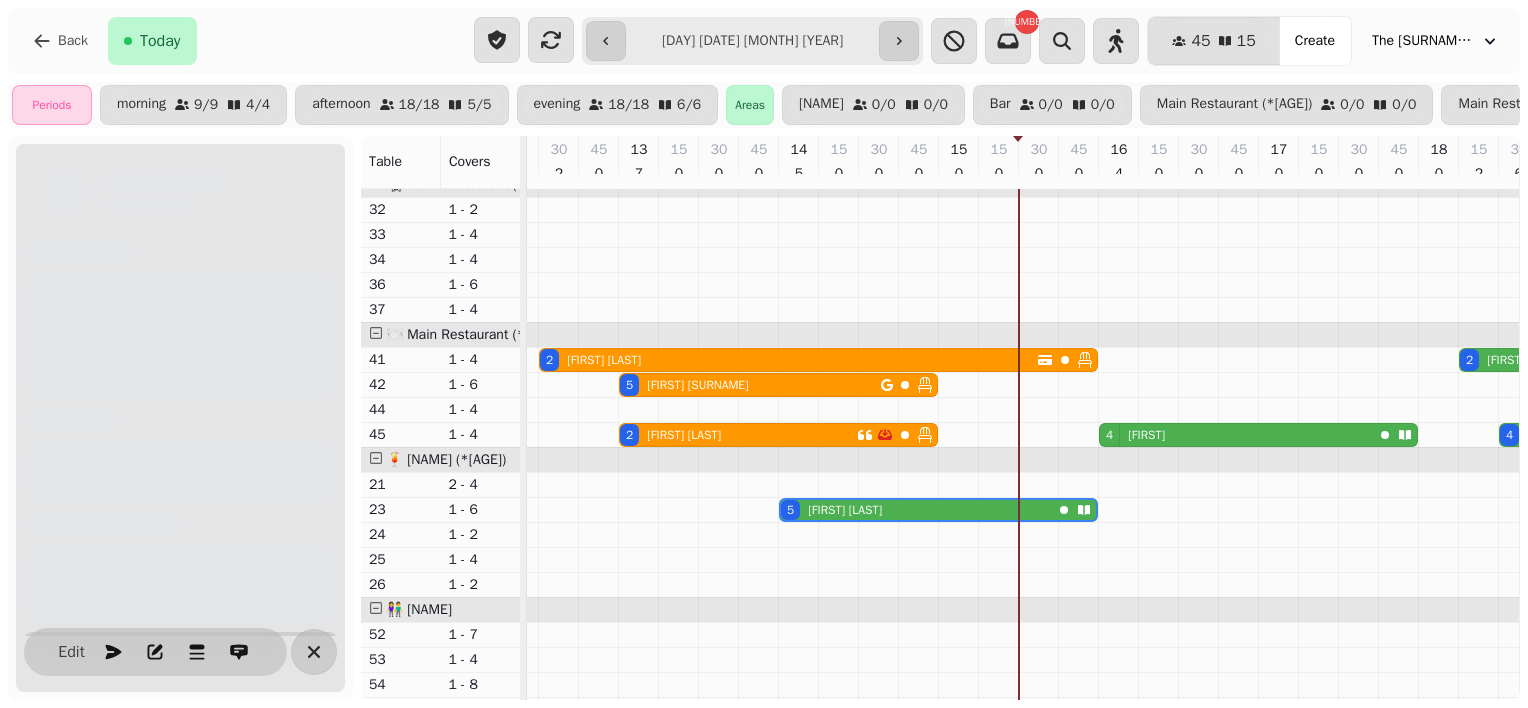 scroll, scrollTop: 0, scrollLeft: 787, axis: horizontal 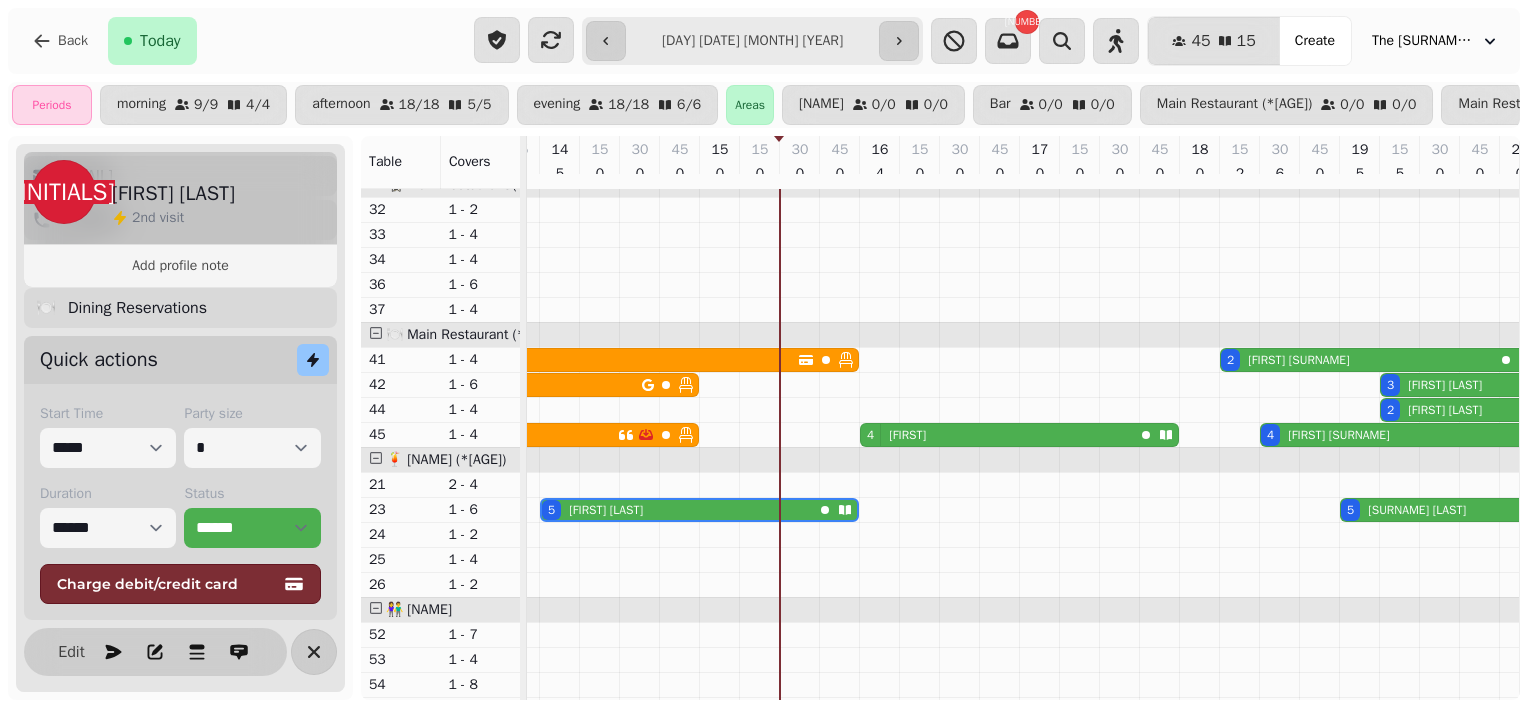 click on "Start Time ***** ***** ***** ***** ***** ***** ***** ***** ***** ***** ***** ***** ***** ***** ***** ***** ***** ***** ***** ***** ***** ***** ***** ***** ***** ***** ***** ***** ***** ***** ***** ***** ***** ***** ***** ***** ***** ***** ***** ***** ***** ***** ***** ***** ***** ***** ***** ***** ***** ***** ***** ***** ***** ***** ***** ***** ***** ***** ***** ***** ***** ***** ***** ***** ***** ***** ***** ***** ***** ***** ***** ***** ***** ***** ***** ***** ***** ***** ***** ***** ***** ***** ***** ***** ***** ***** ***** ***** ***** ***** ***** ***** ***** ***** ***** ***** Party size * * * * * * * * * ** ** ** ** ** ** ** ** ** ** ** ** ** ** ** ** ** ** ** ** ** ** ** ** ** ** ** ** ** ** ** ** ** ** ** ** ** ** ** ** ** ** ** ** ** ** ** ** ** ** ** ** ** ** ** ** ** ** ** ** ** ** ** ** ** ** ** ** ** ** ** ** ** ** ** ** ** ** ** ** ** ** ** ** ** ** ** ** ** ** *** *** *** *** *** *** *** *** *** *** *** *** *** *** *** *** *** *** *** *** *** *** *** *** *** *** *** *** *** *** *** *** *** ***" at bounding box center (180, 504) 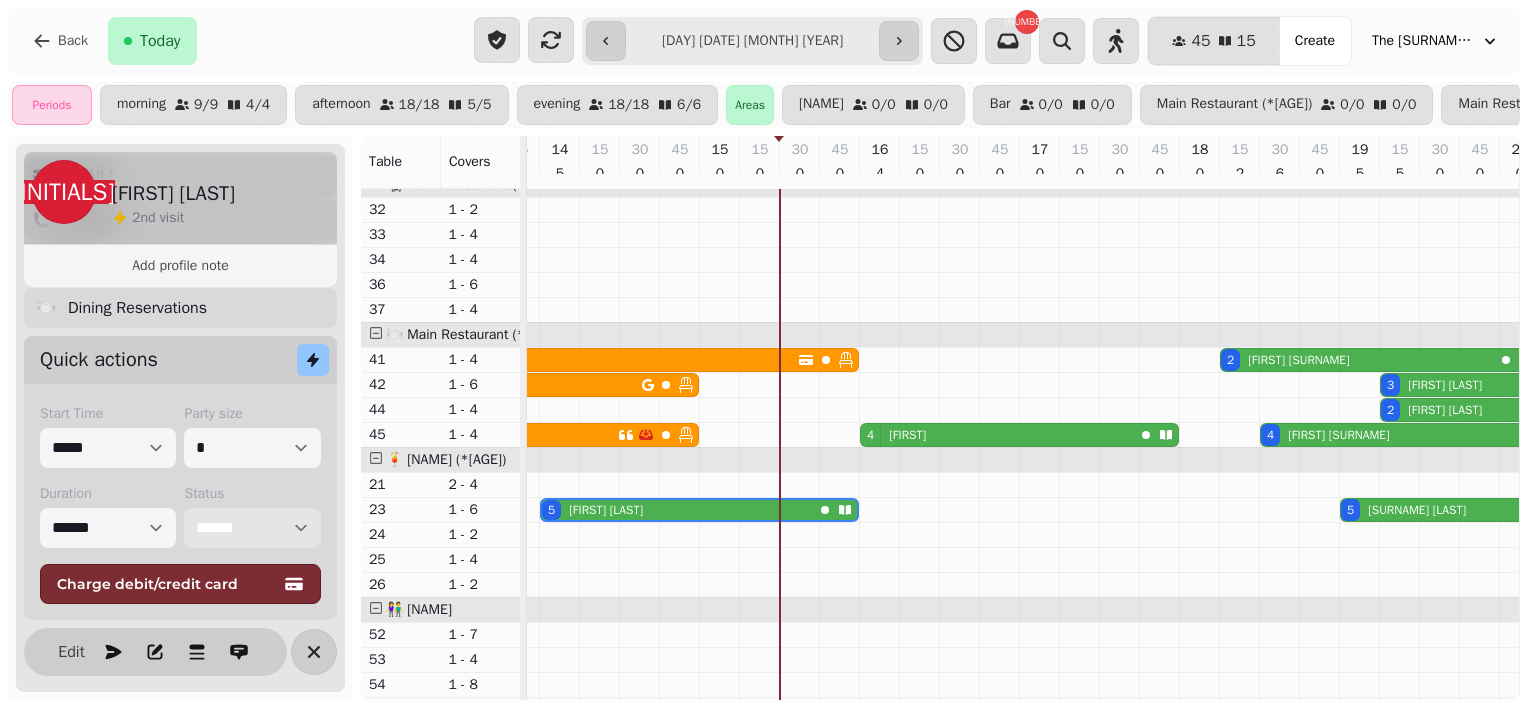click on "**********" at bounding box center (252, 528) 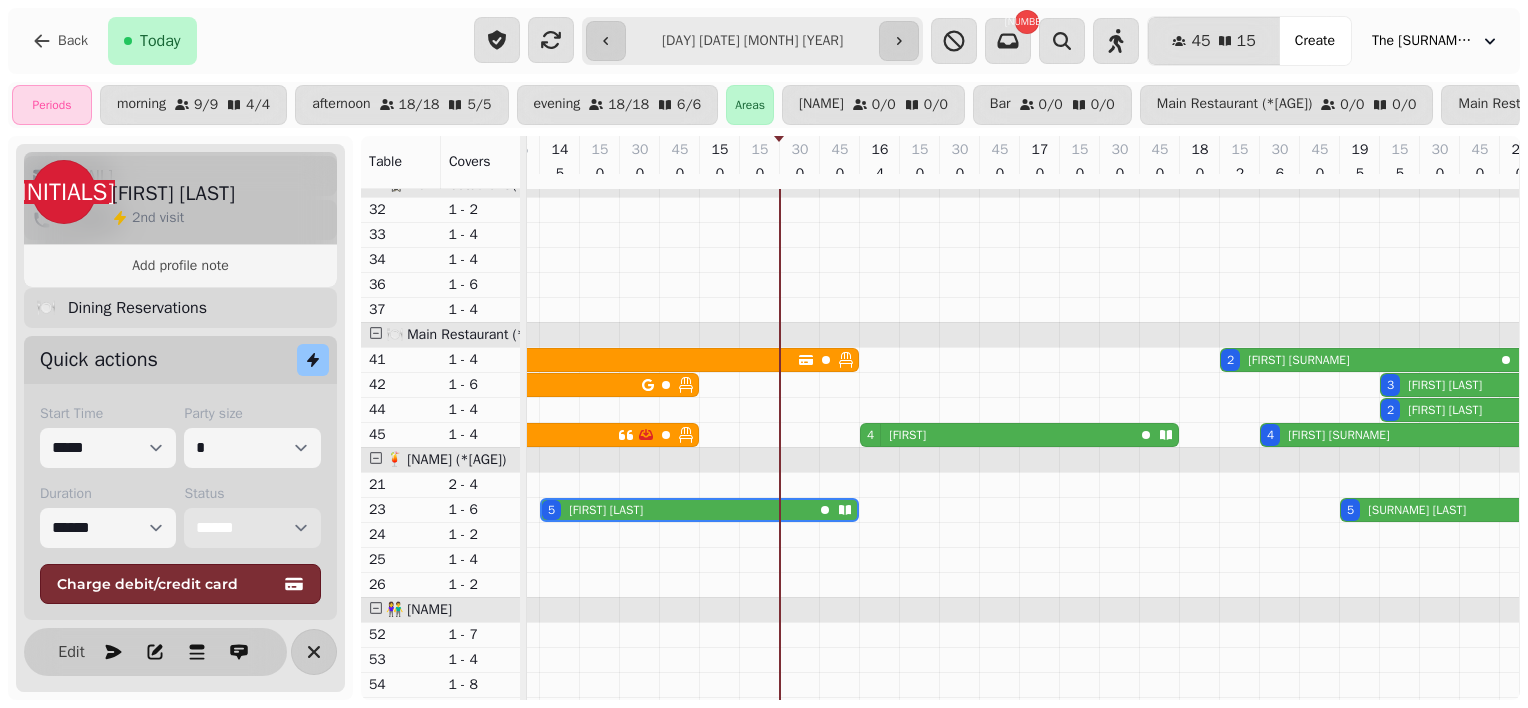 select on "******" 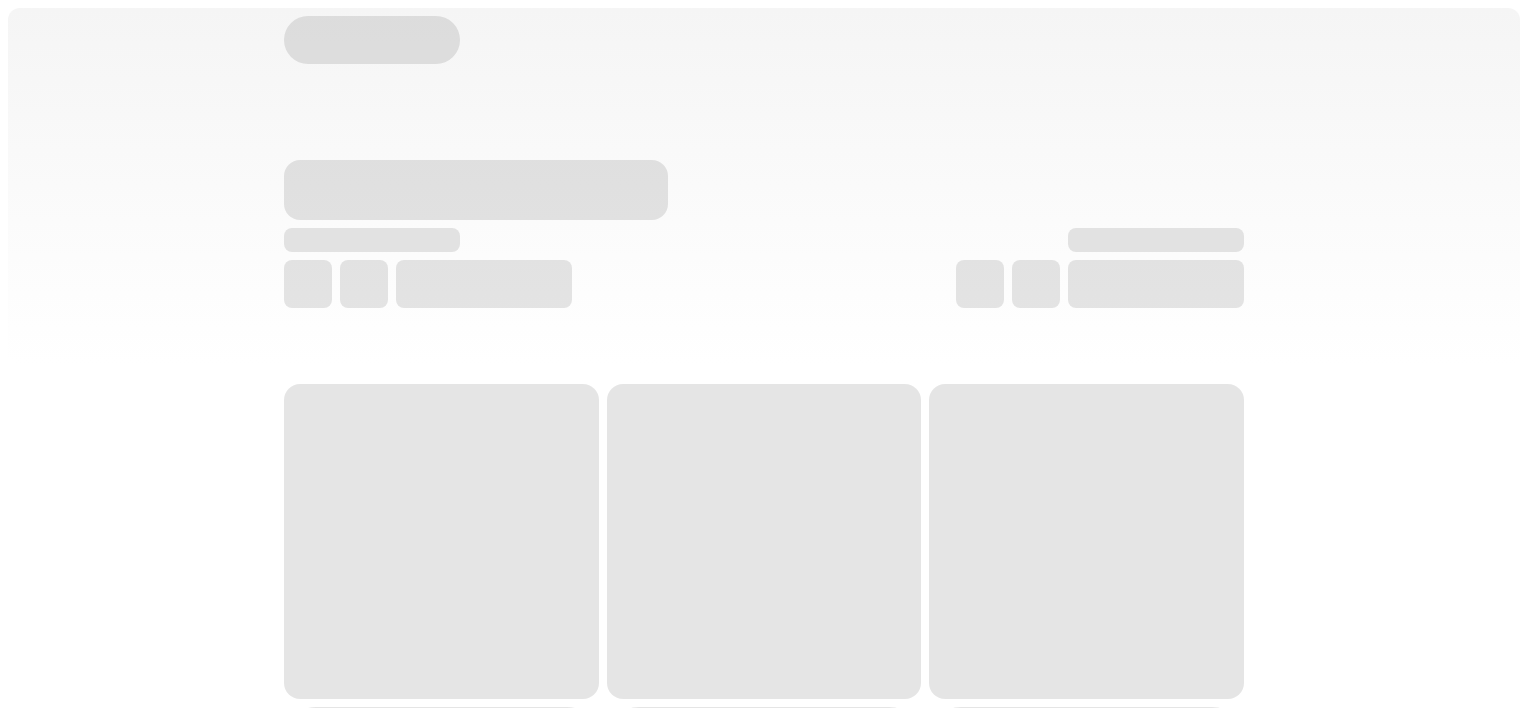 scroll, scrollTop: 0, scrollLeft: 0, axis: both 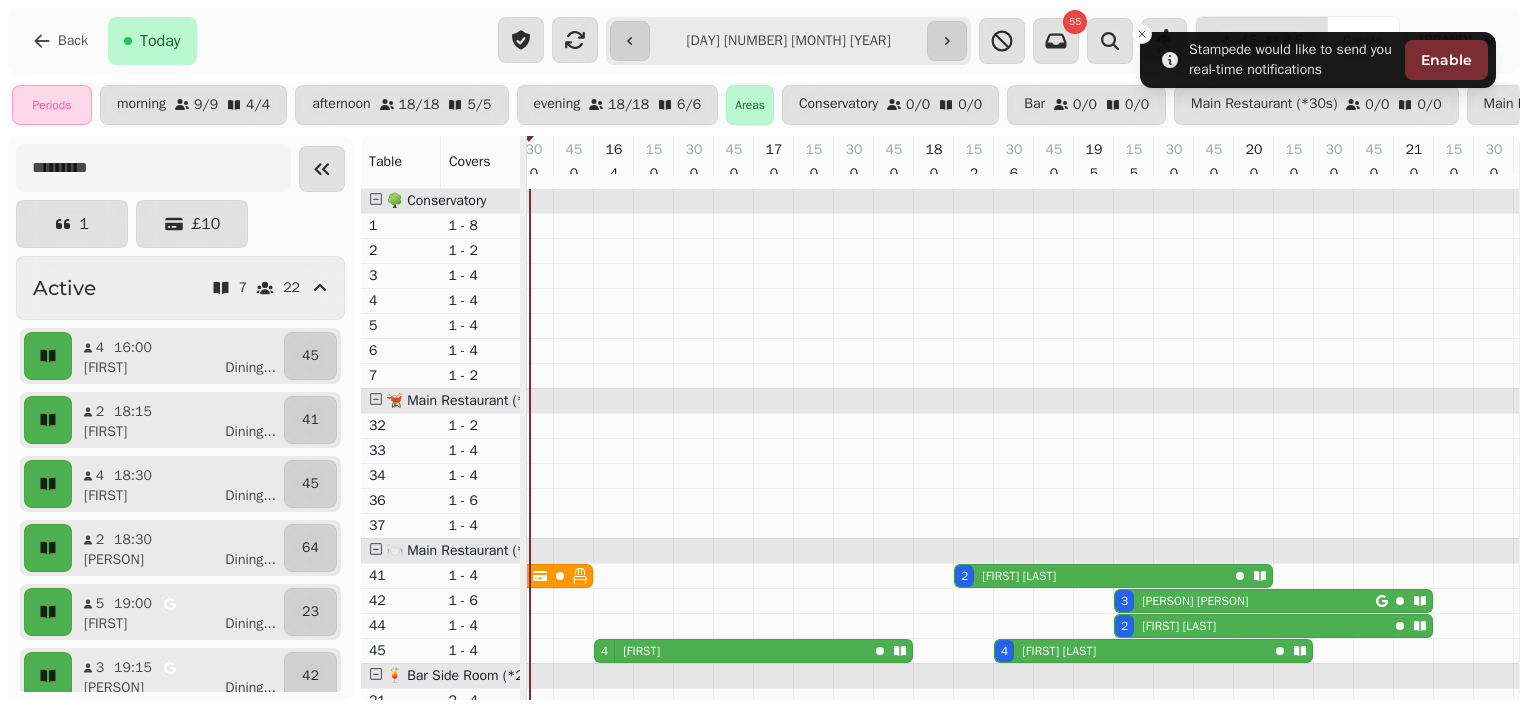 click on "£ 10" at bounding box center [192, 224] 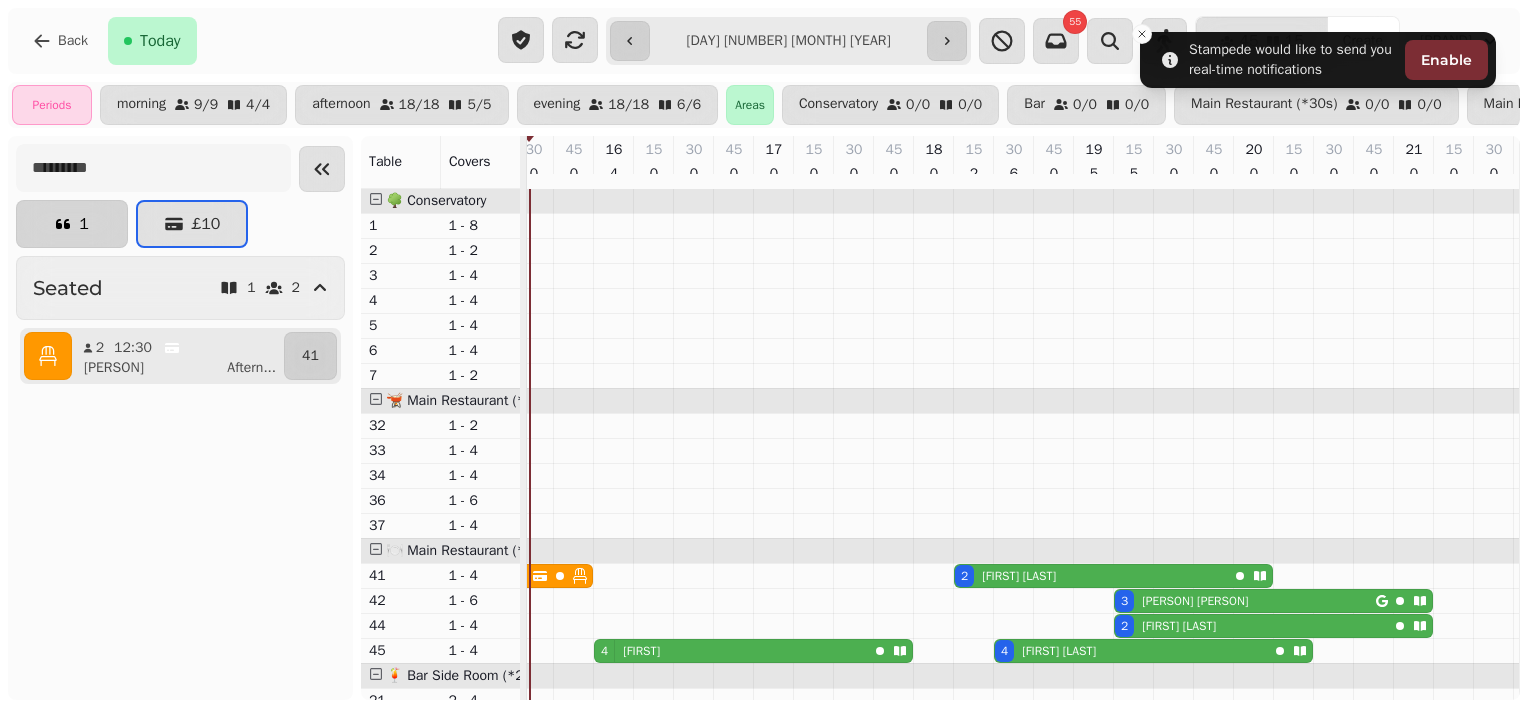click on "1" at bounding box center [84, 224] 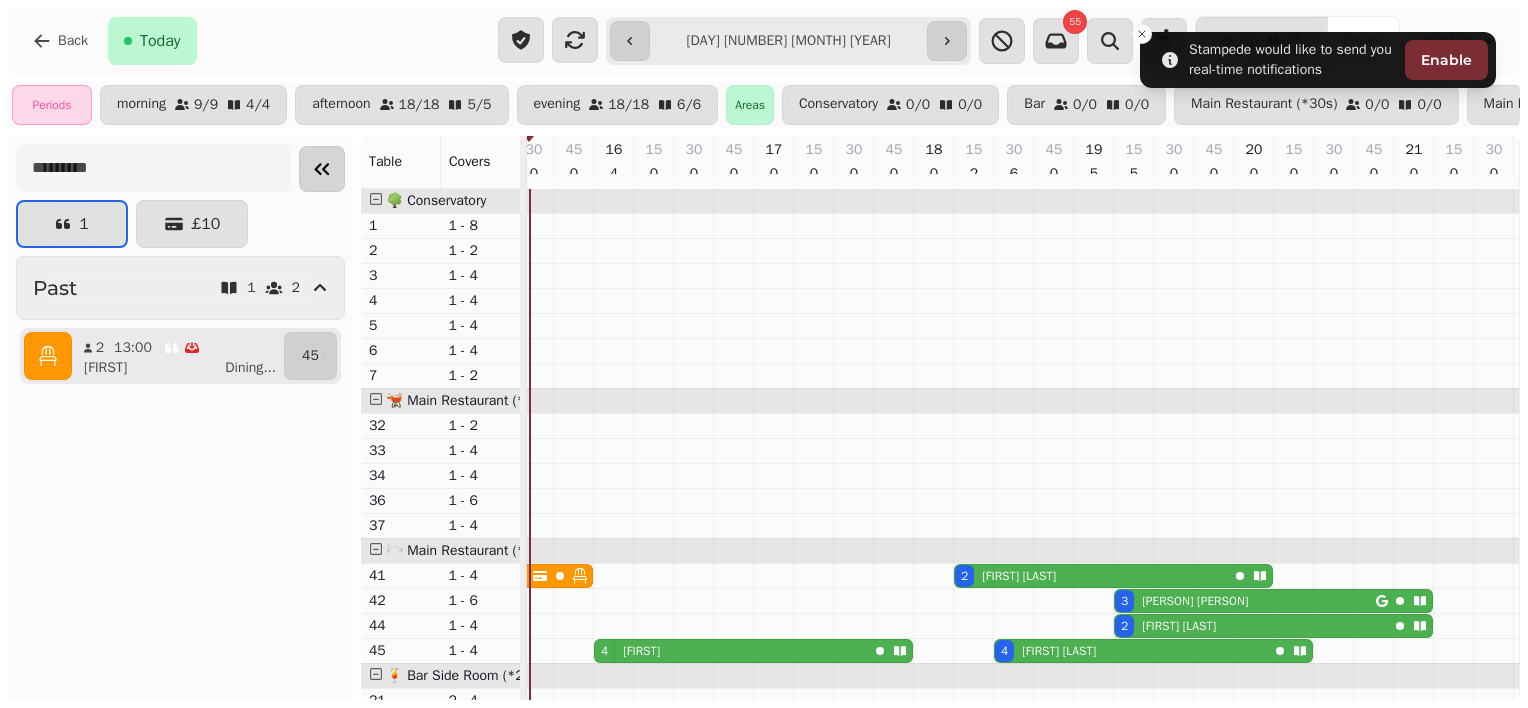 click 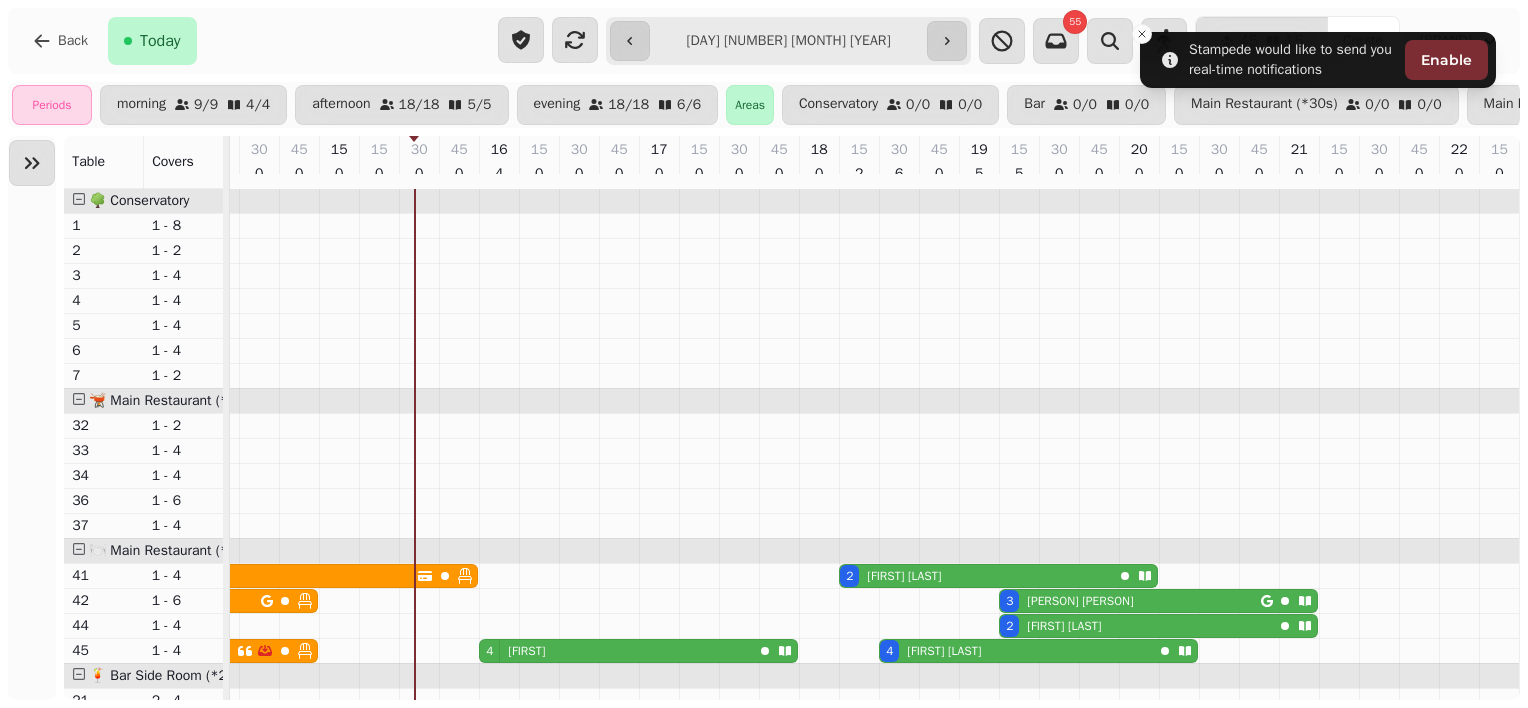 scroll, scrollTop: 0, scrollLeft: 892, axis: horizontal 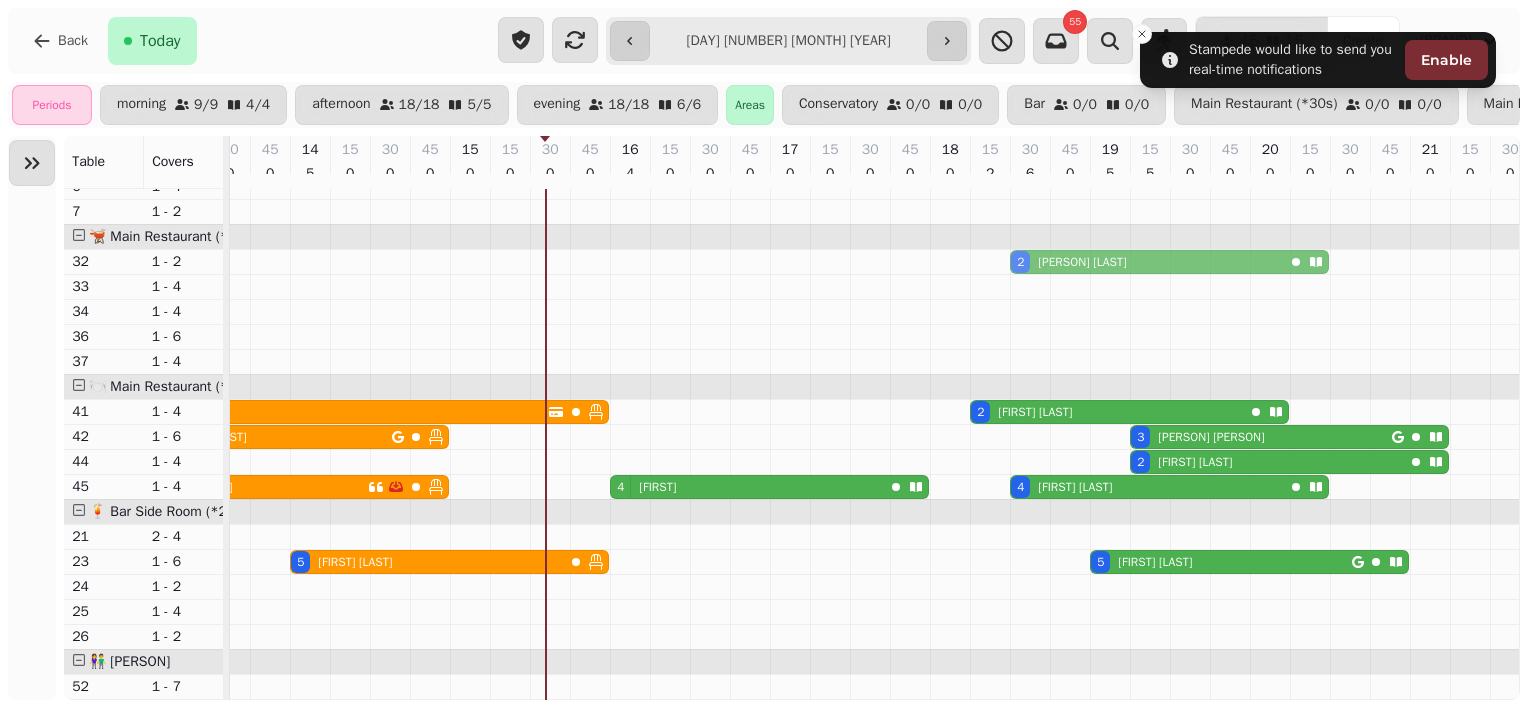drag, startPoint x: 1022, startPoint y: 407, endPoint x: 1024, endPoint y: 271, distance: 136.01471 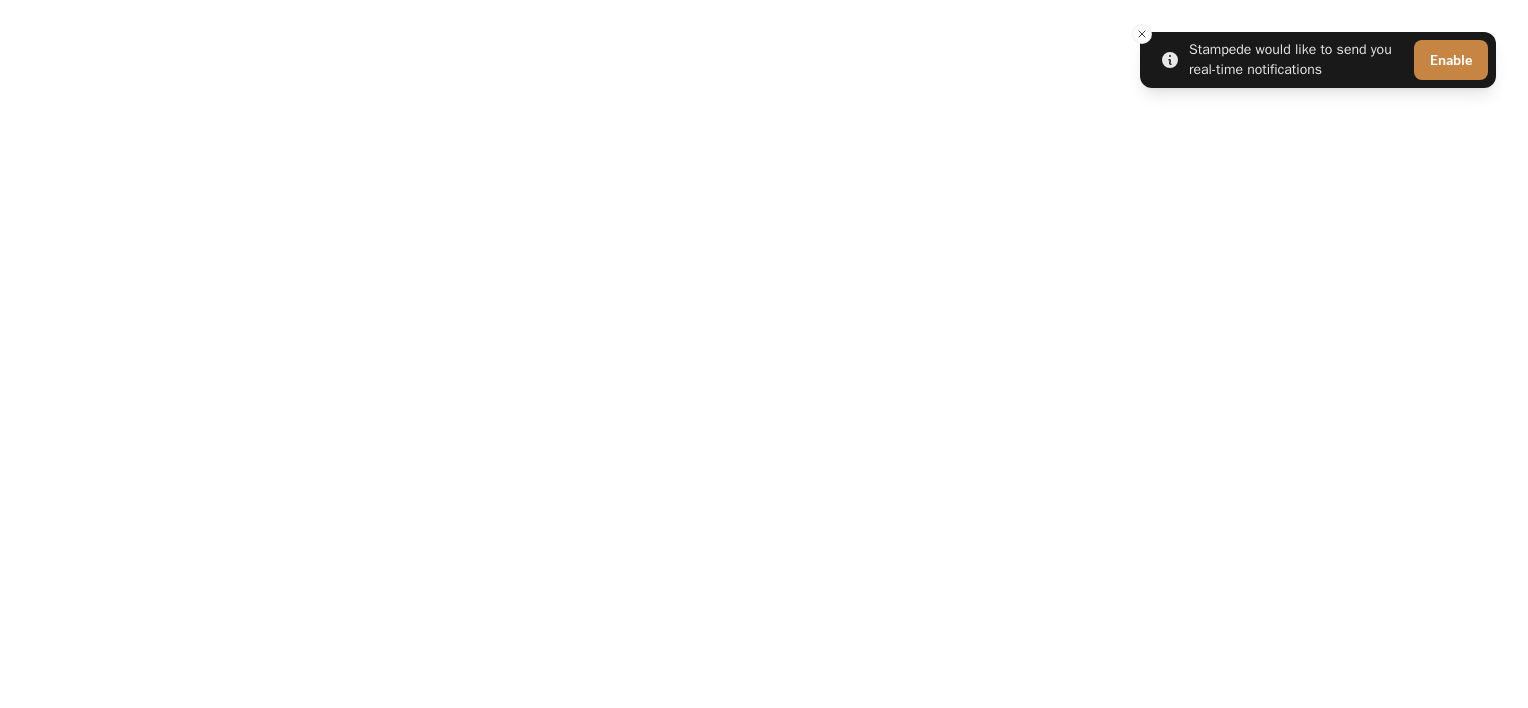 scroll, scrollTop: 0, scrollLeft: 0, axis: both 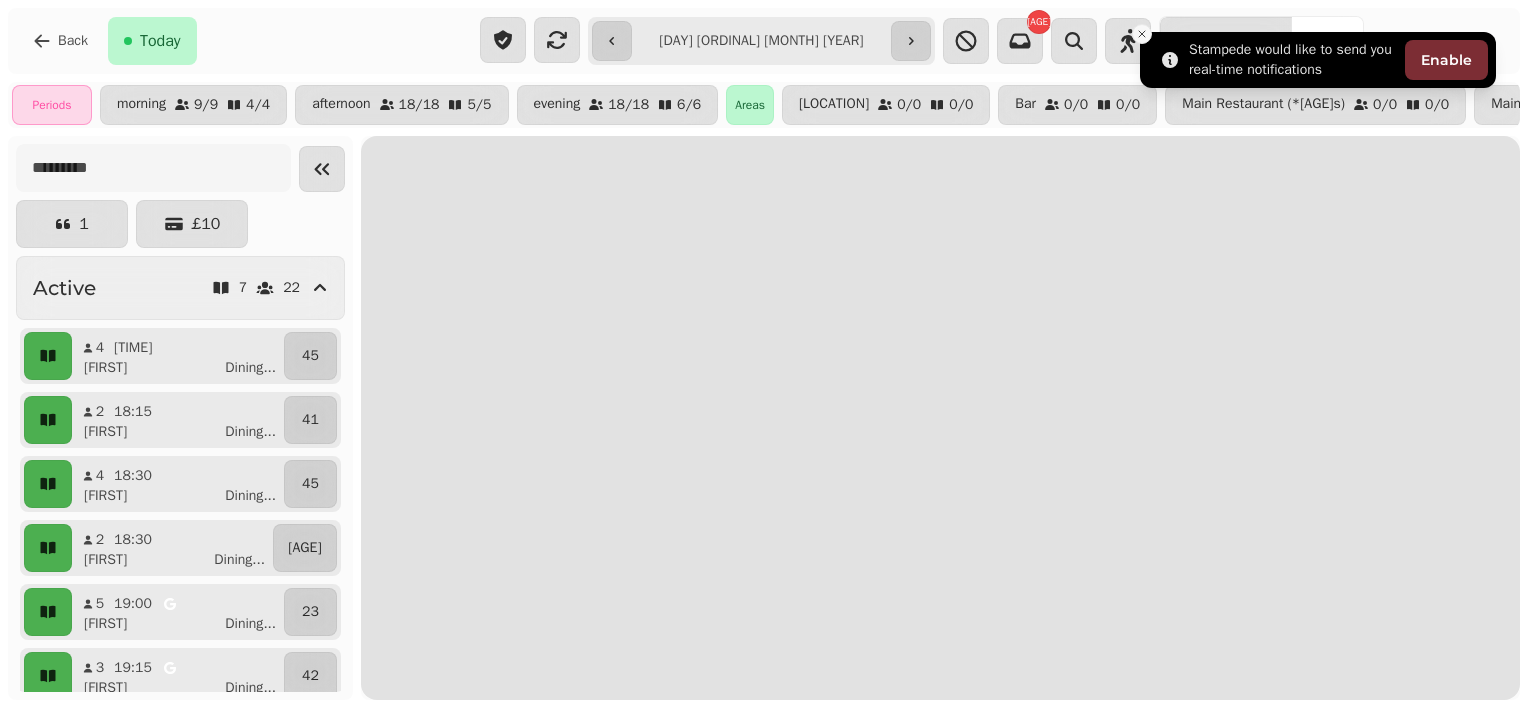 click 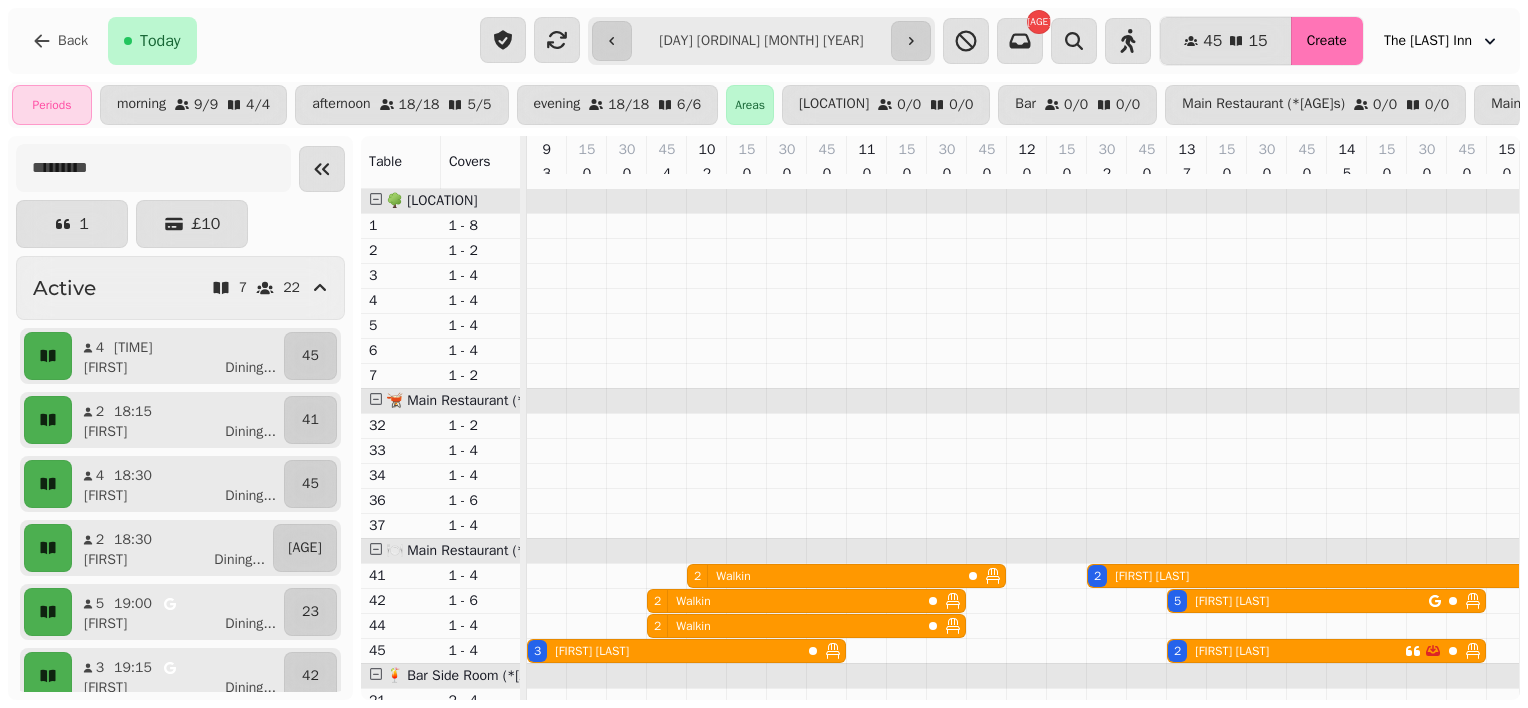 scroll, scrollTop: 0, scrollLeft: 1124, axis: horizontal 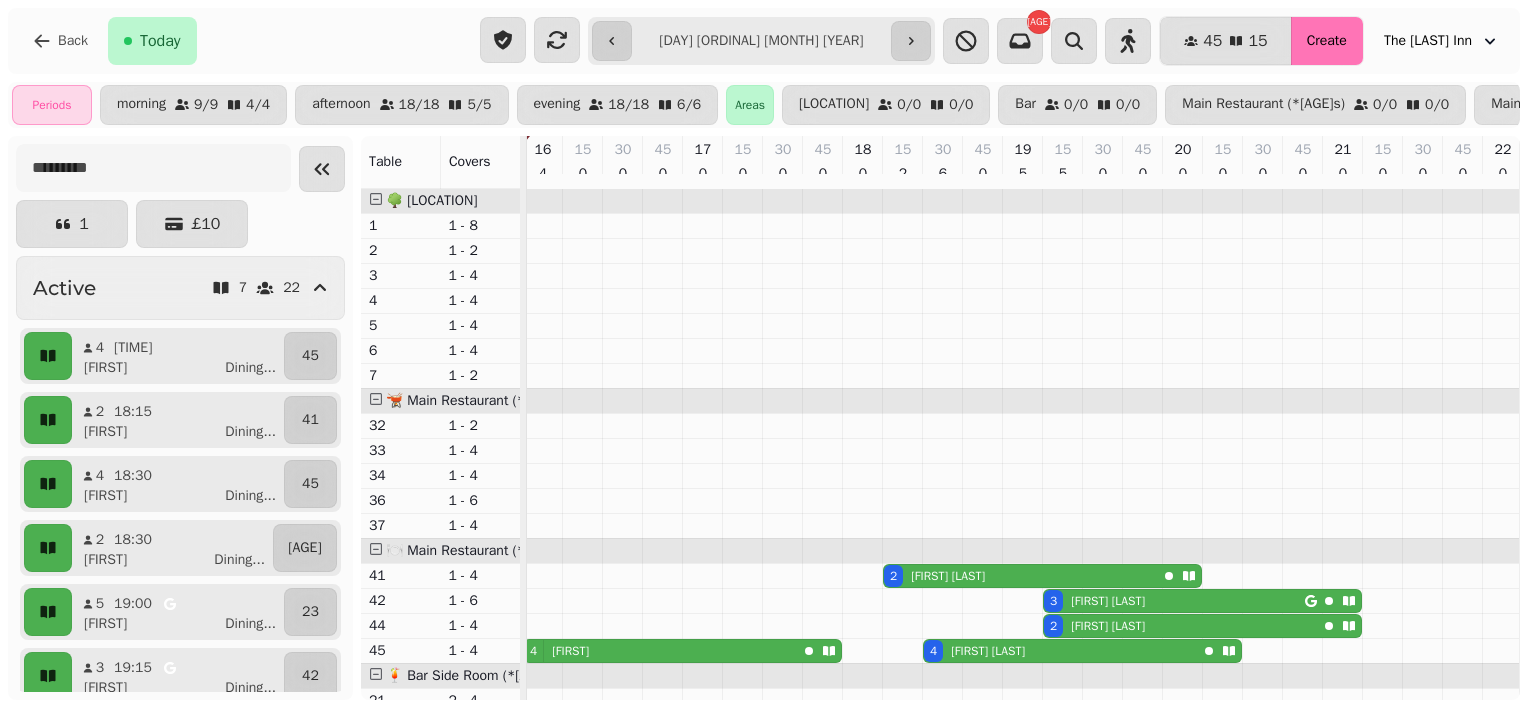 click on "Create" at bounding box center [1327, 41] 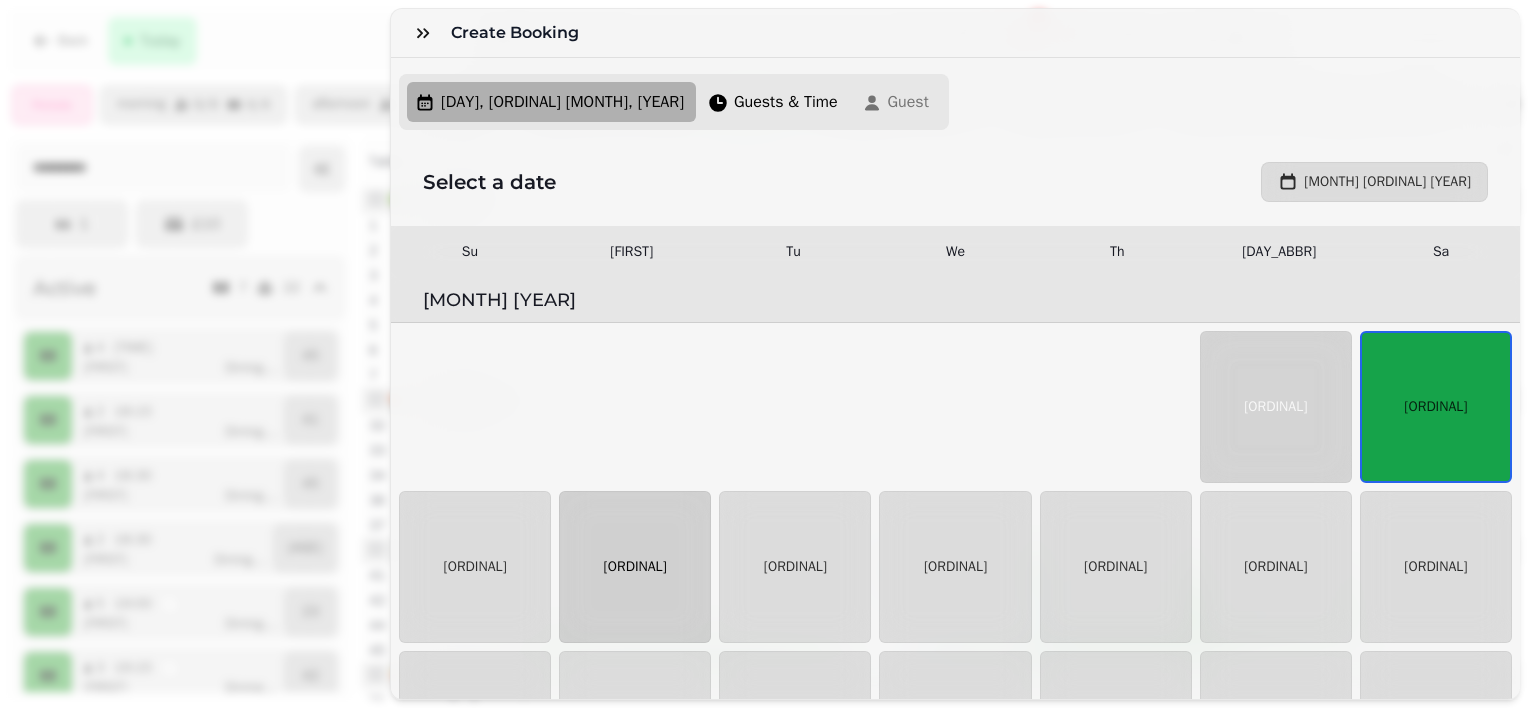 click on "[DAY]" at bounding box center (635, 567) 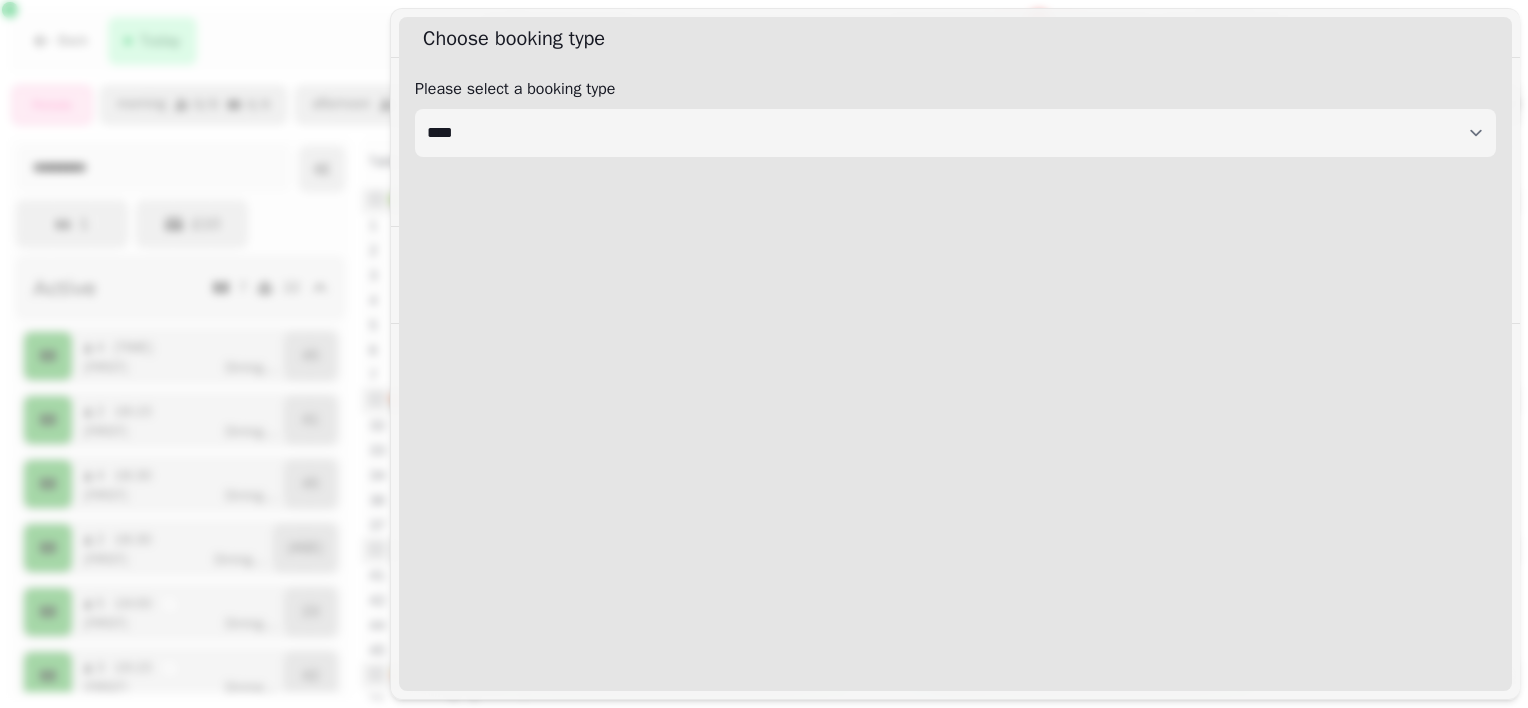 select on "****" 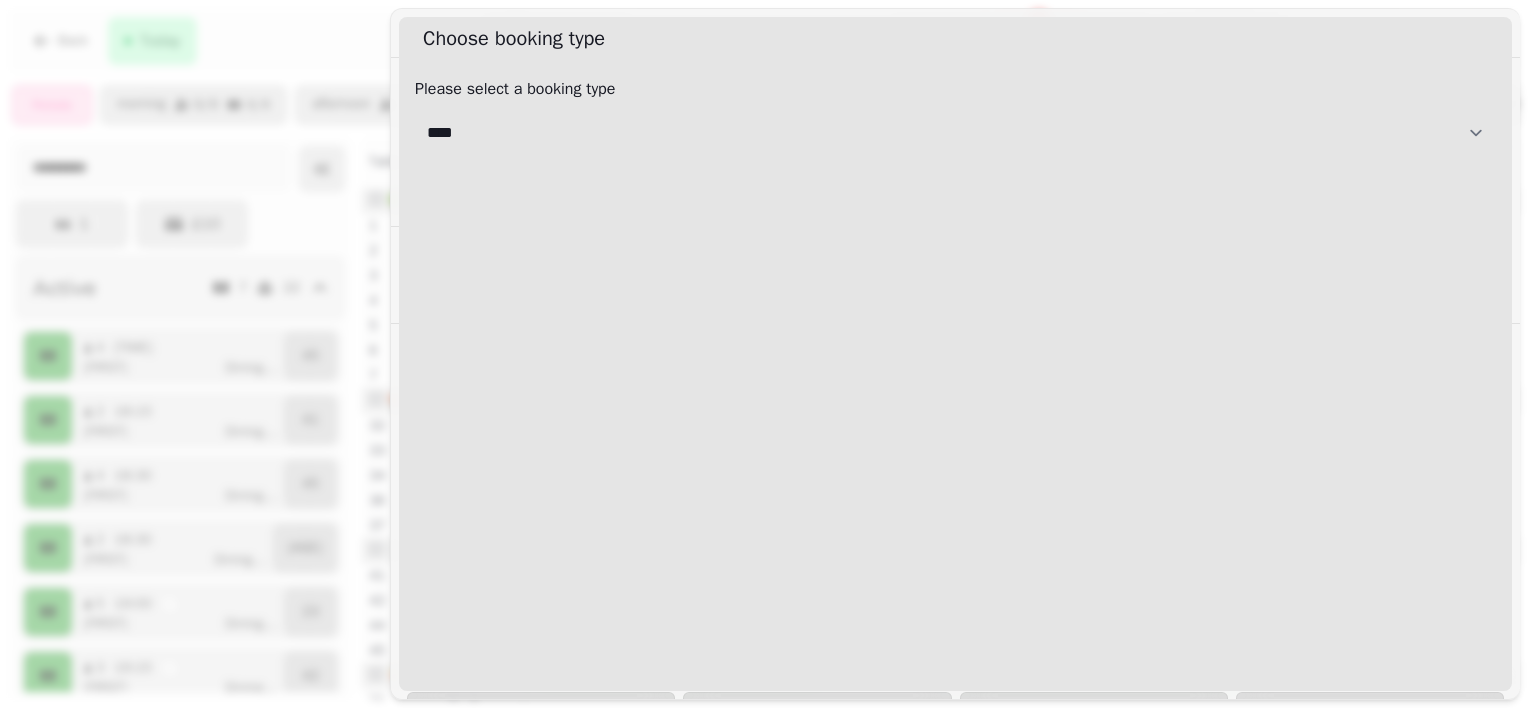 click on "**********" at bounding box center [955, 133] 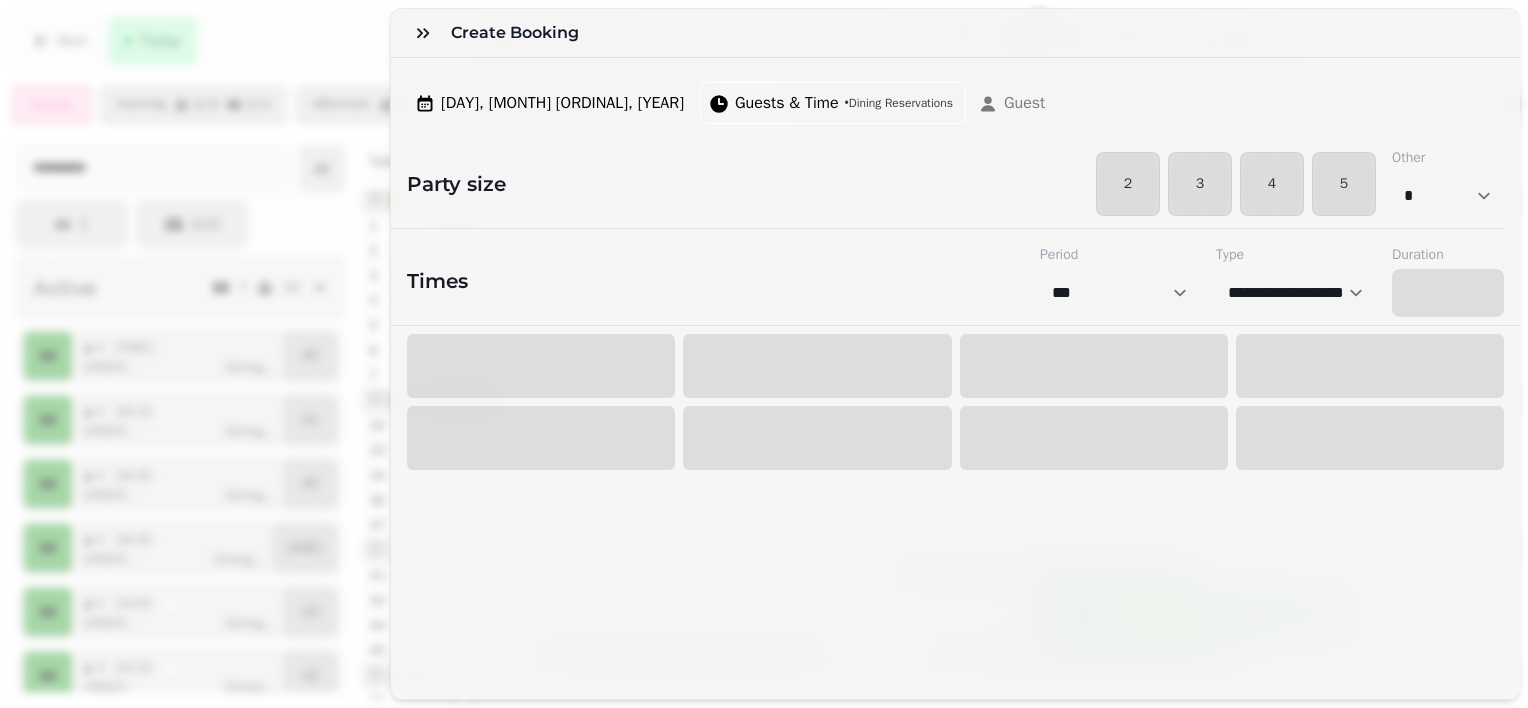 select on "****" 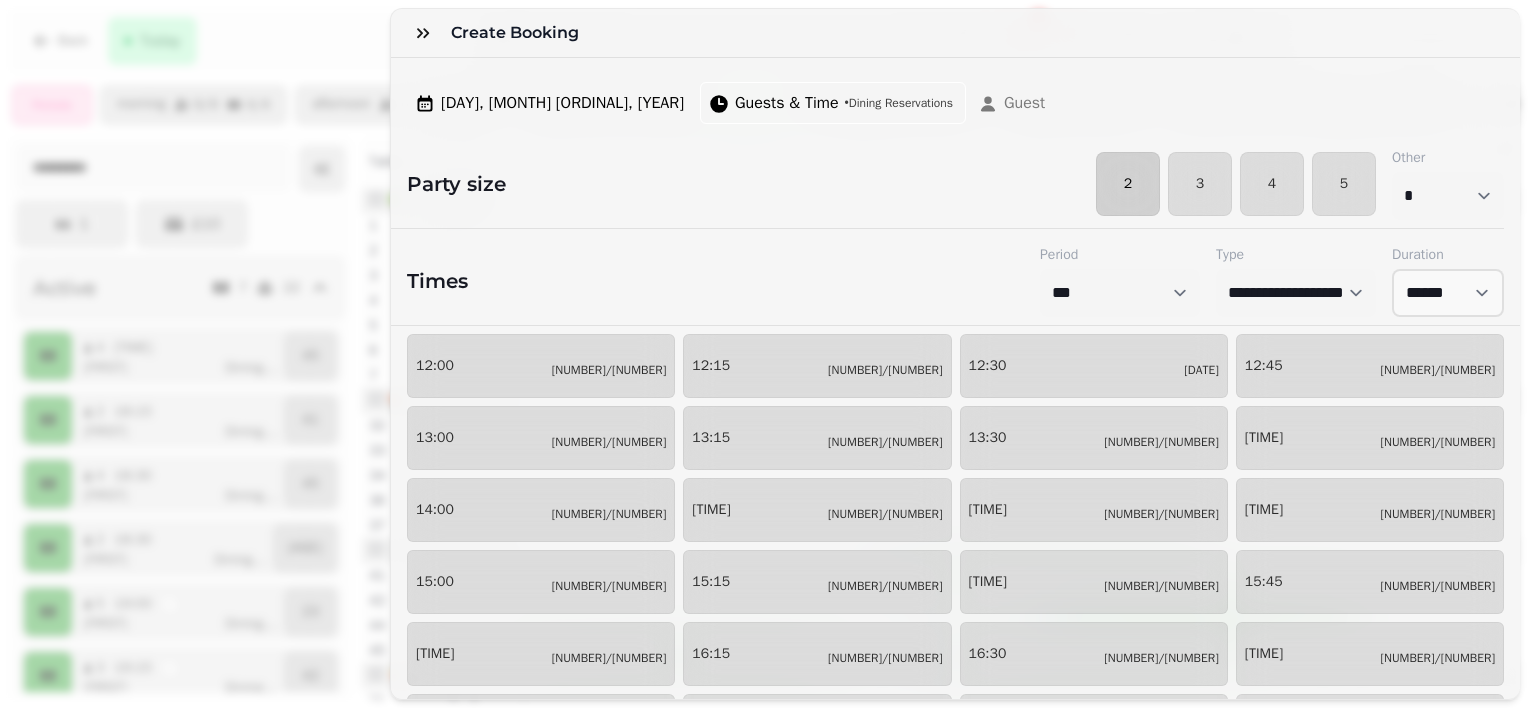 click on "2" at bounding box center [1128, 184] 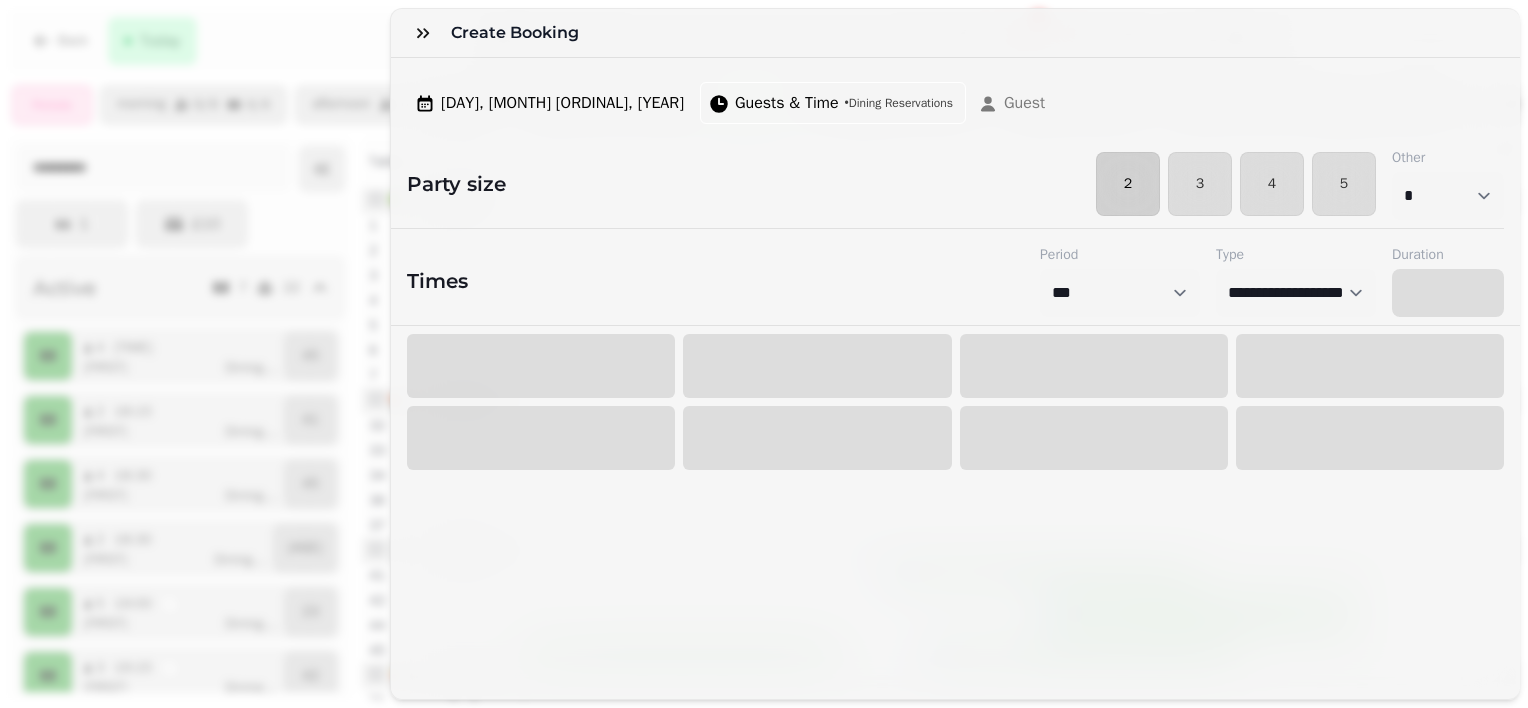 select on "****" 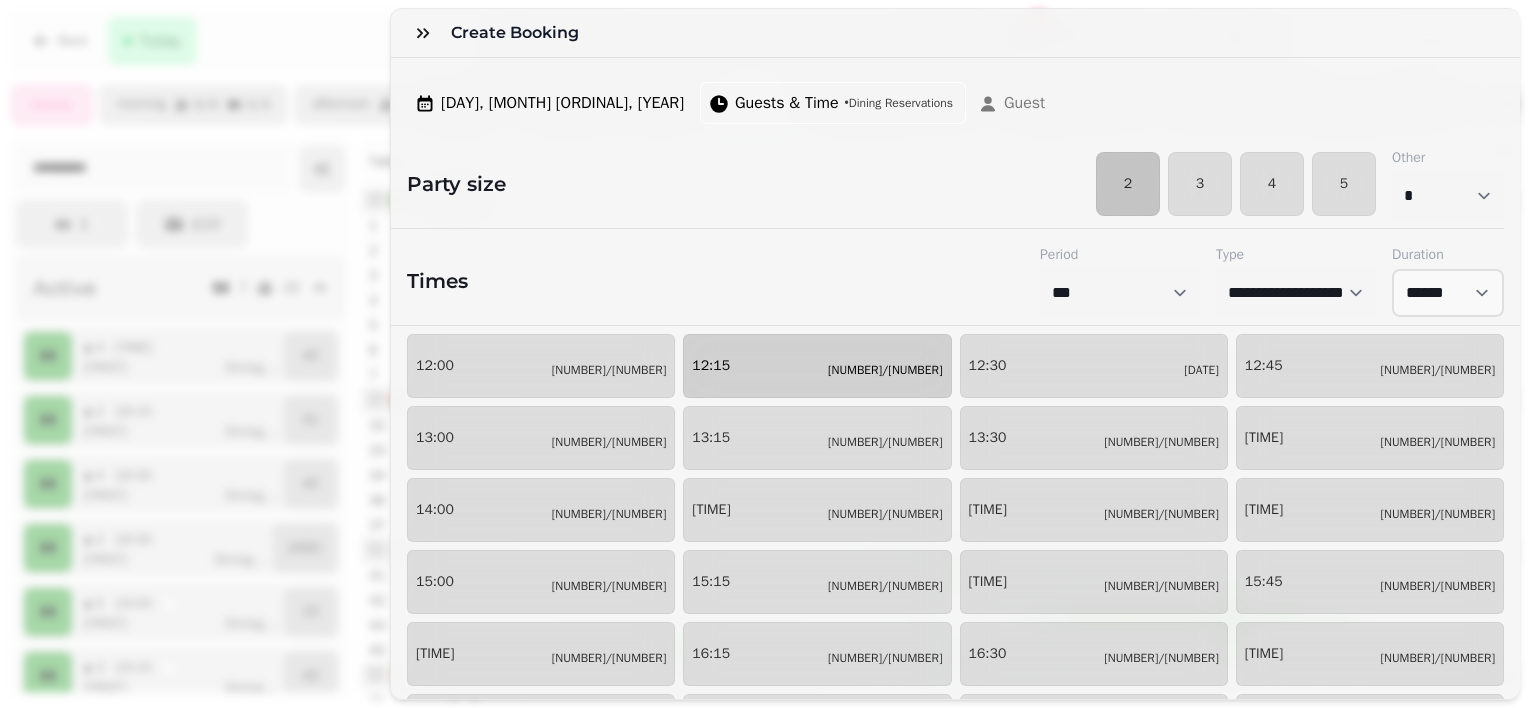click on "12:15 0/20" at bounding box center [817, 366] 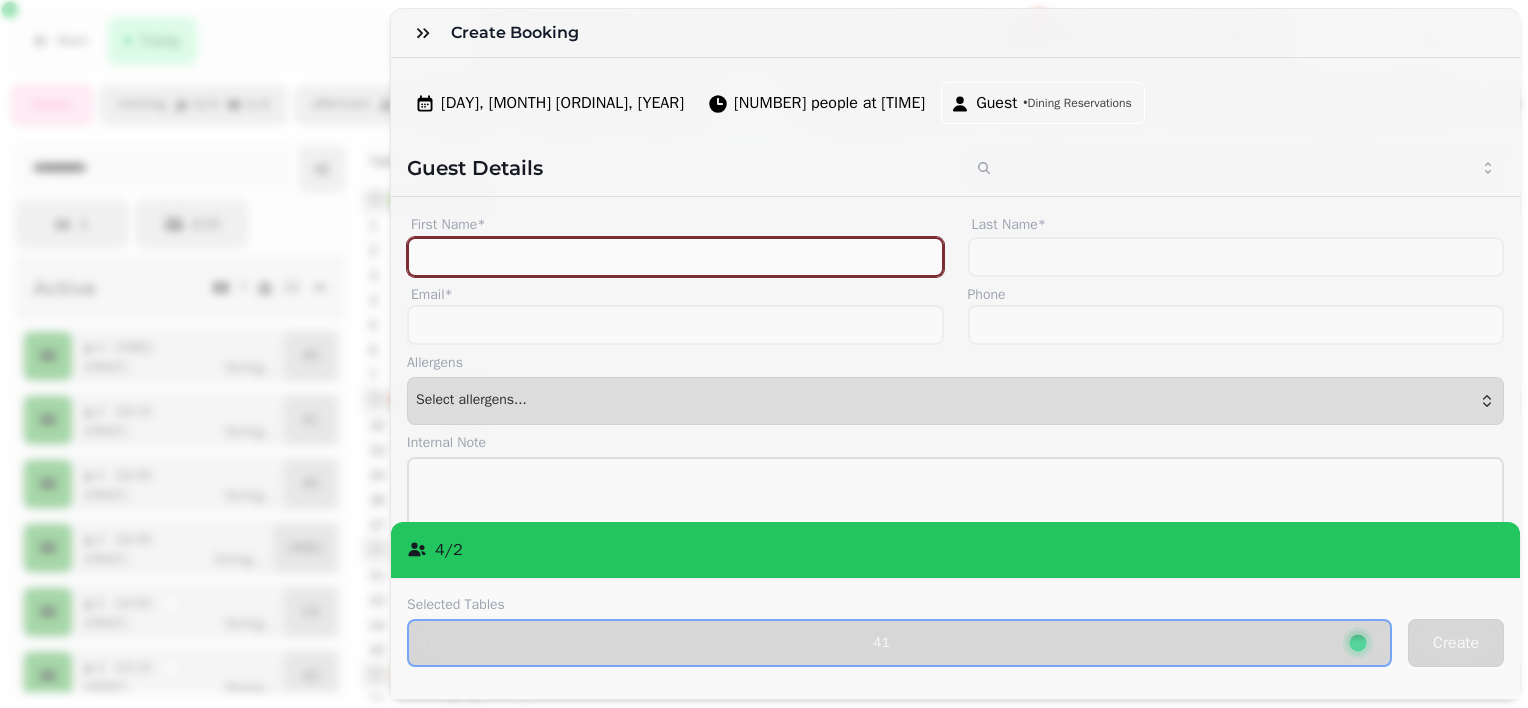 click on "First Name*" at bounding box center [675, 257] 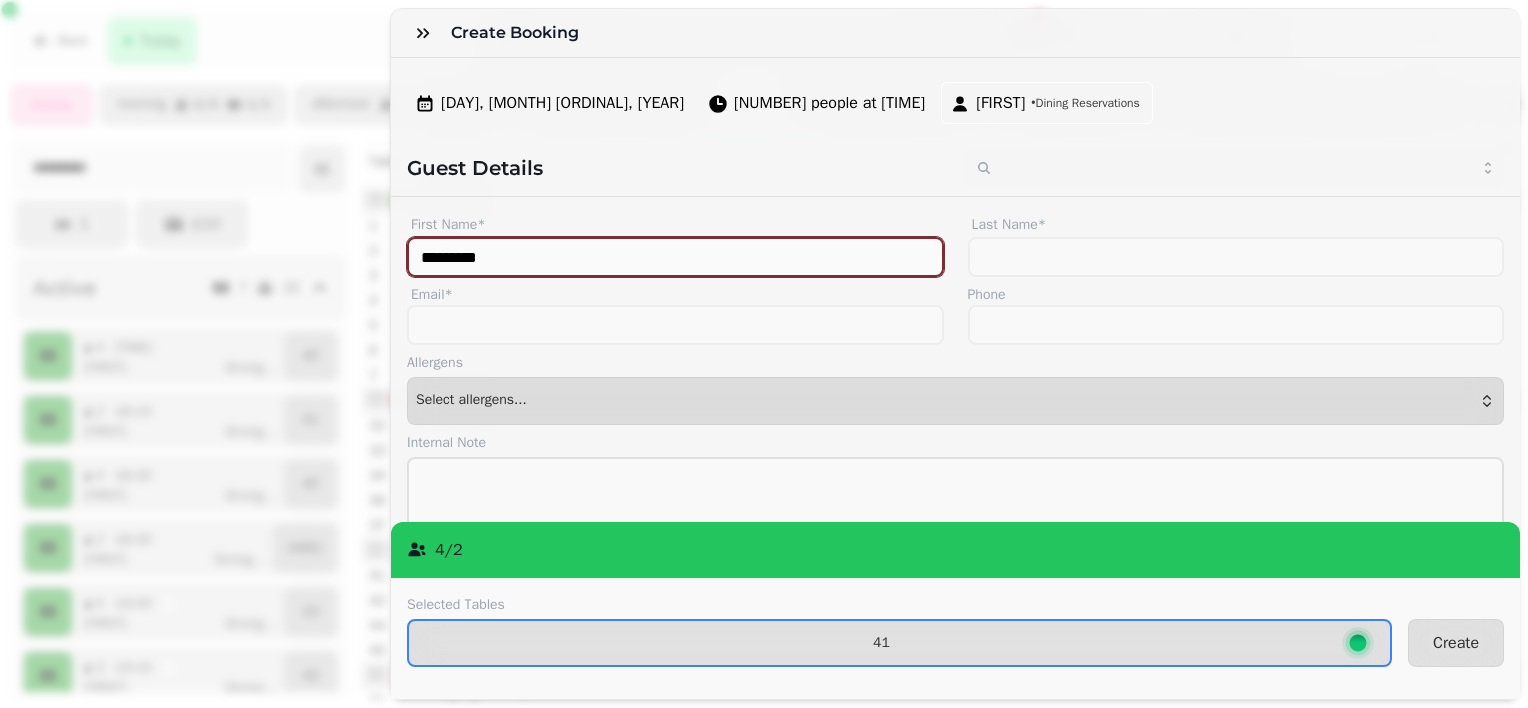 type on "*********" 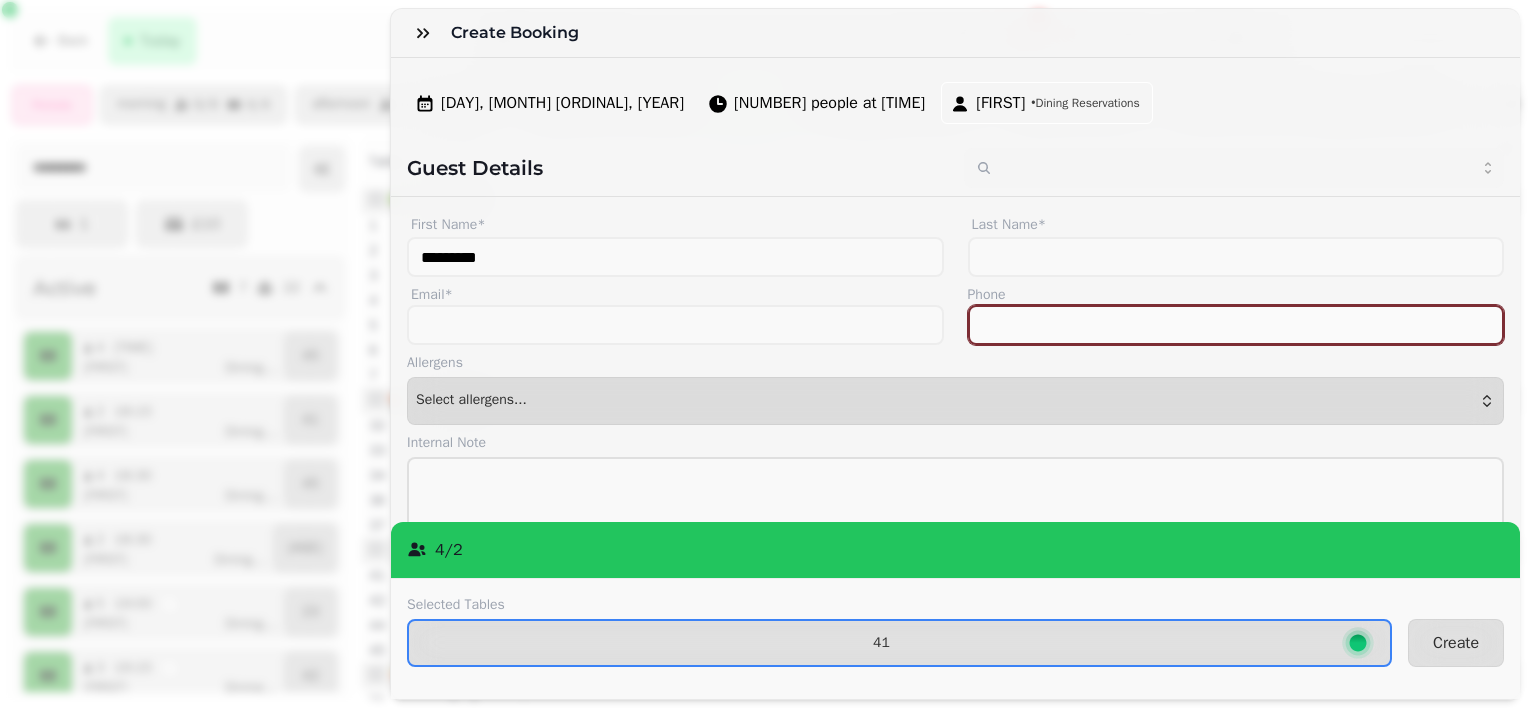 click on "Phone" at bounding box center (1236, 325) 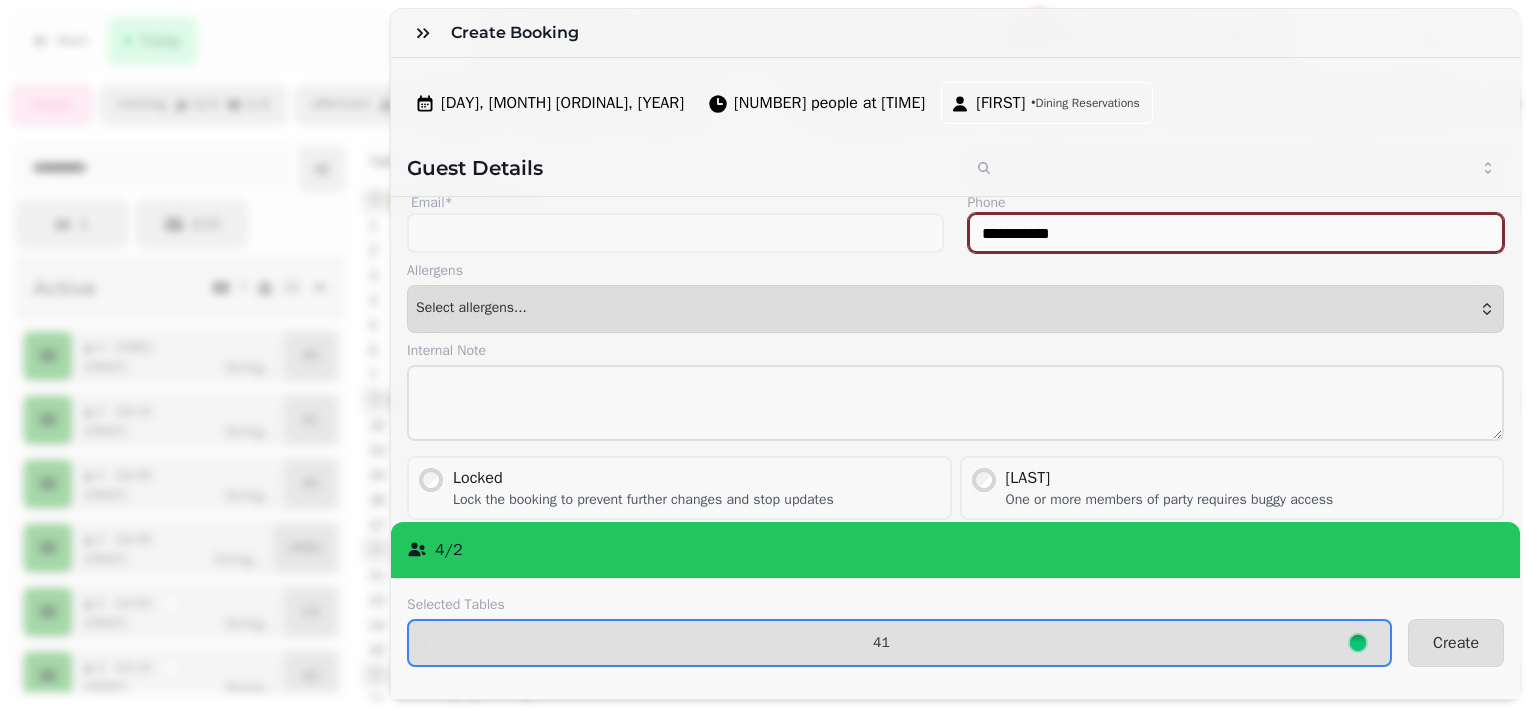 scroll, scrollTop: 92, scrollLeft: 0, axis: vertical 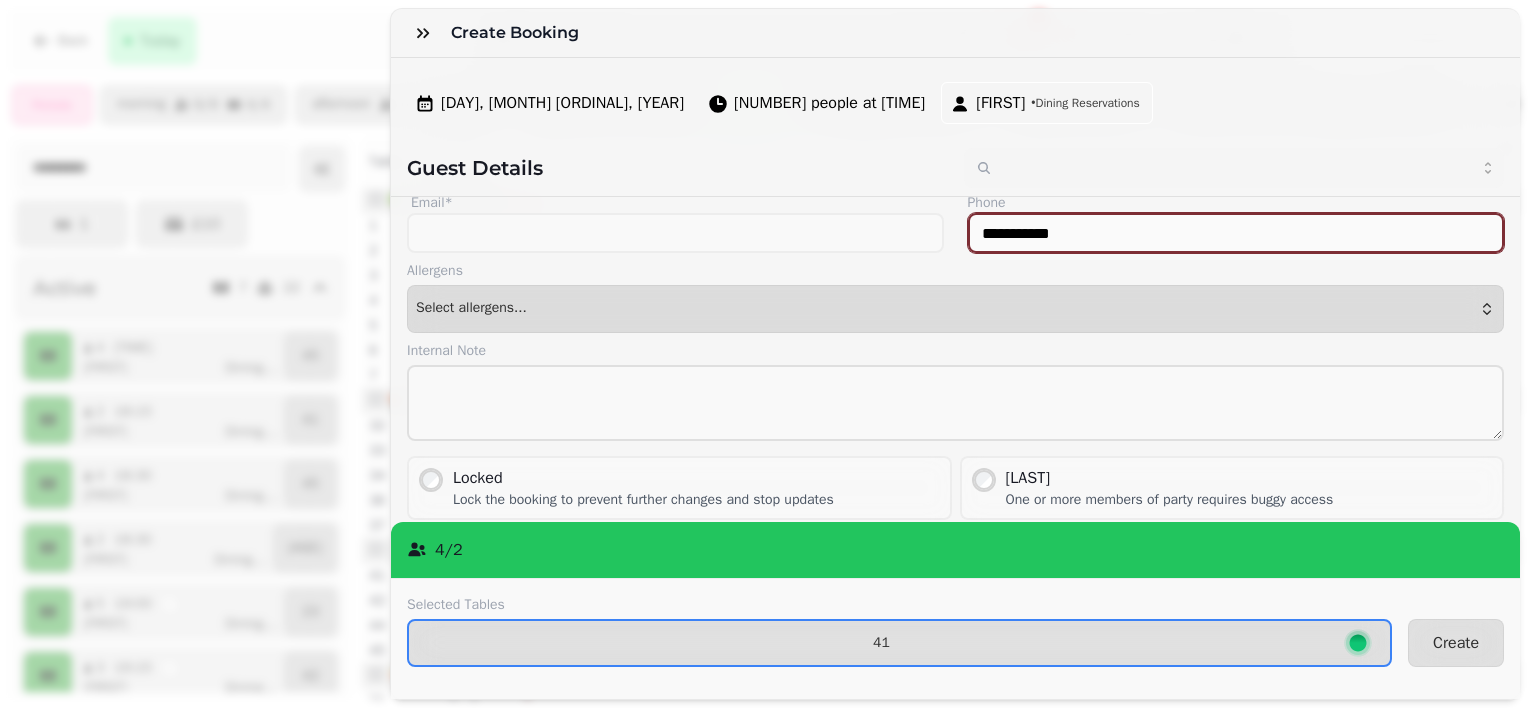 type on "**********" 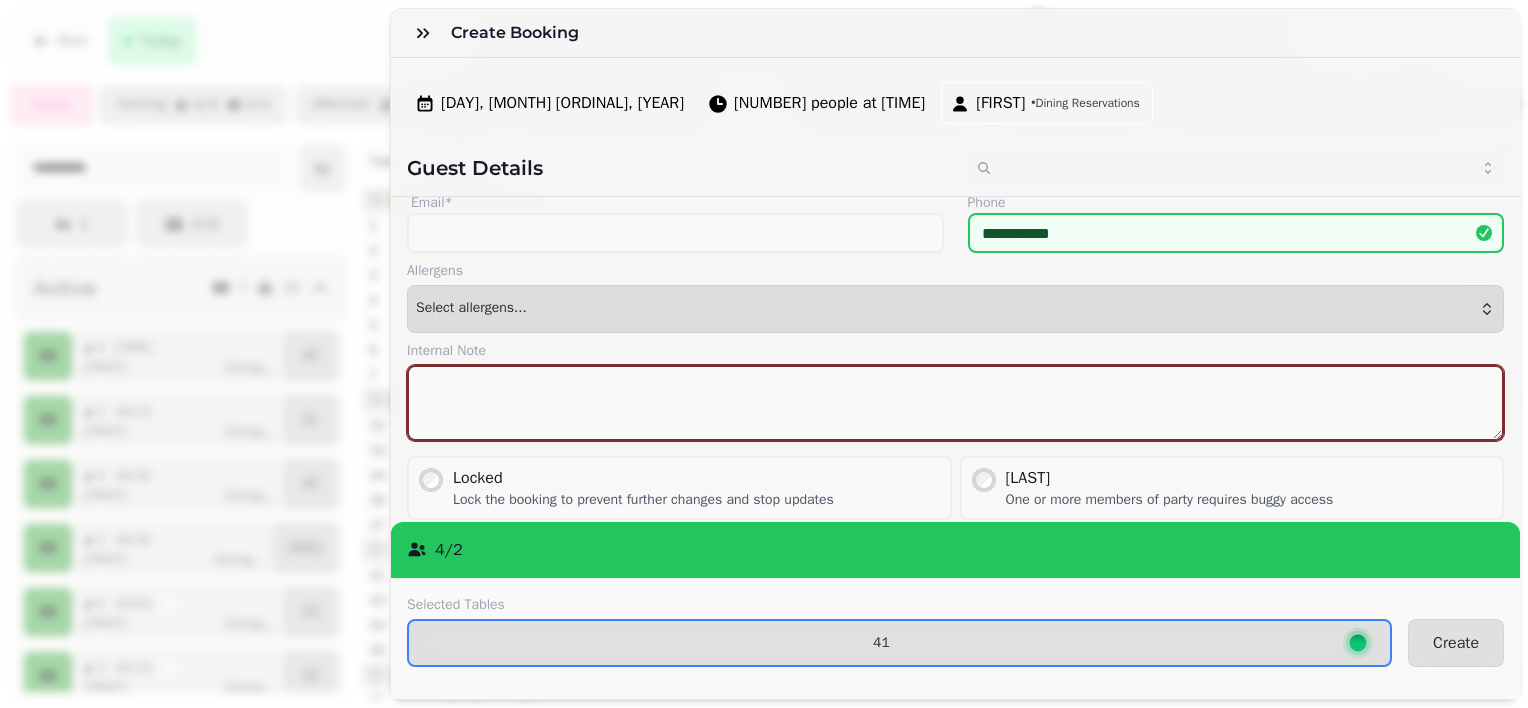 click at bounding box center [955, 403] 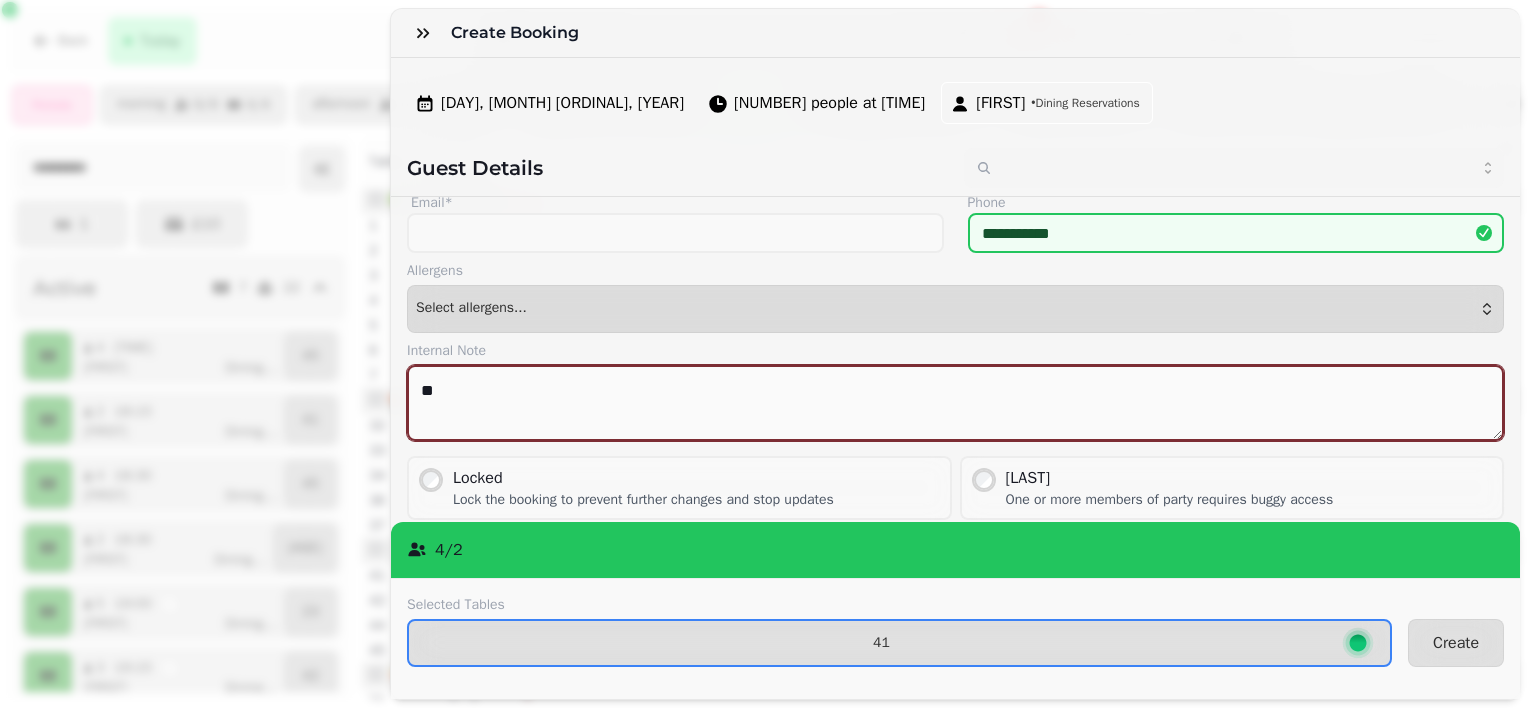 type on "*" 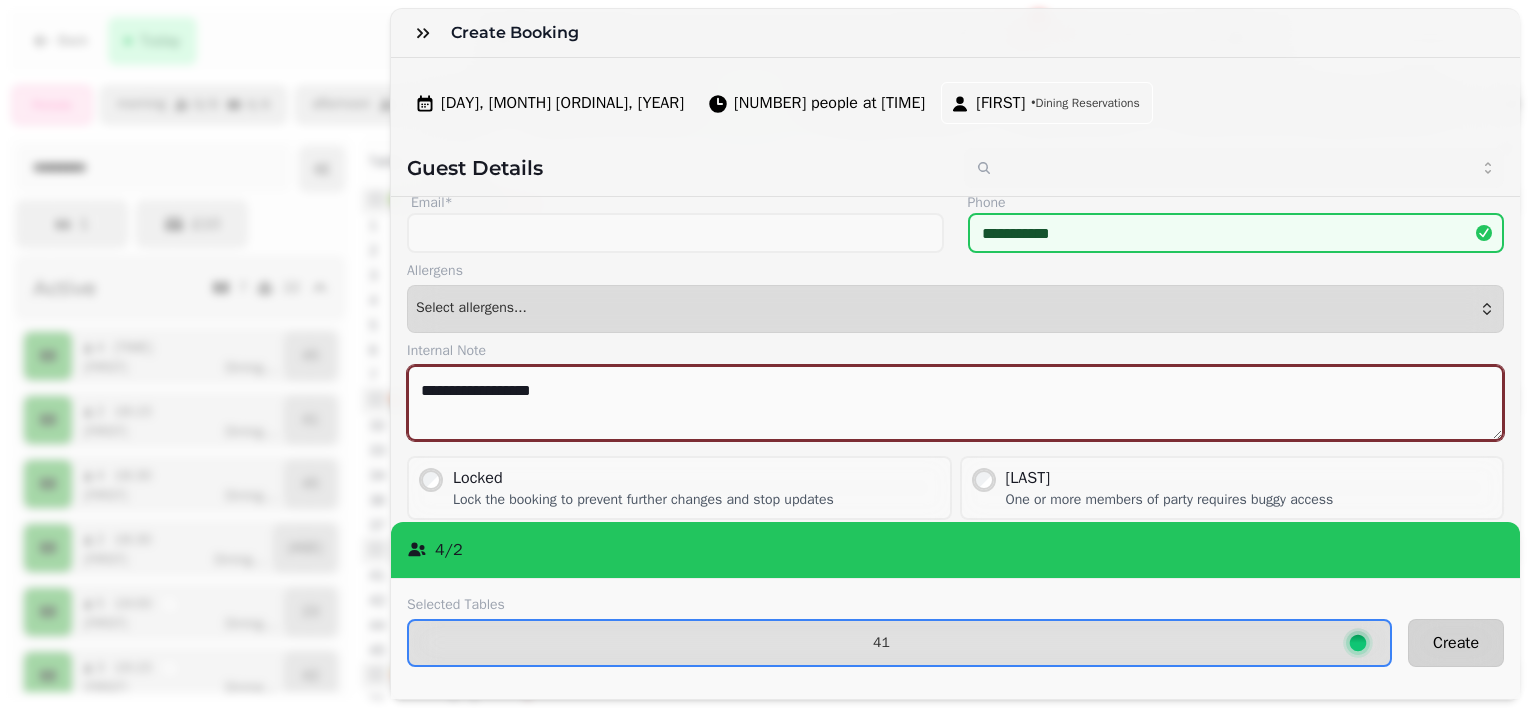 type on "**********" 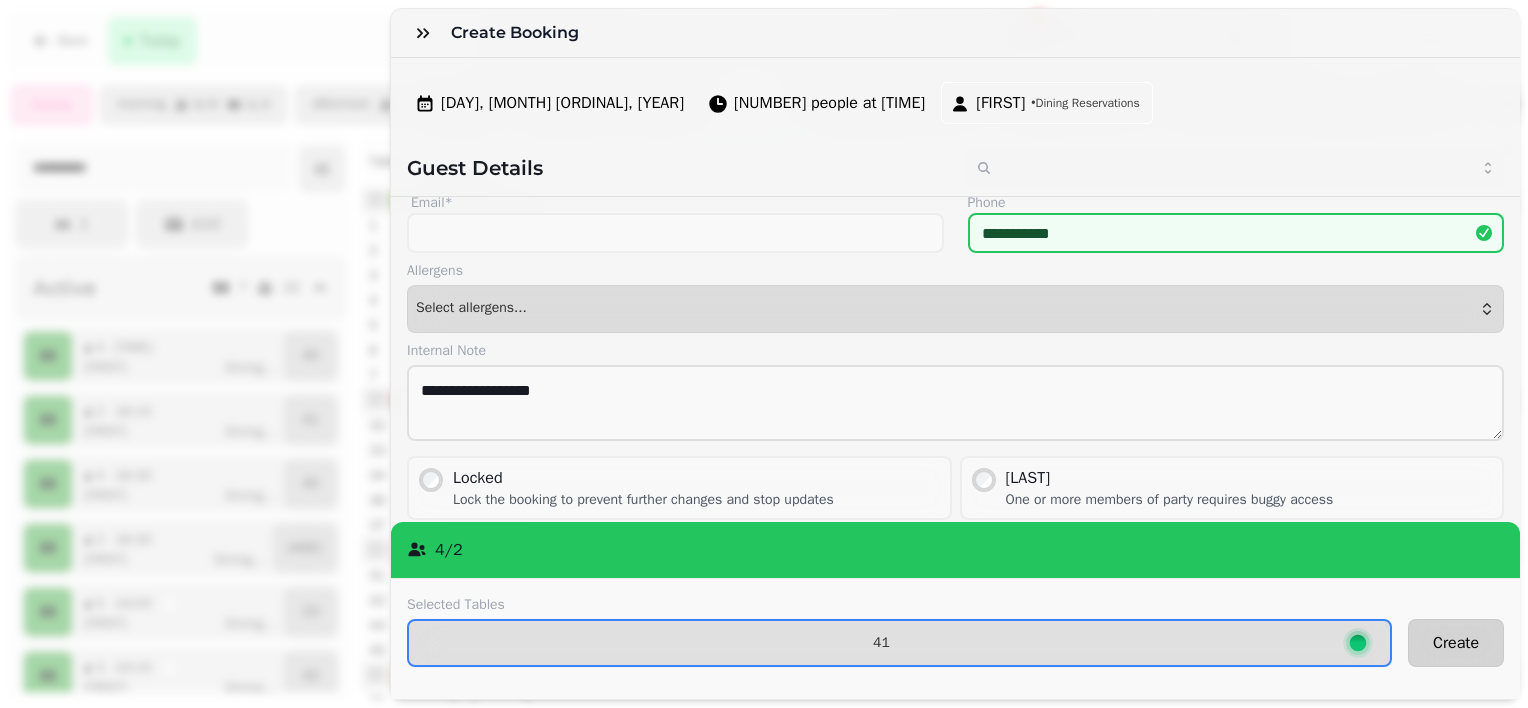 click on "Create" at bounding box center (1456, 643) 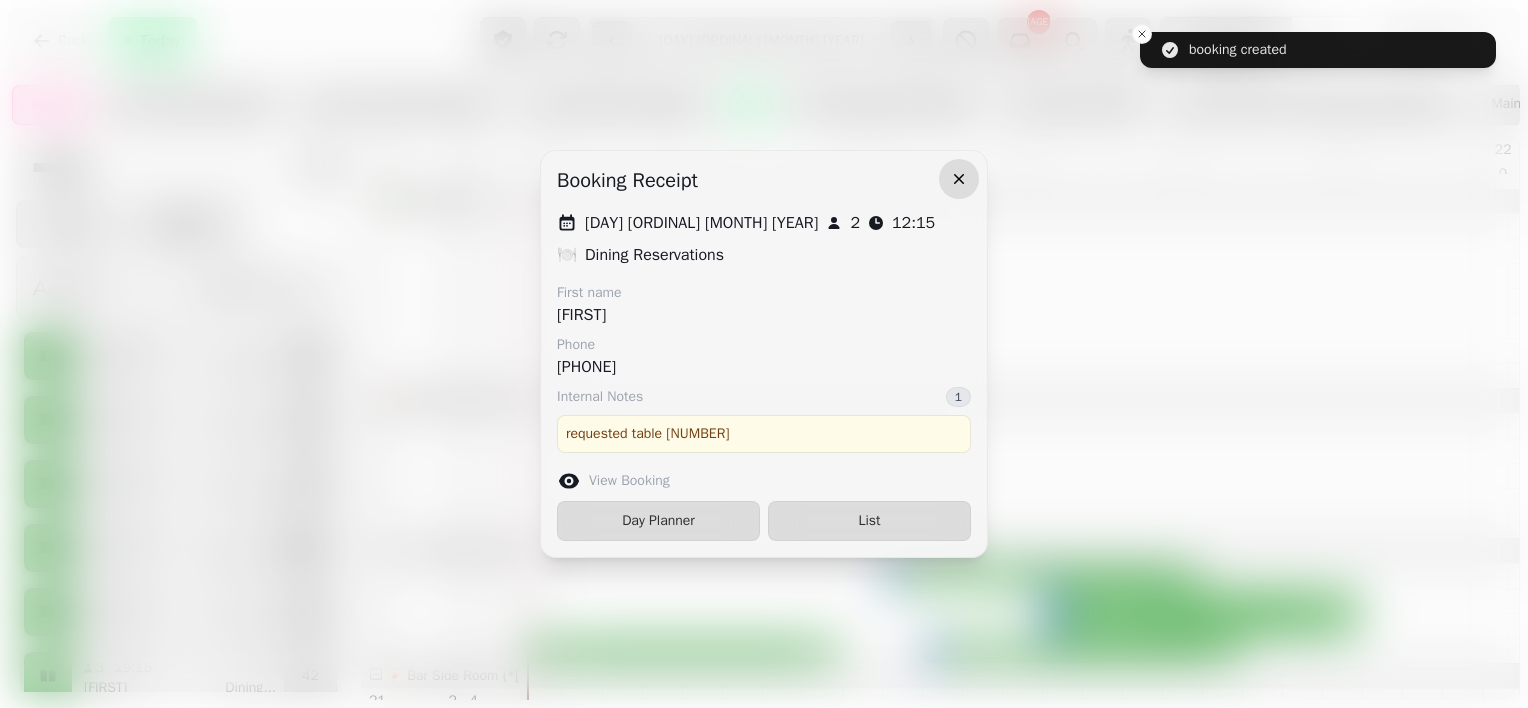 click 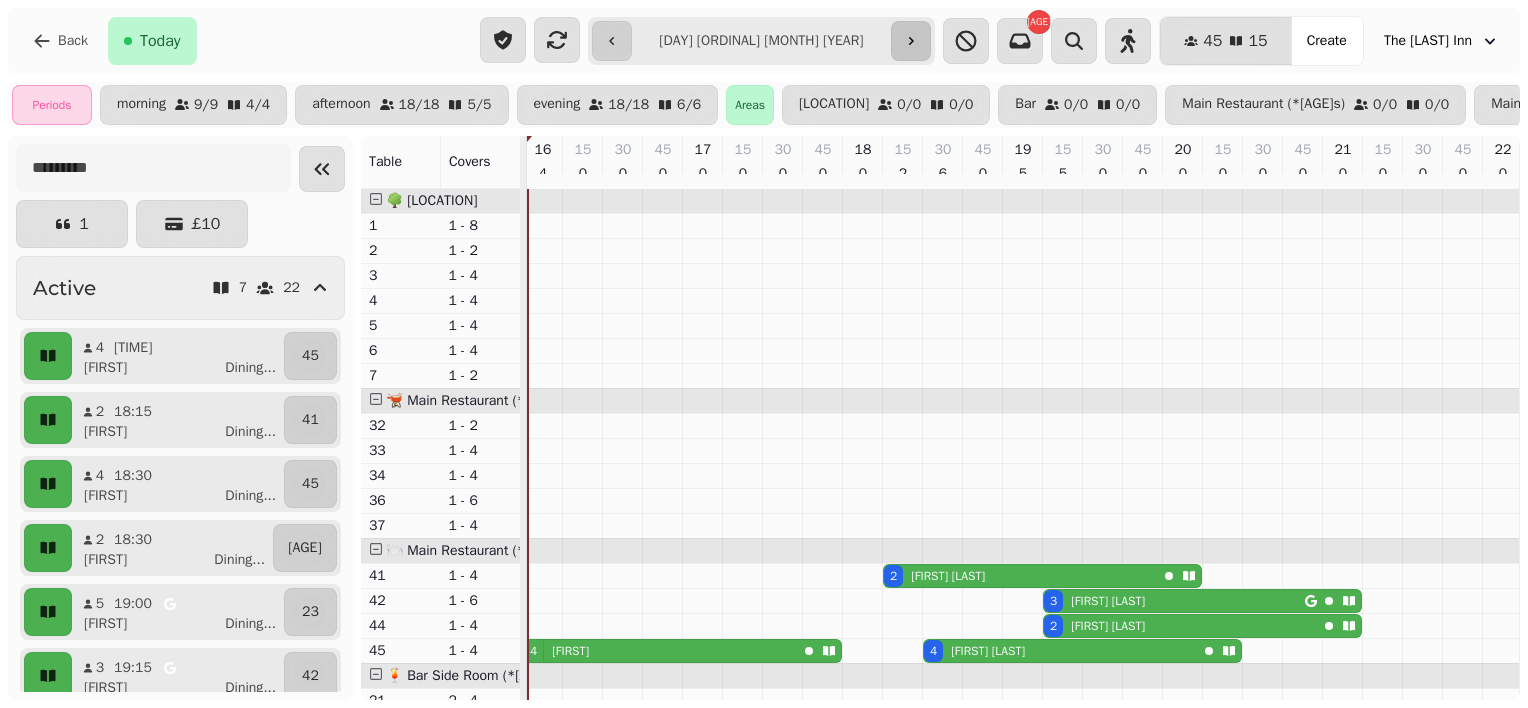 click 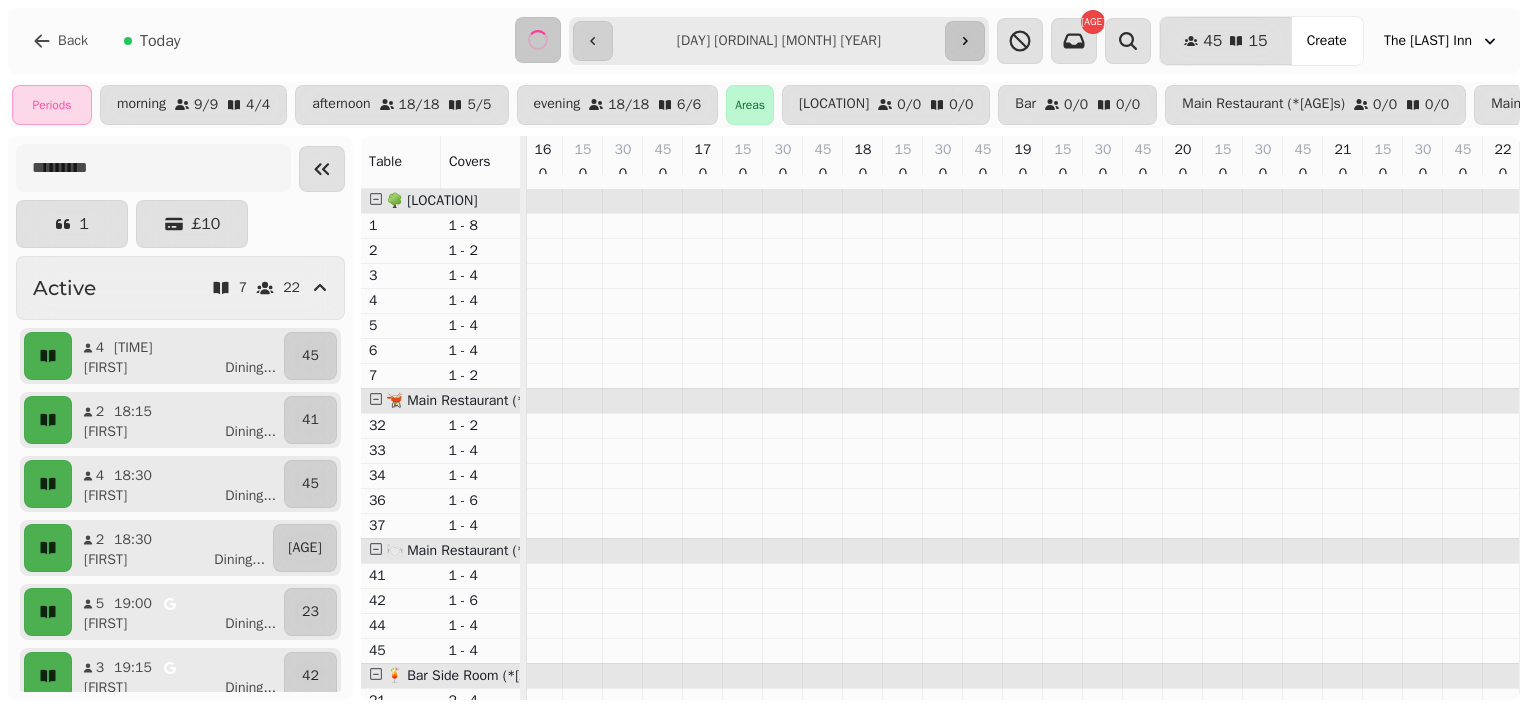 click on "**********" at bounding box center [779, 41] 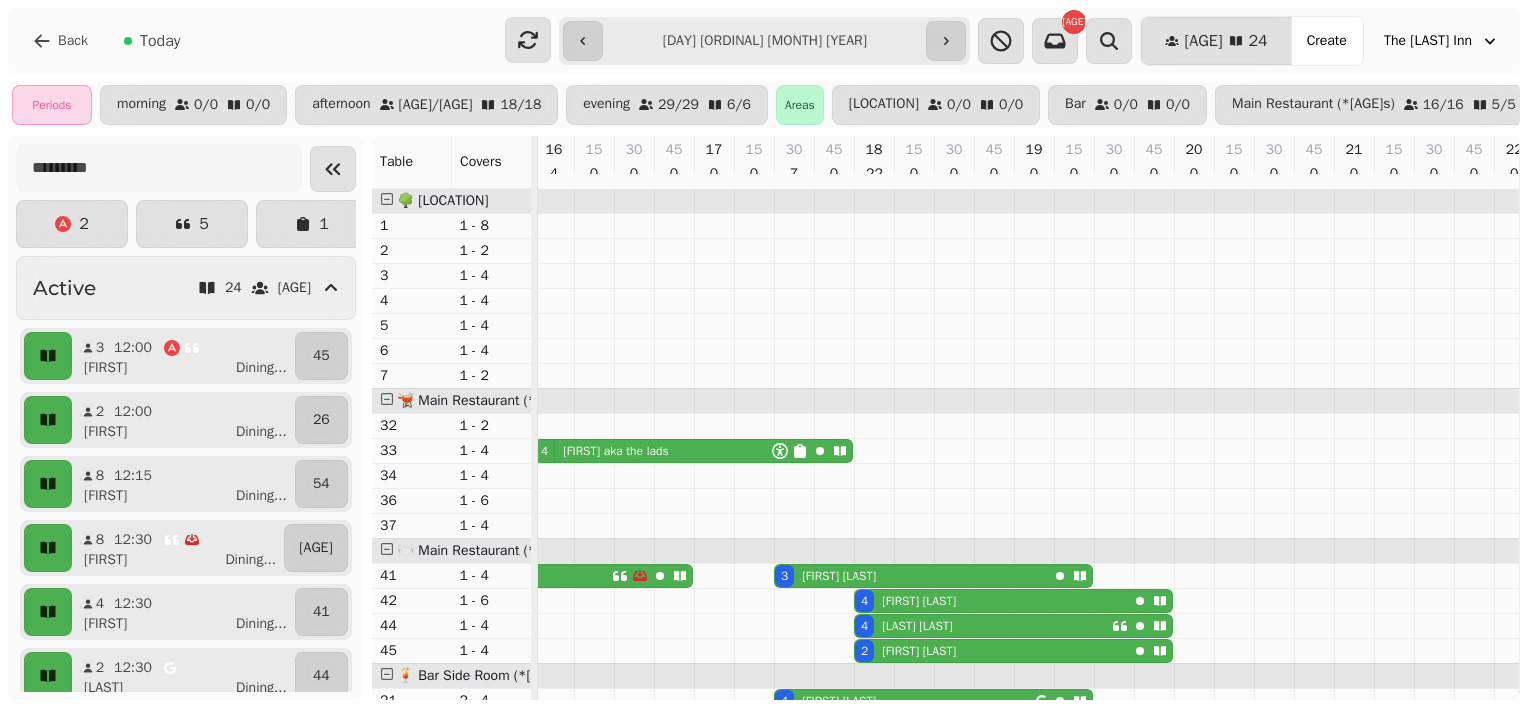 type on "**********" 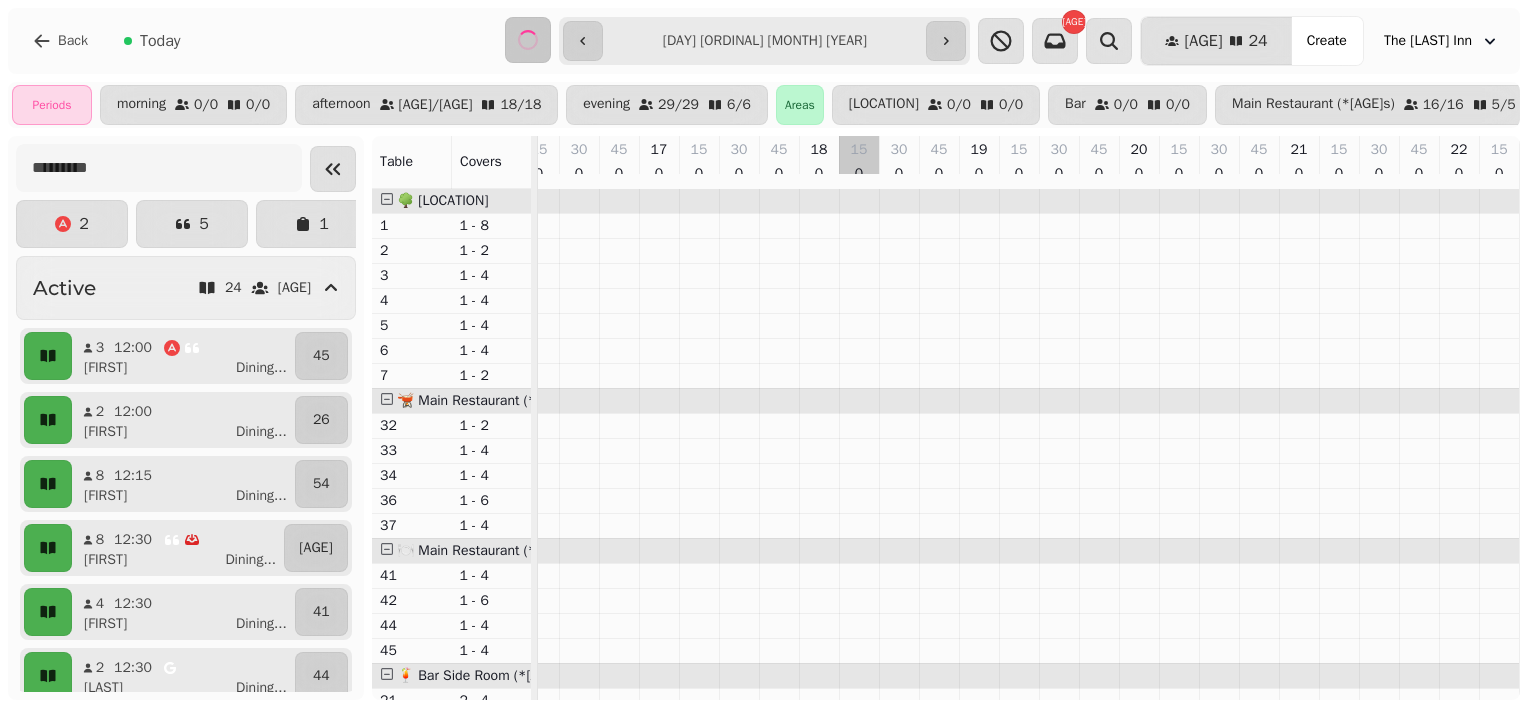 scroll, scrollTop: 0, scrollLeft: 644, axis: horizontal 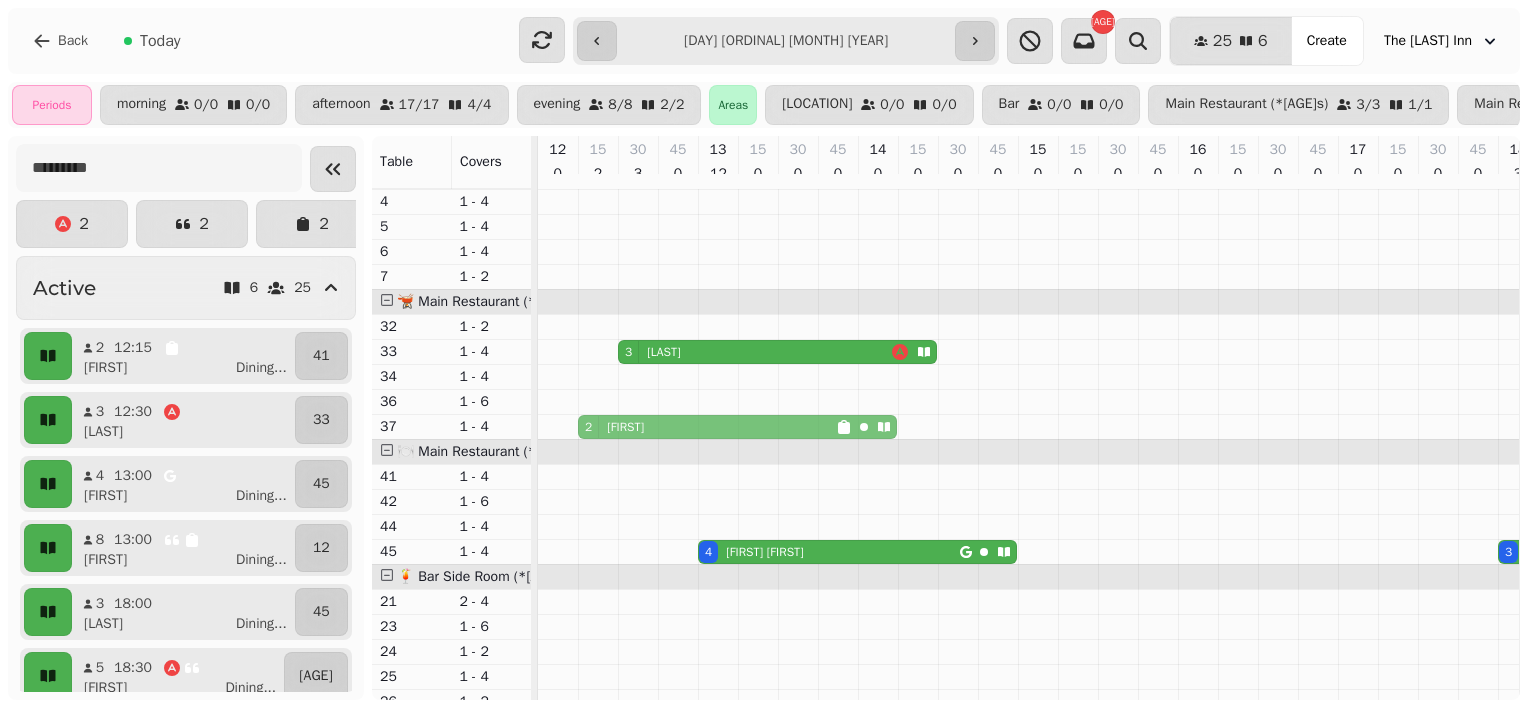 drag, startPoint x: 585, startPoint y: 484, endPoint x: 588, endPoint y: 423, distance: 61.073727 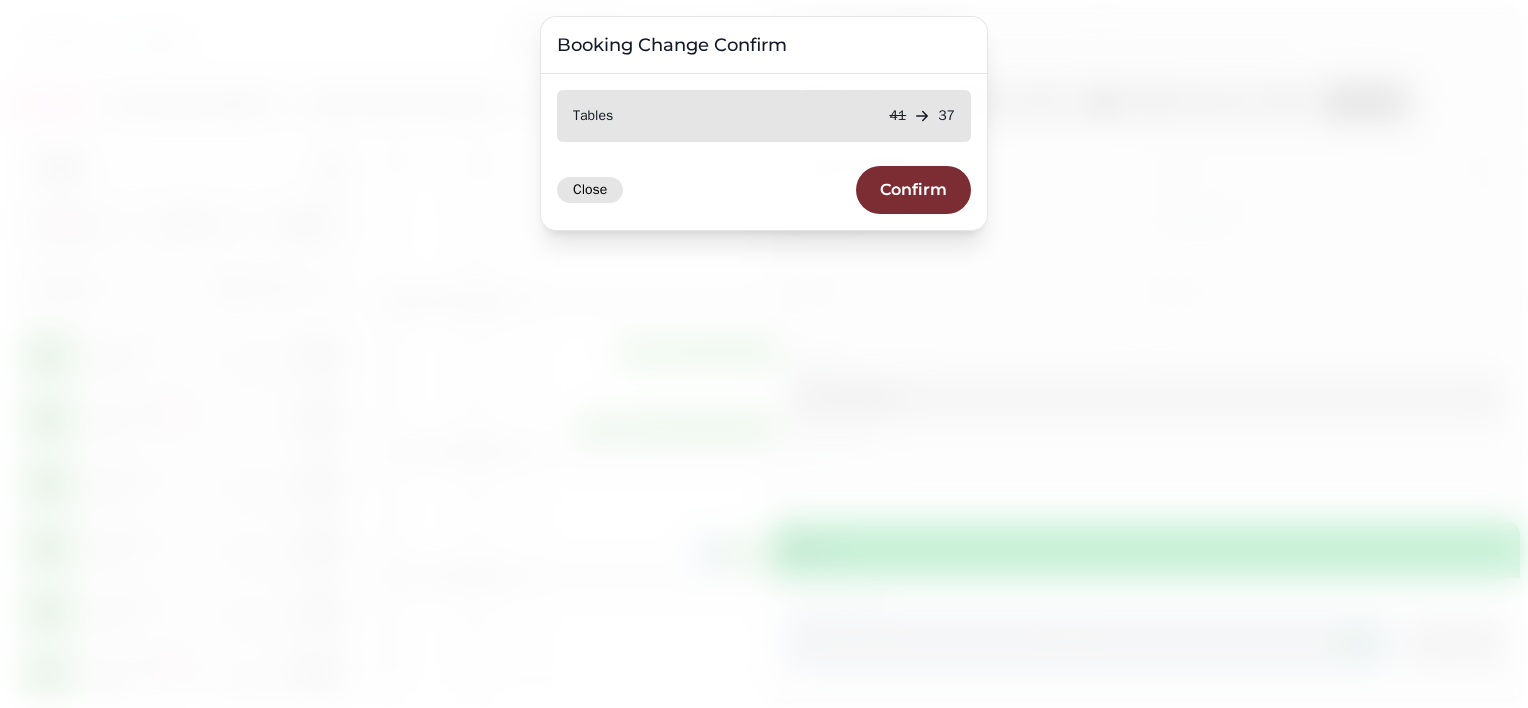 click on "Close" at bounding box center [590, 190] 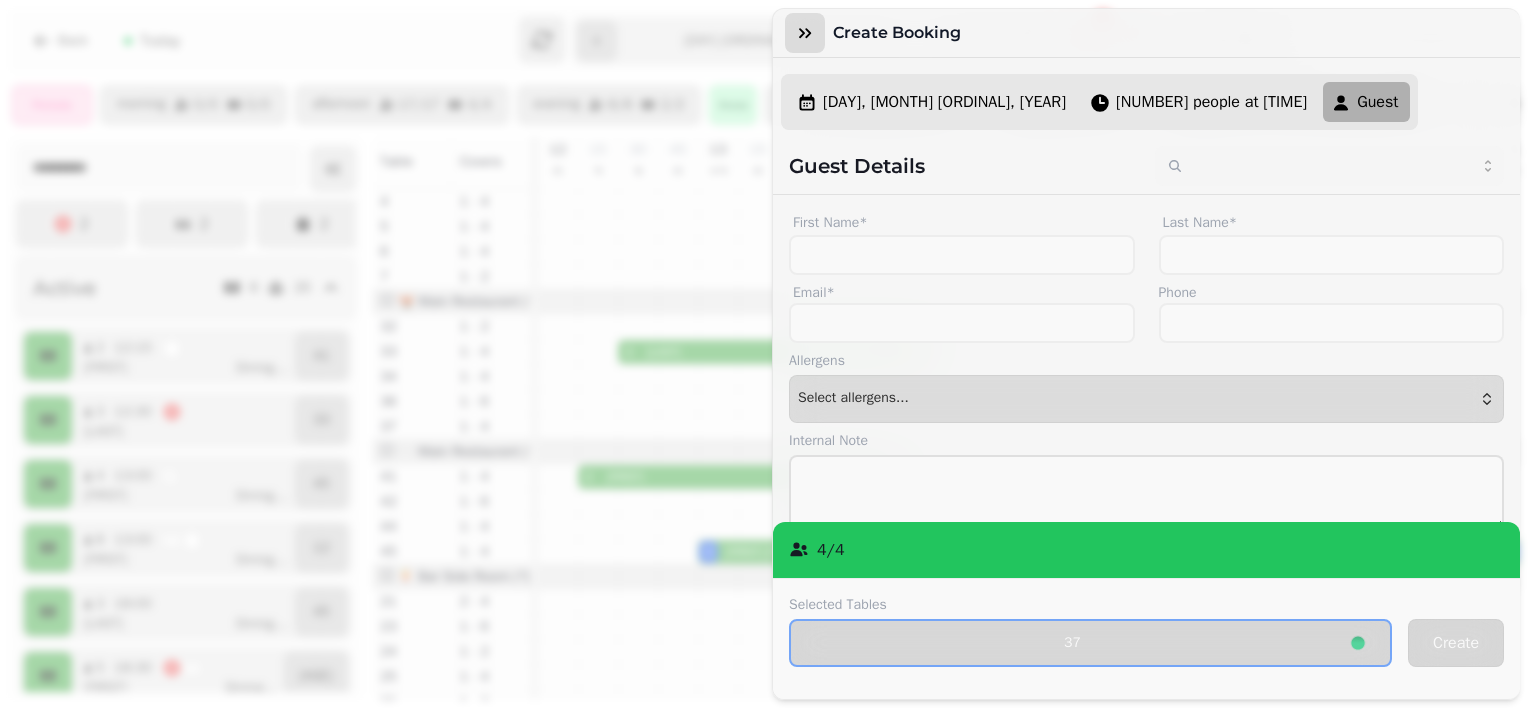 click 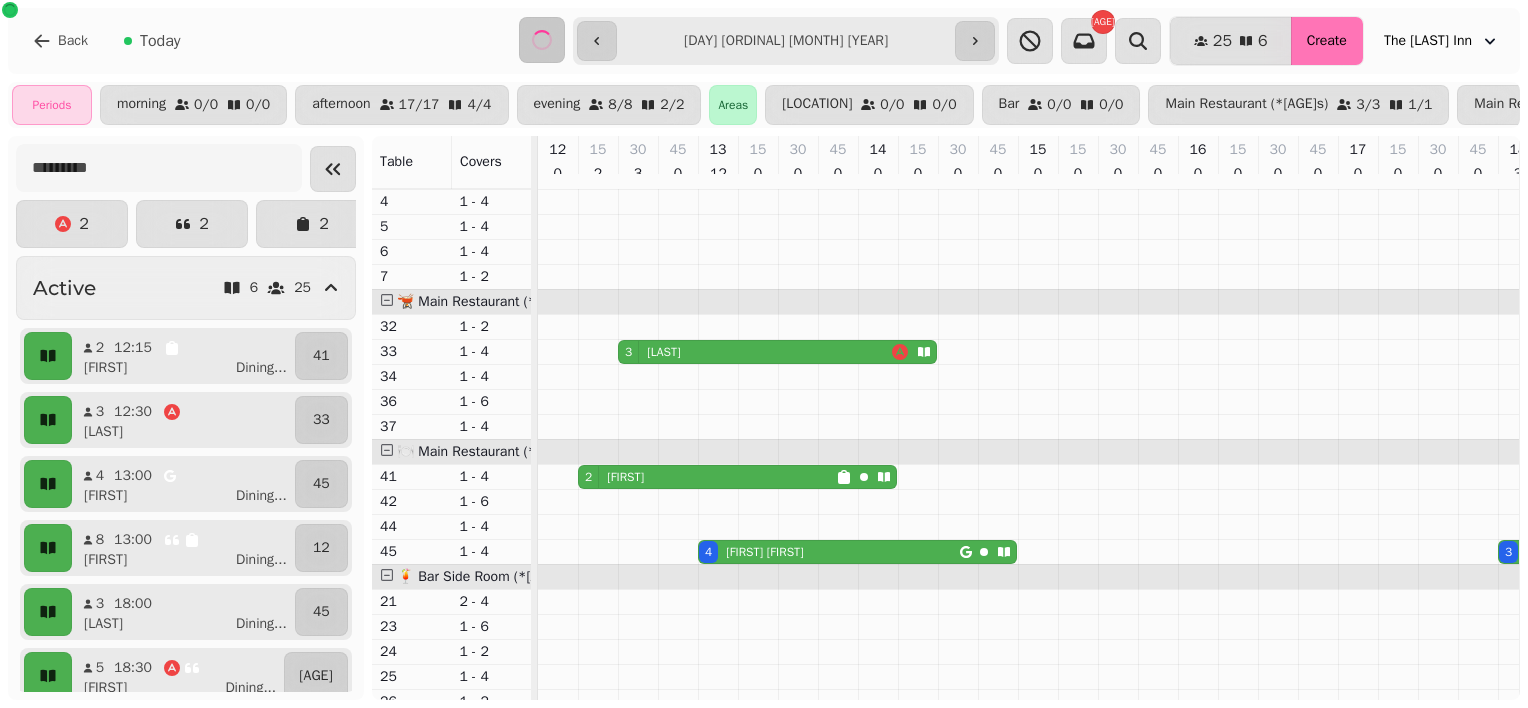 click on "Create" at bounding box center (1327, 41) 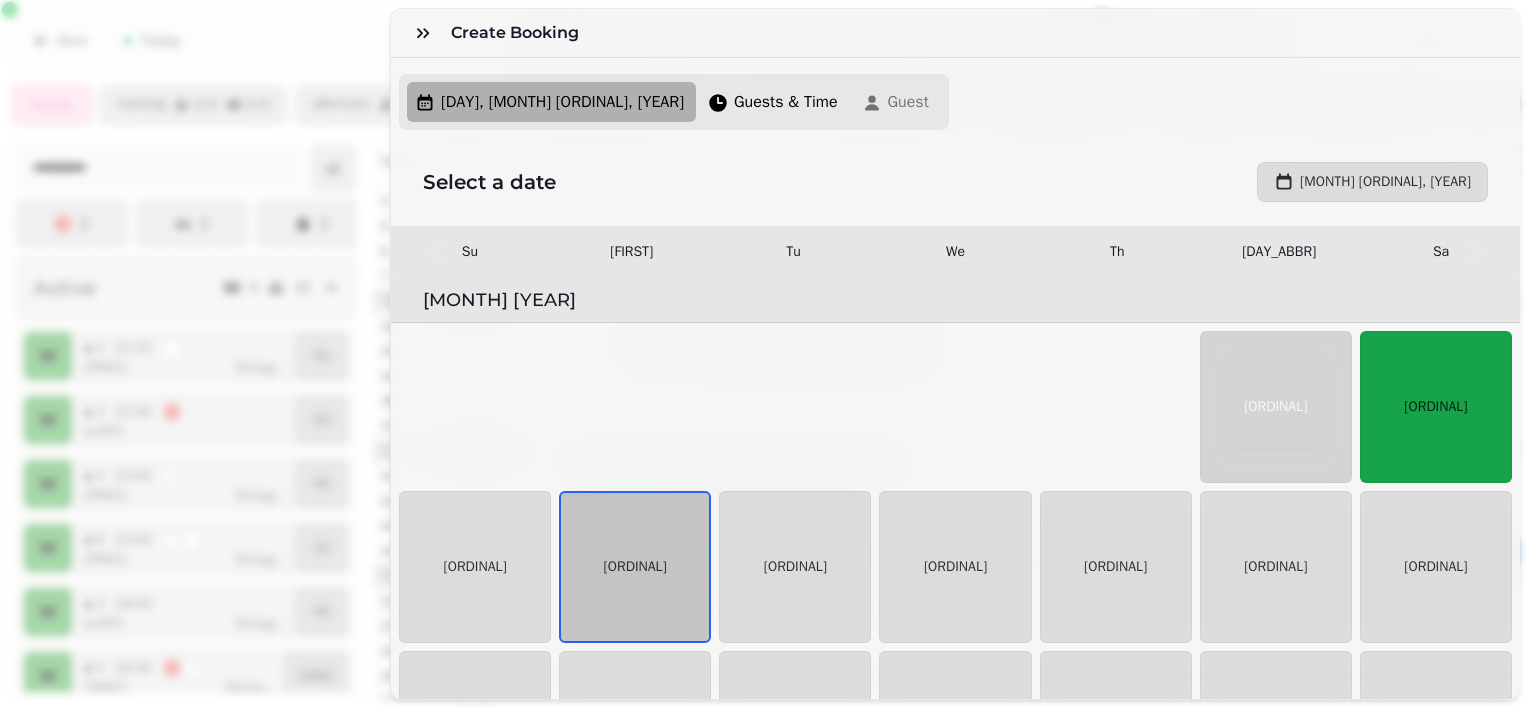 scroll, scrollTop: 120, scrollLeft: 0, axis: vertical 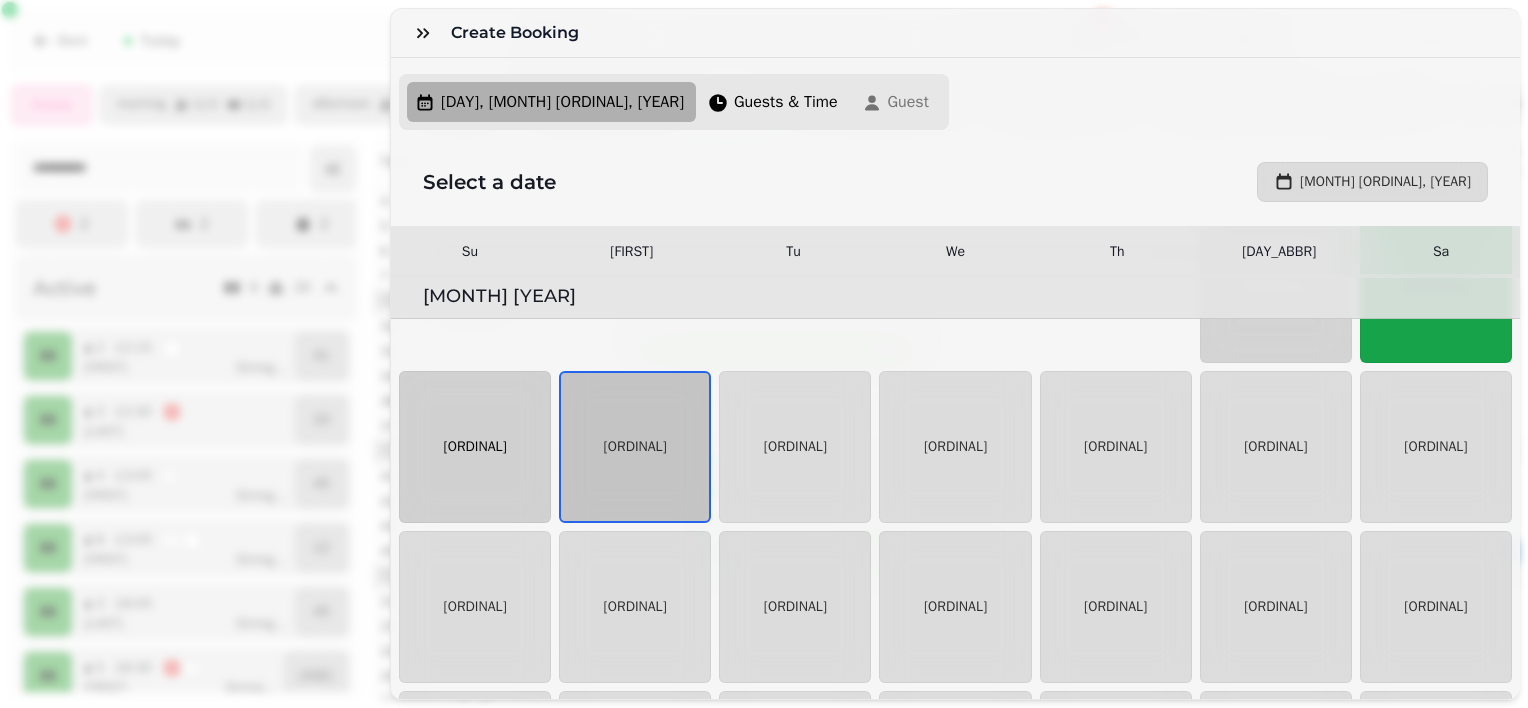click on "[DAY]" at bounding box center [474, 447] 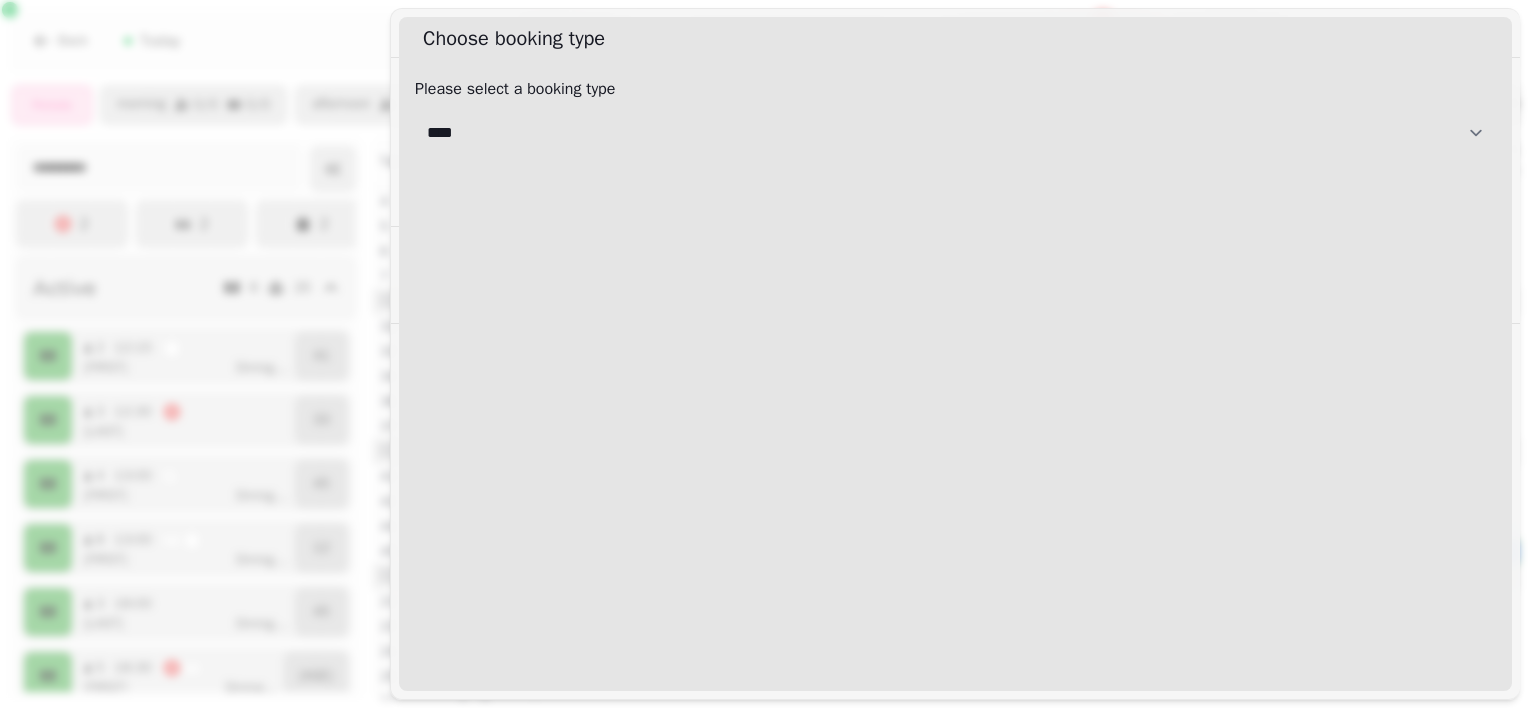 click on "**********" at bounding box center (955, 133) 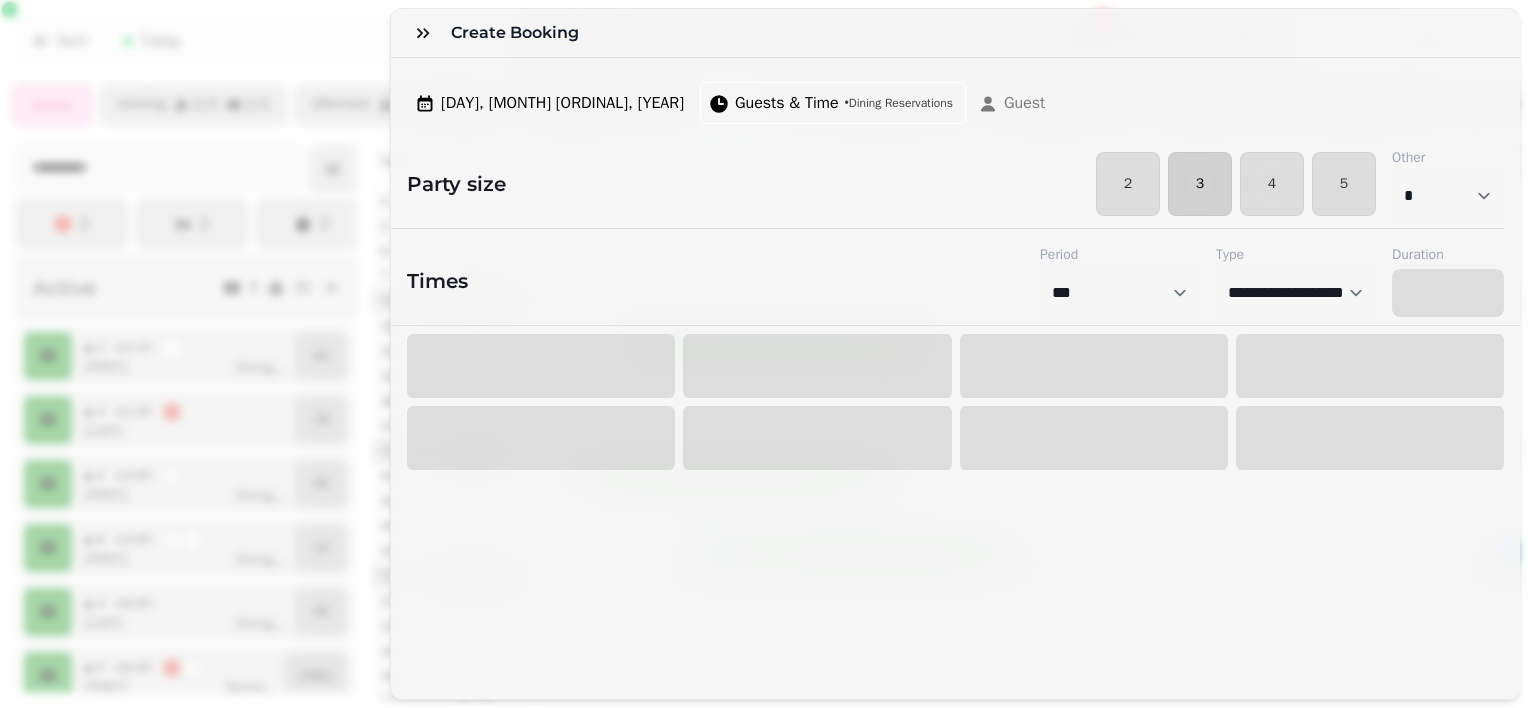 click on "3" at bounding box center (1200, 184) 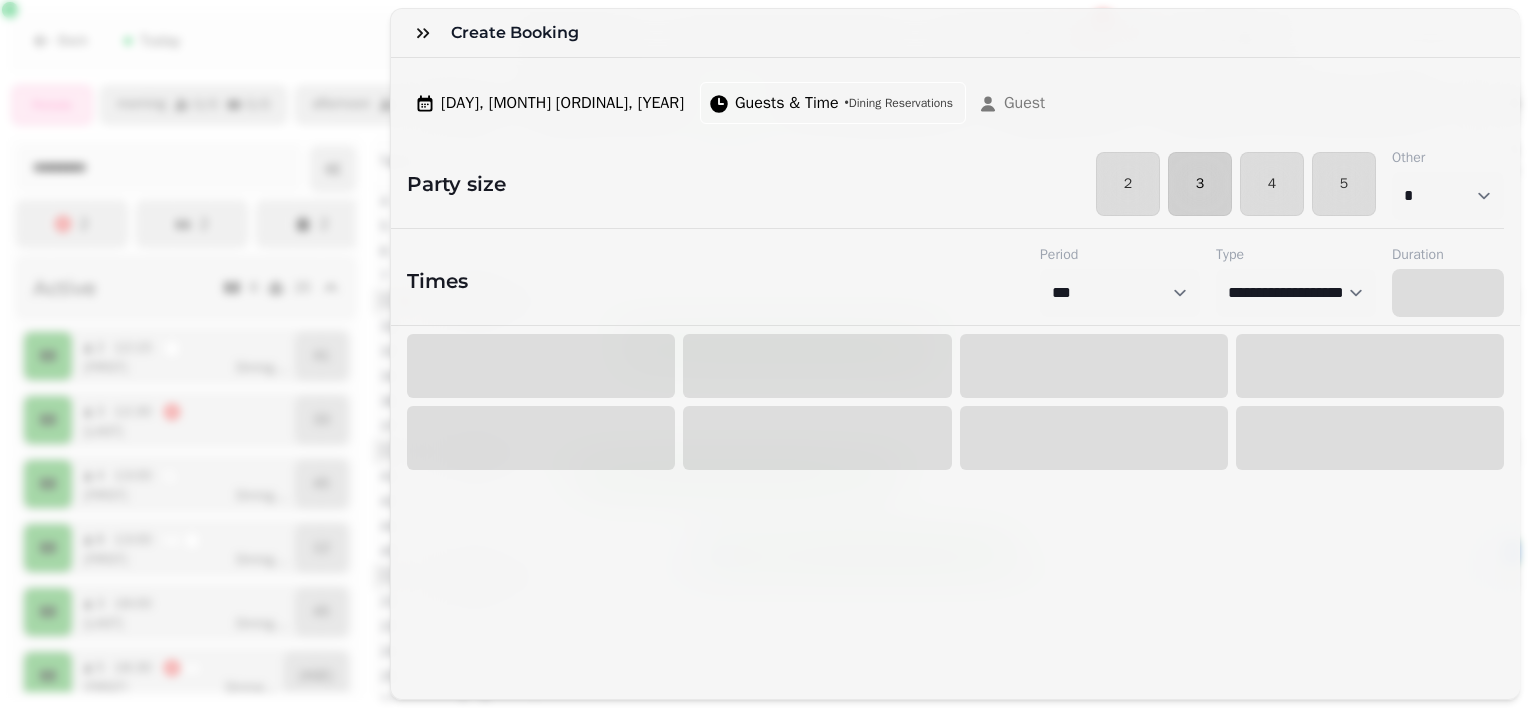 click on "3" at bounding box center [1200, 184] 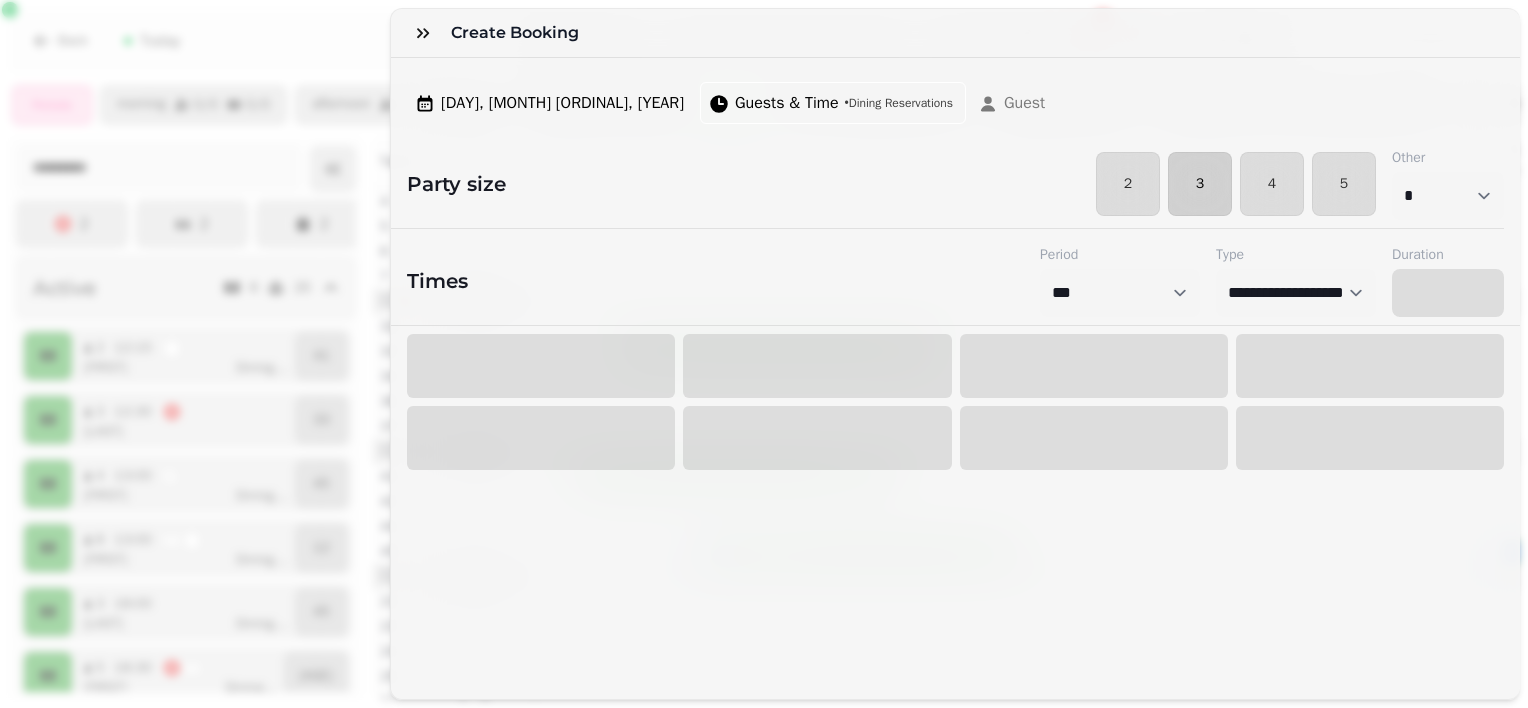 select on "****" 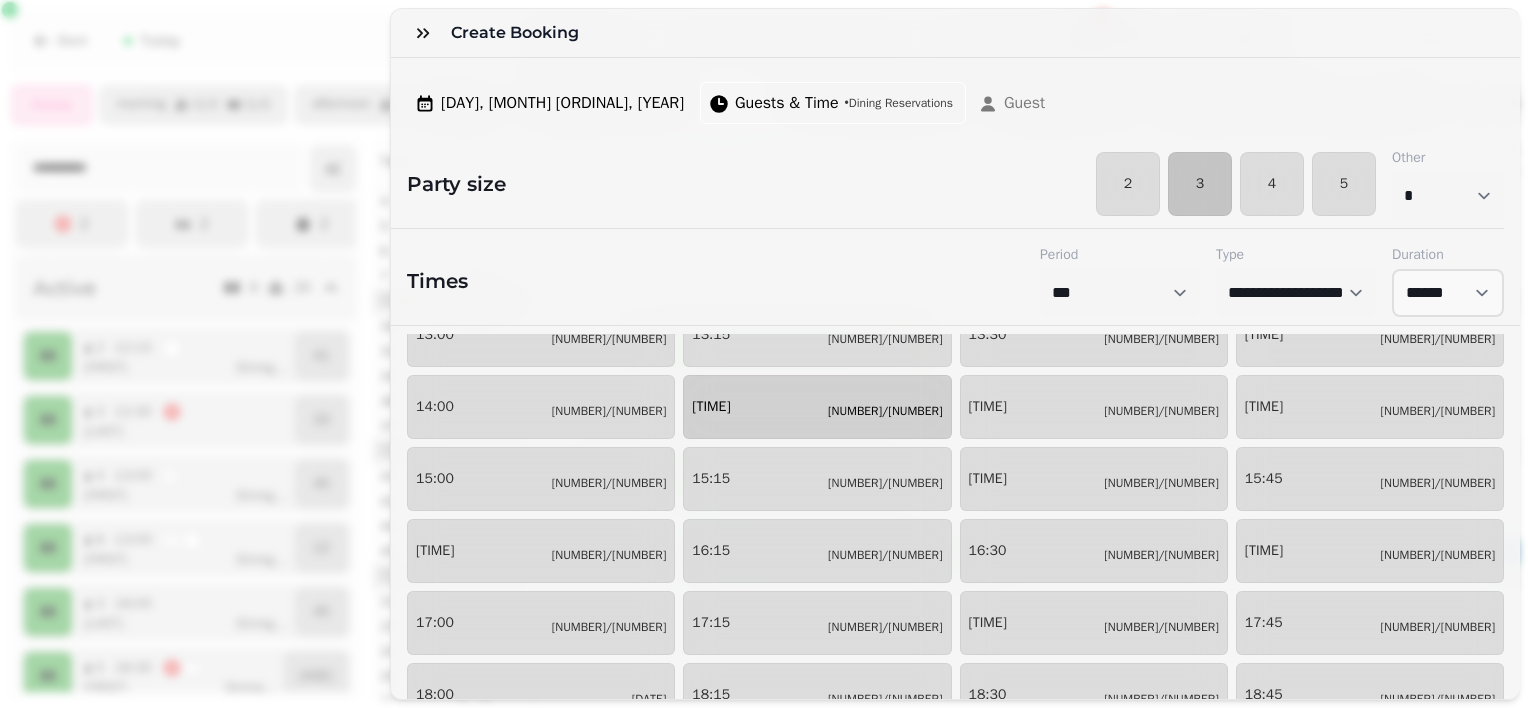 scroll, scrollTop: 104, scrollLeft: 0, axis: vertical 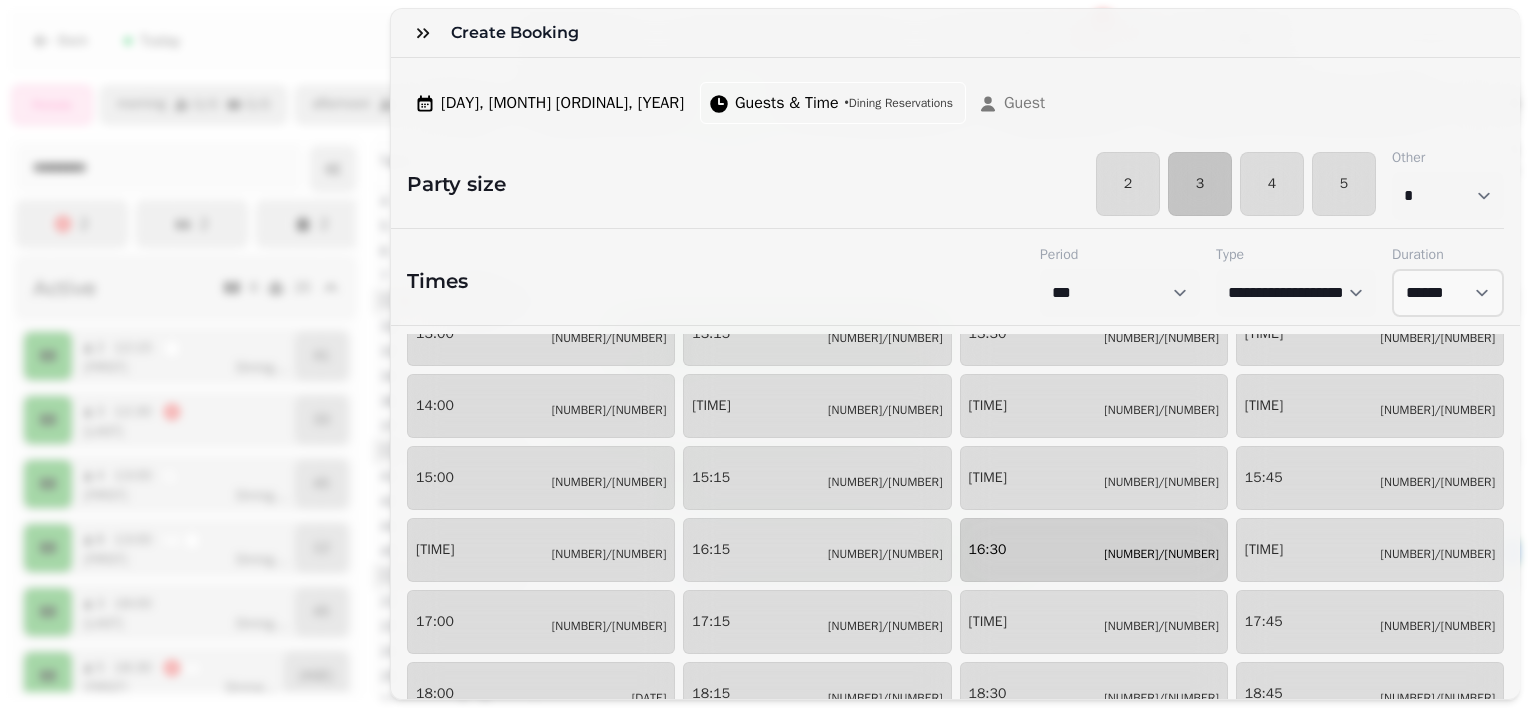 click on "16:30 0/20" at bounding box center (1094, 550) 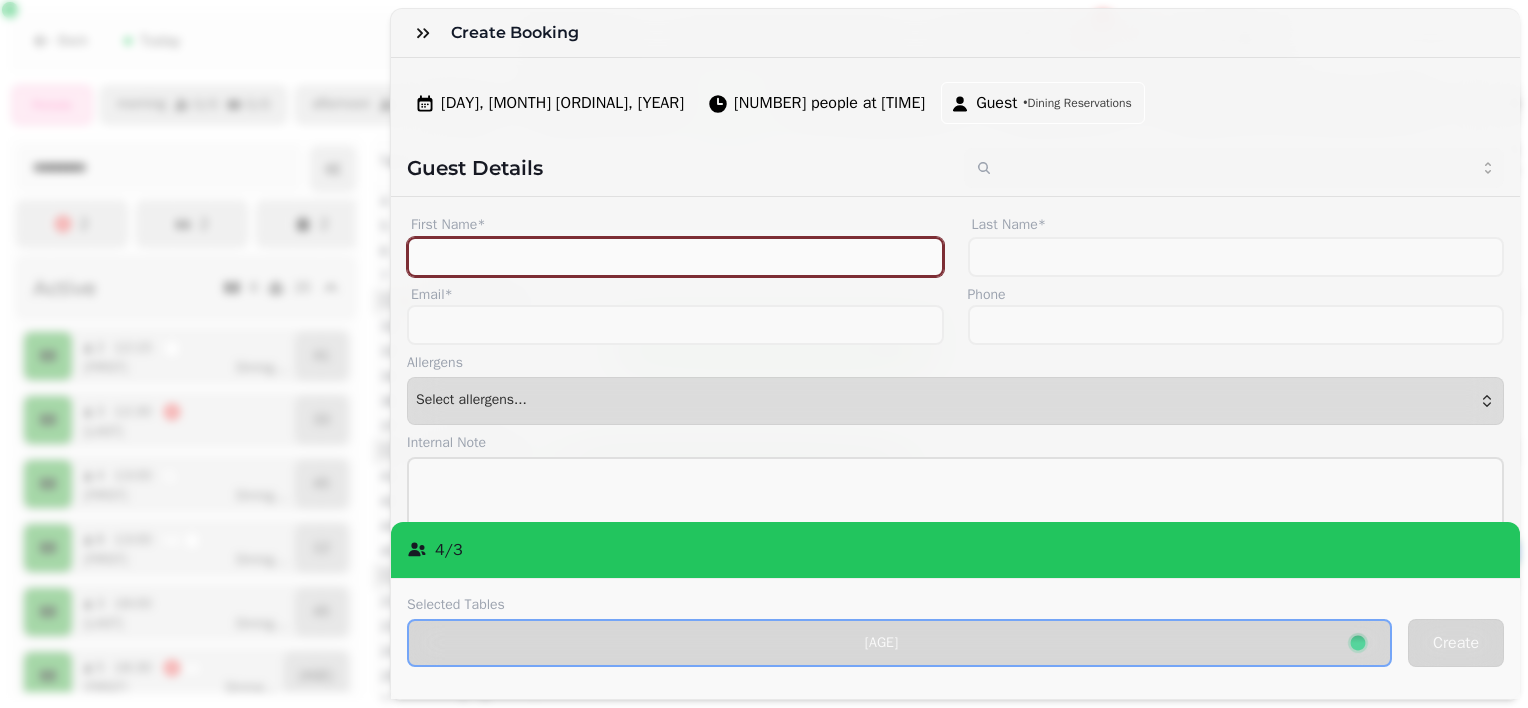 click on "First Name*" at bounding box center (675, 257) 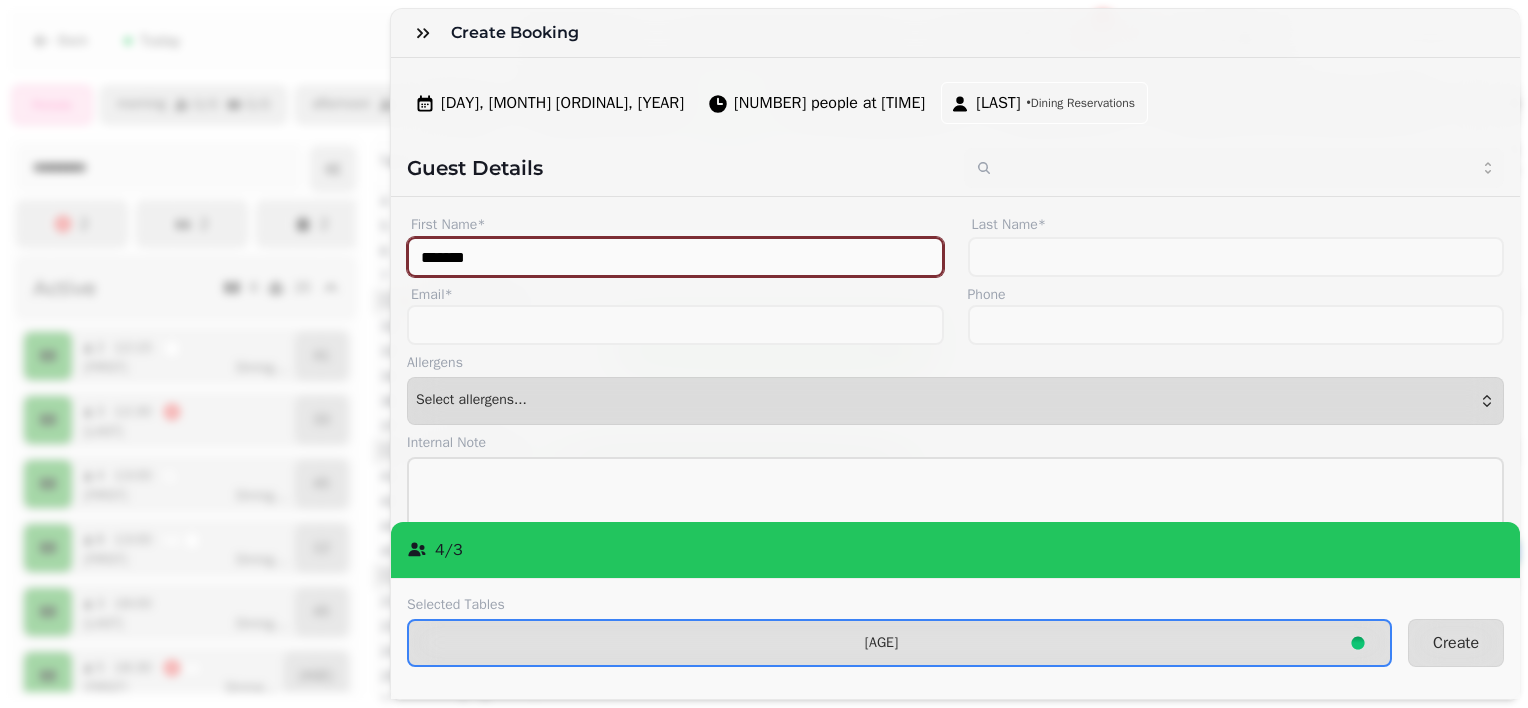 type on "*******" 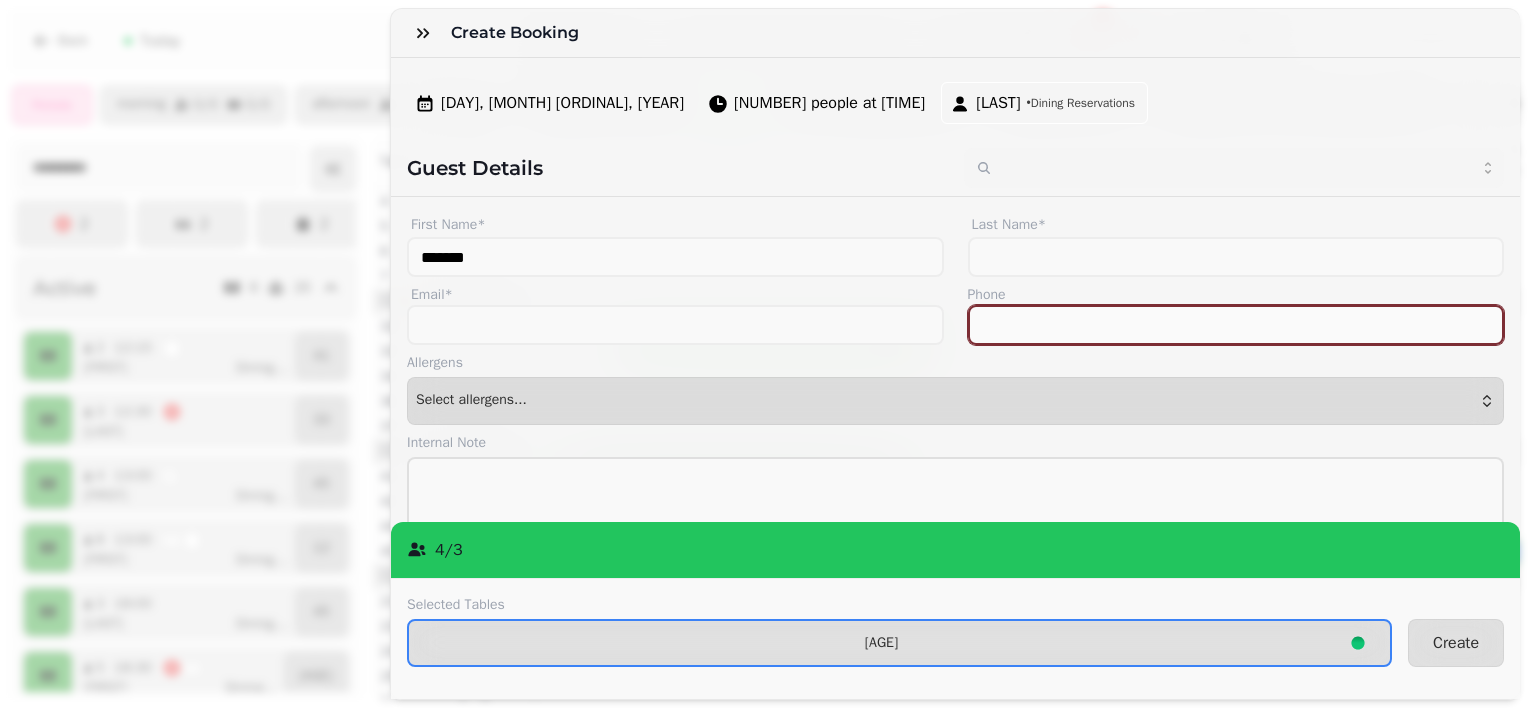 click on "Phone" at bounding box center [1236, 325] 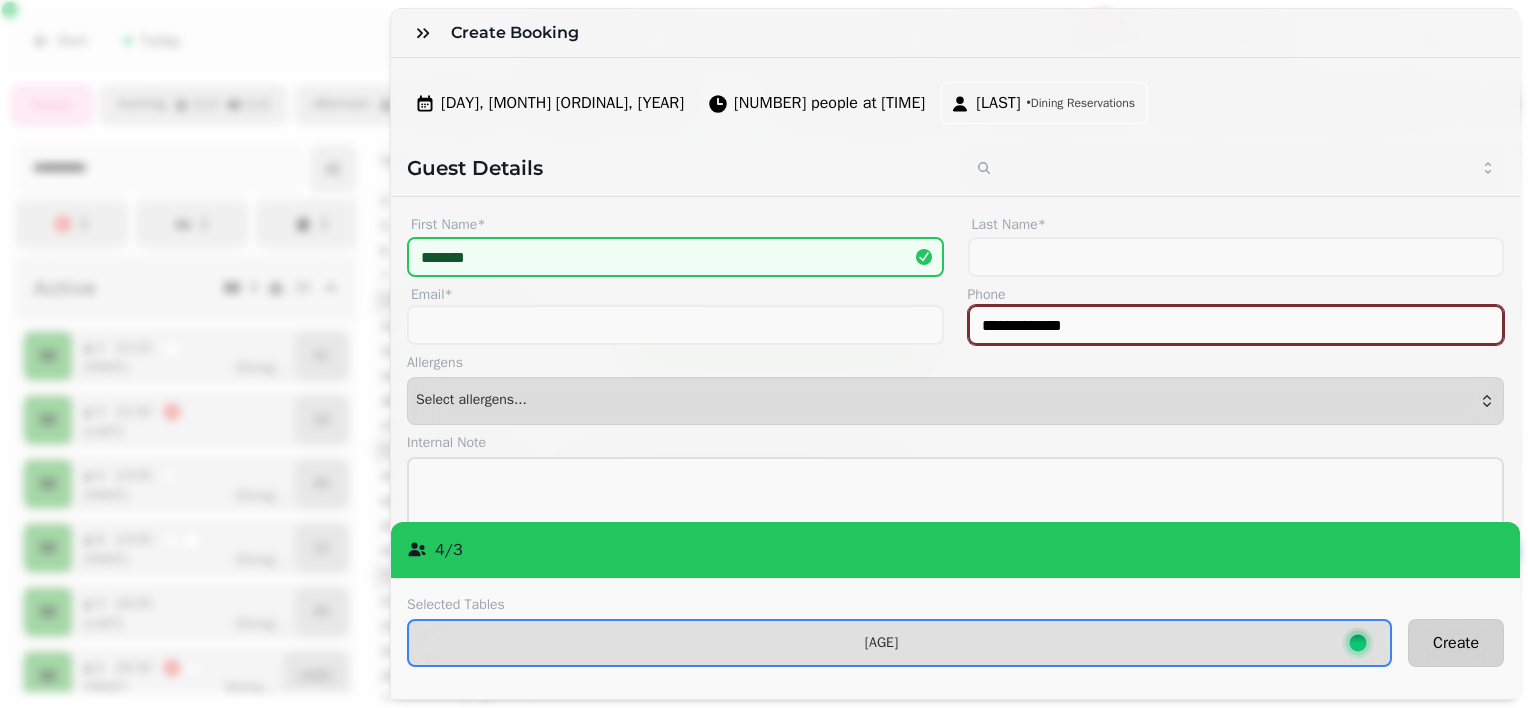 type on "**********" 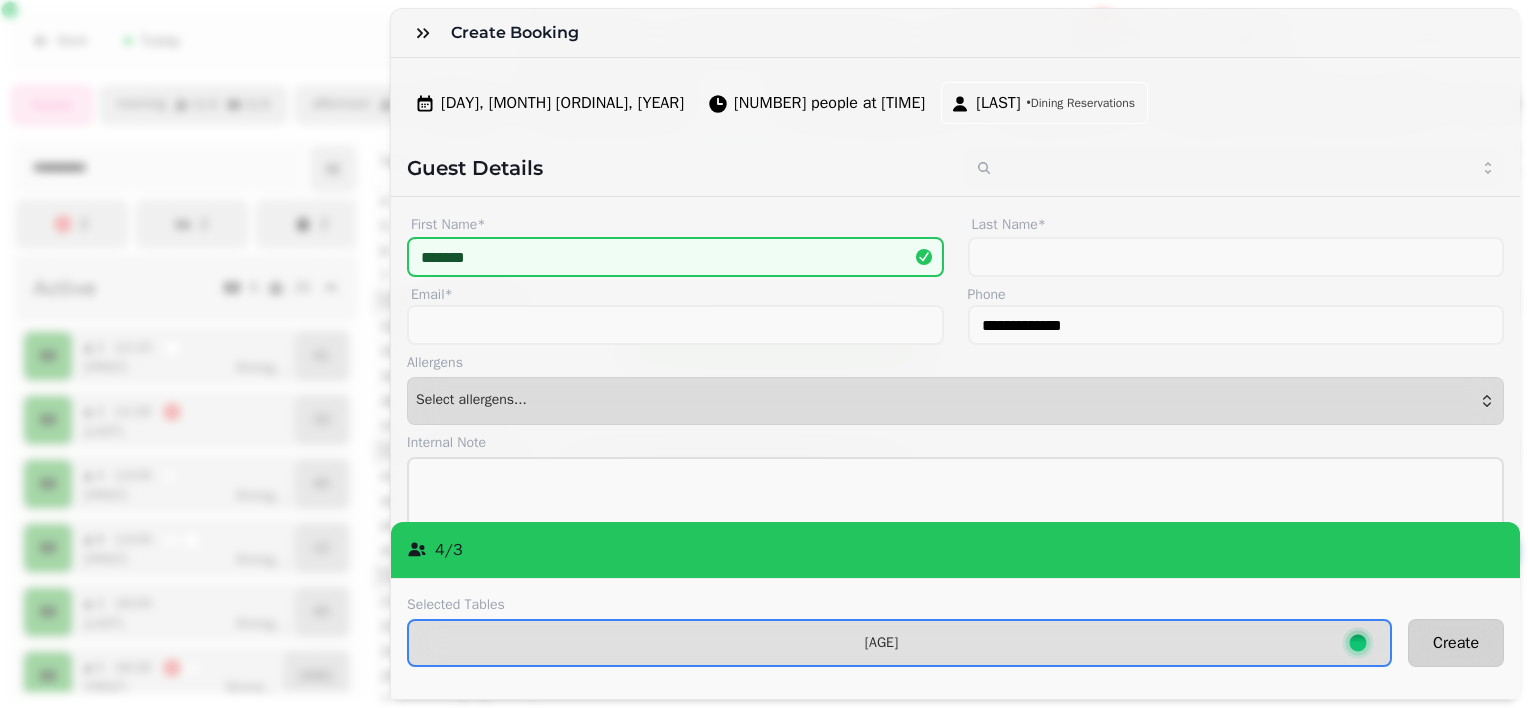 click on "Create" at bounding box center [1456, 643] 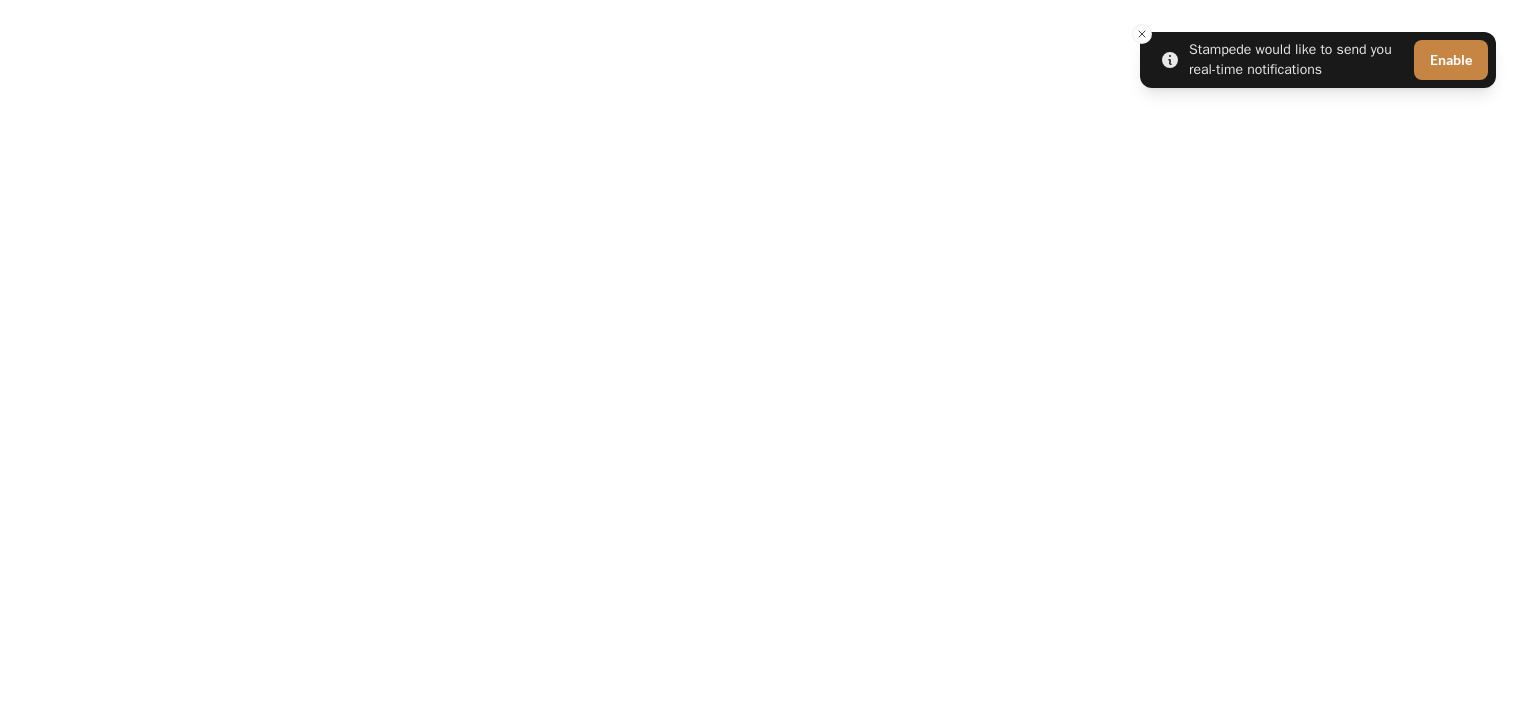 scroll, scrollTop: 0, scrollLeft: 0, axis: both 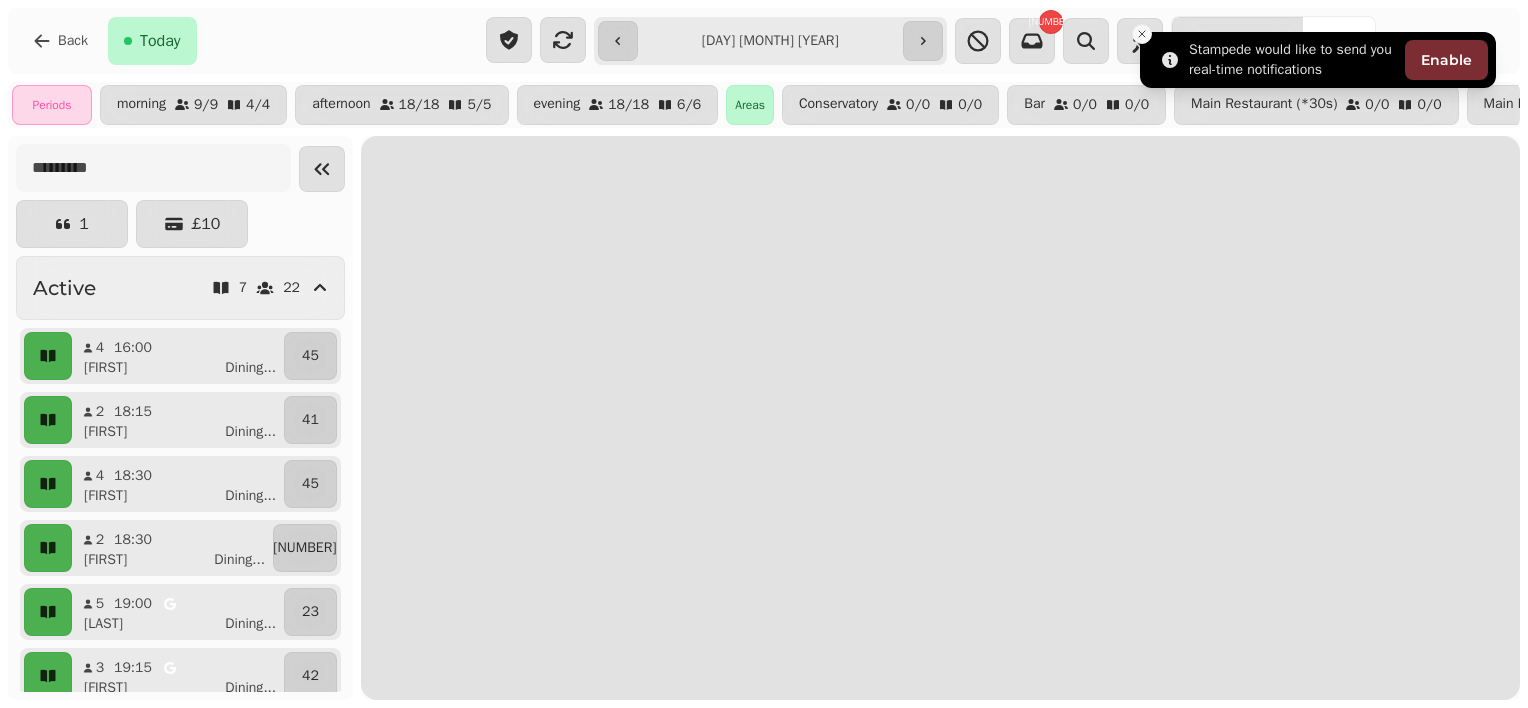 click 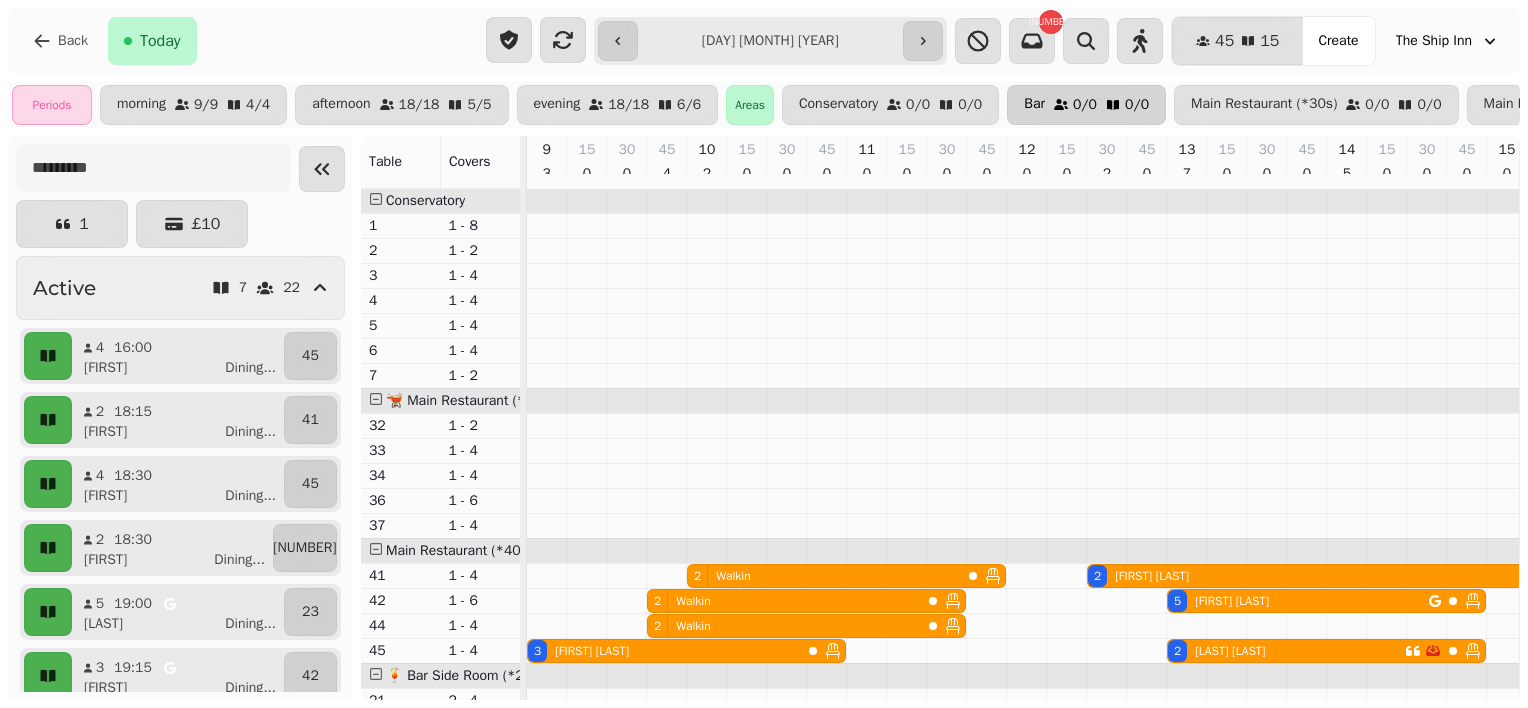 scroll, scrollTop: 0, scrollLeft: 1168, axis: horizontal 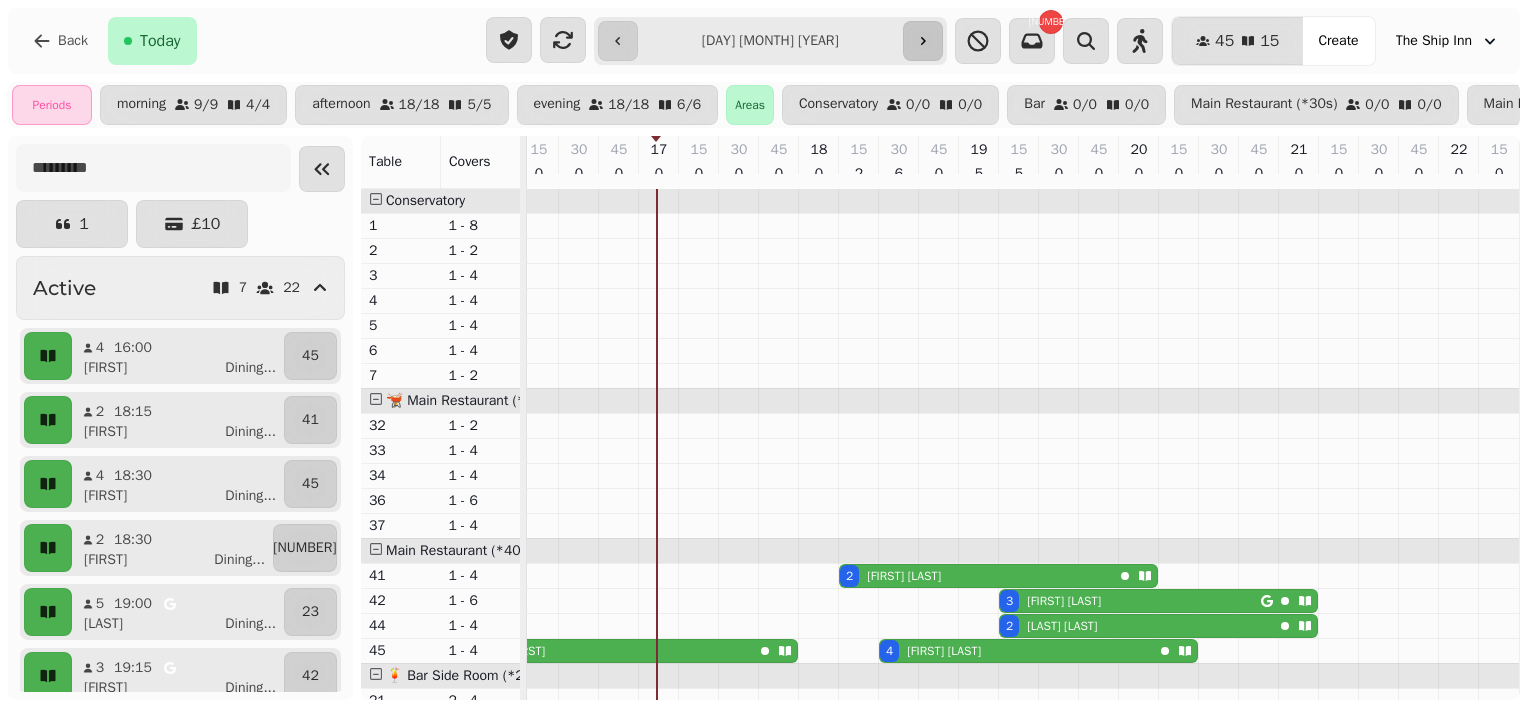 click 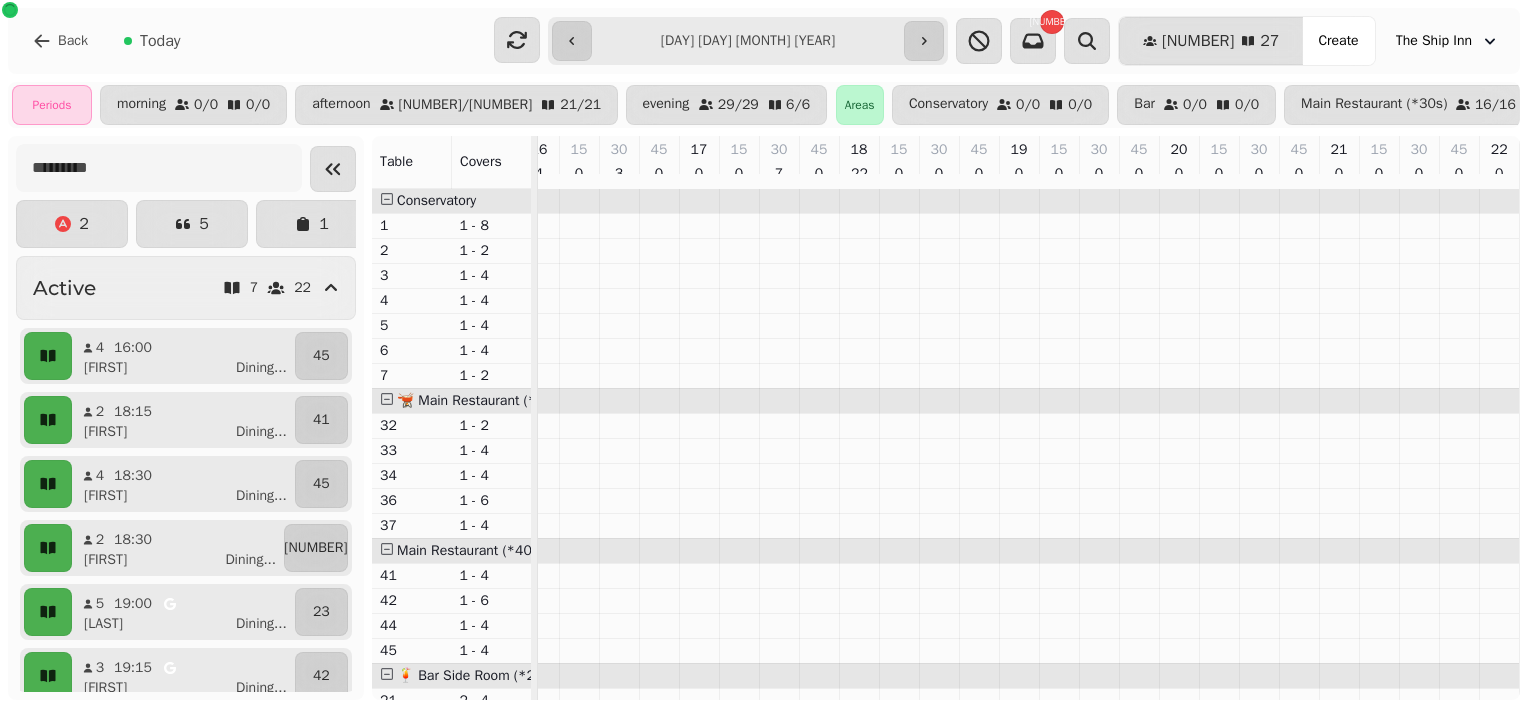 scroll, scrollTop: 0, scrollLeft: 1153, axis: horizontal 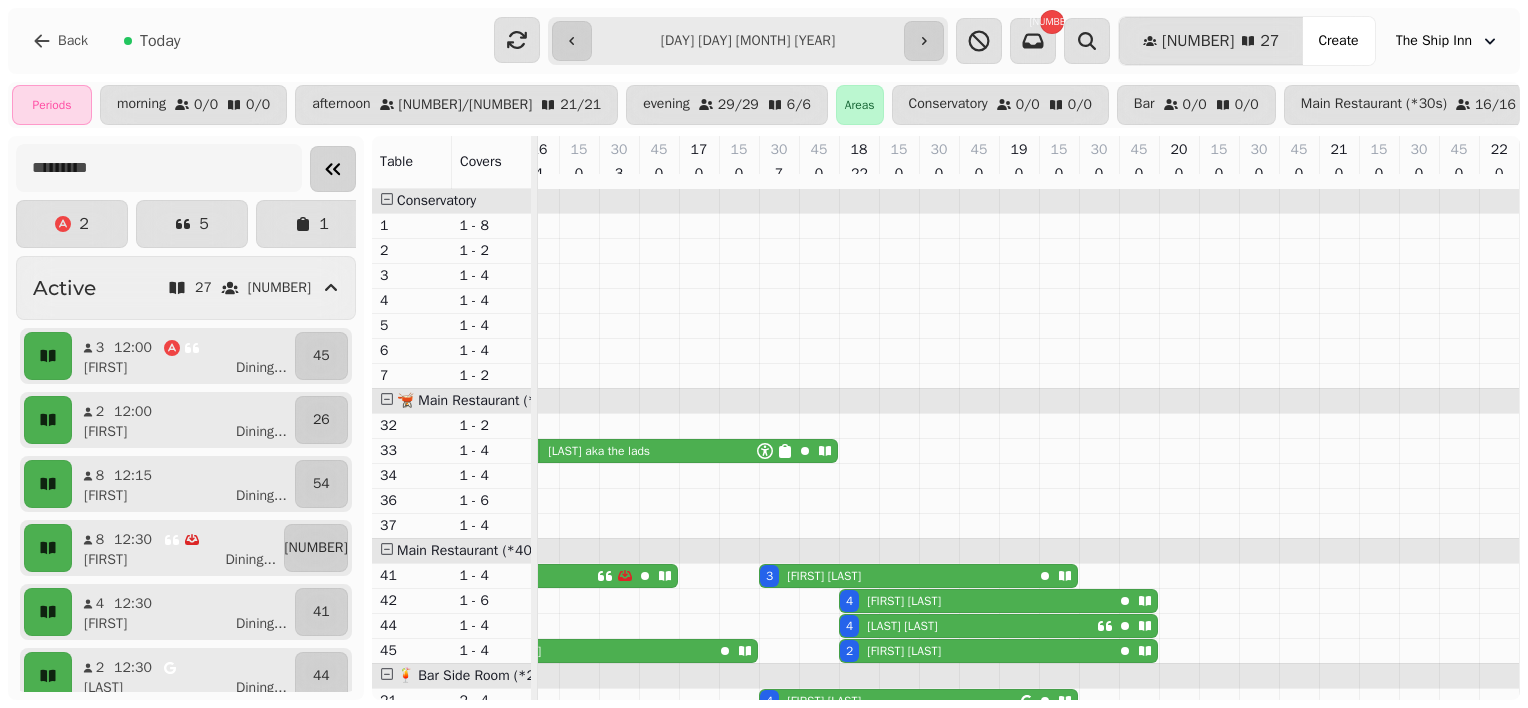 click at bounding box center (333, 169) 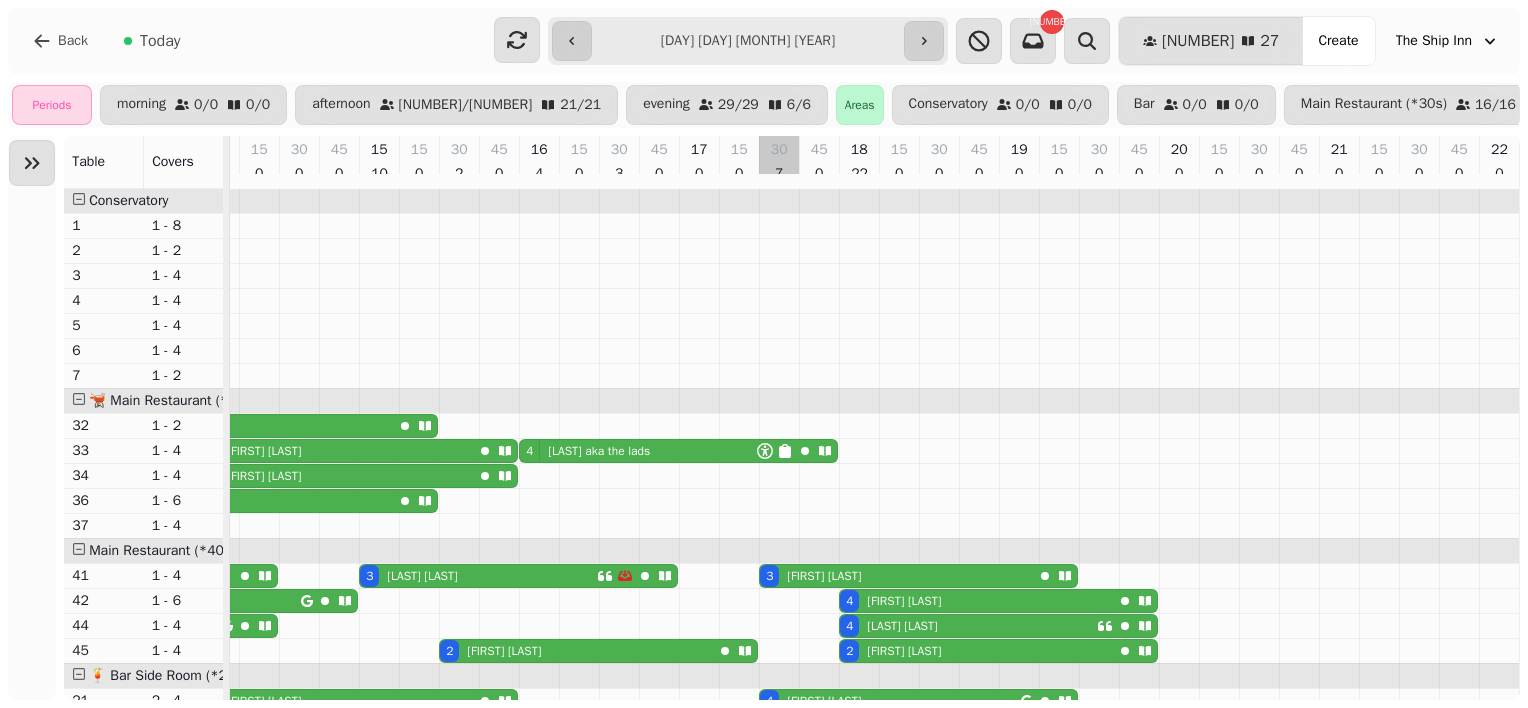 scroll, scrollTop: 0, scrollLeft: 1100, axis: horizontal 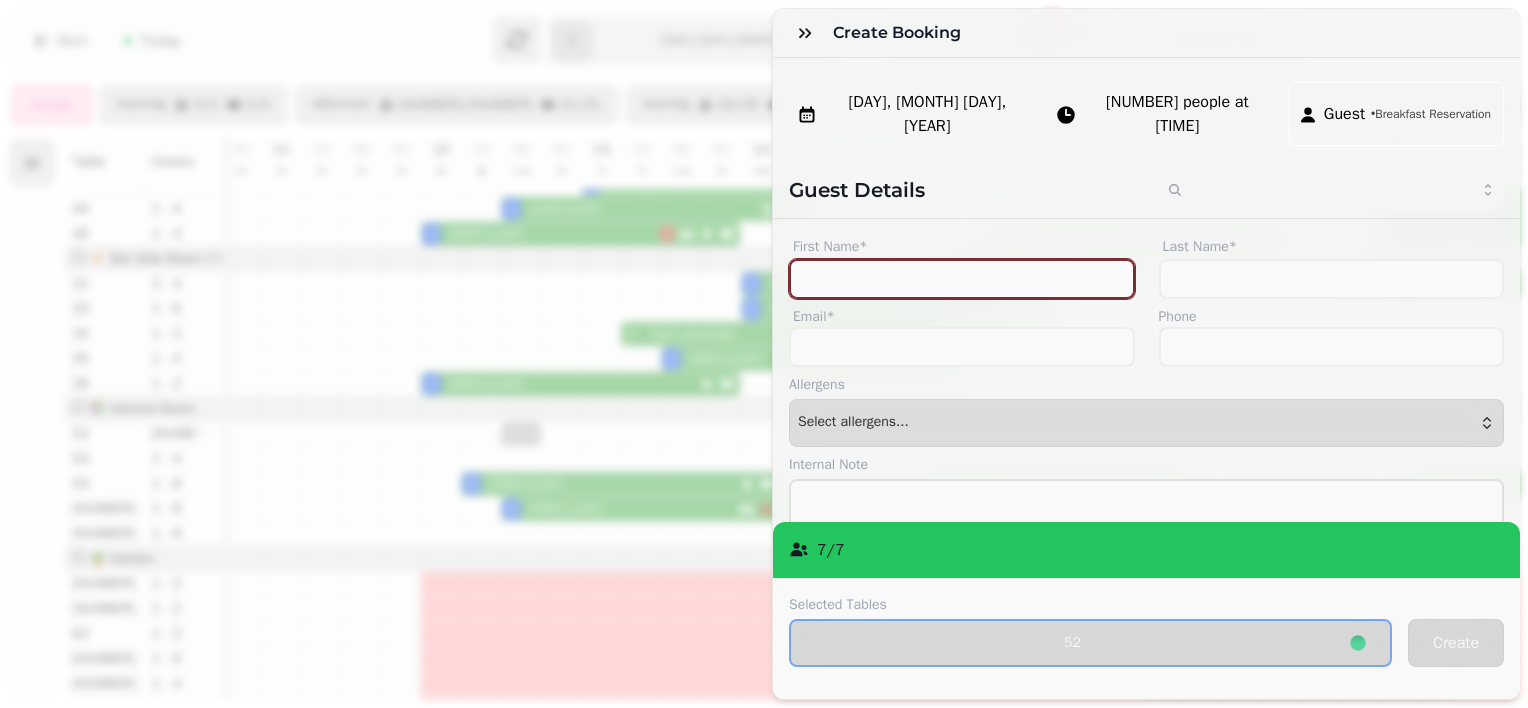 click on "First Name*" at bounding box center [962, 279] 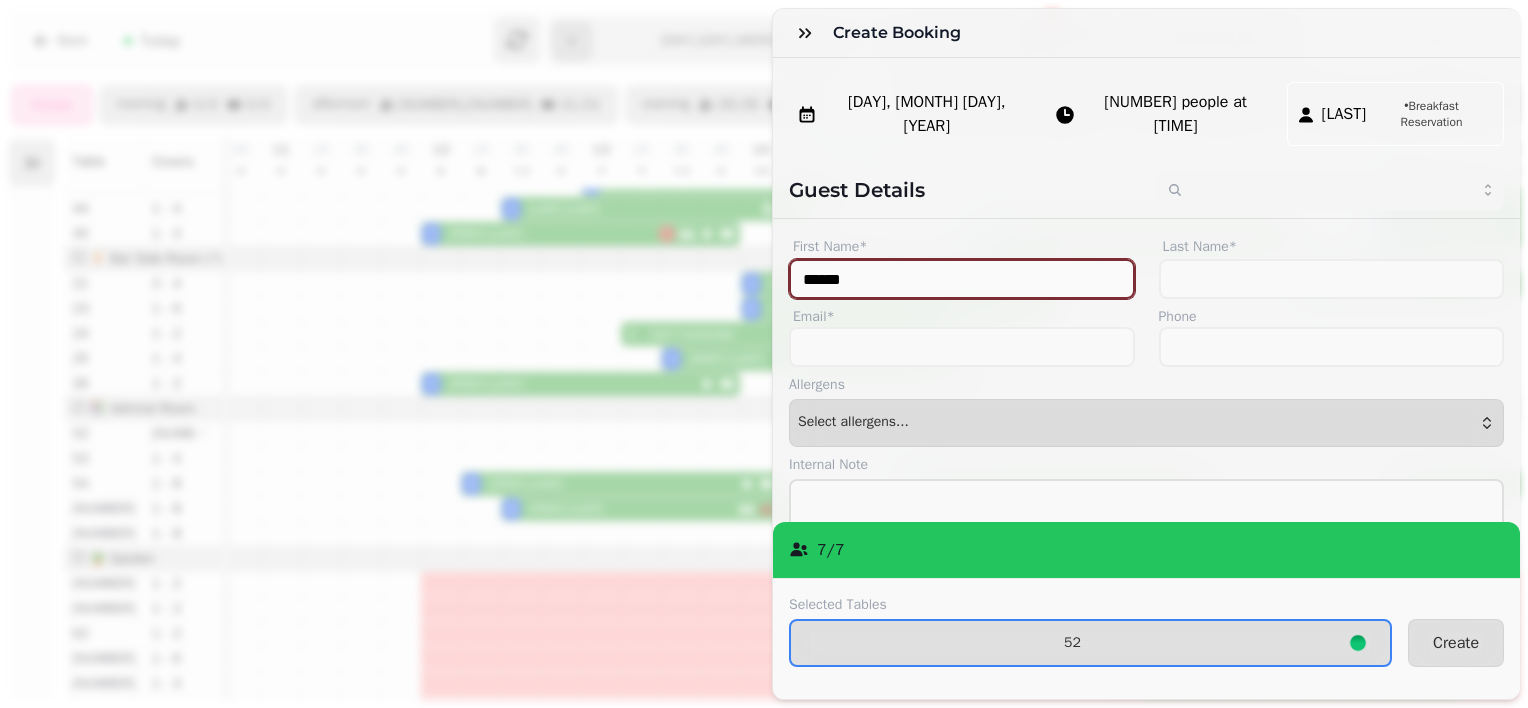 type on "******" 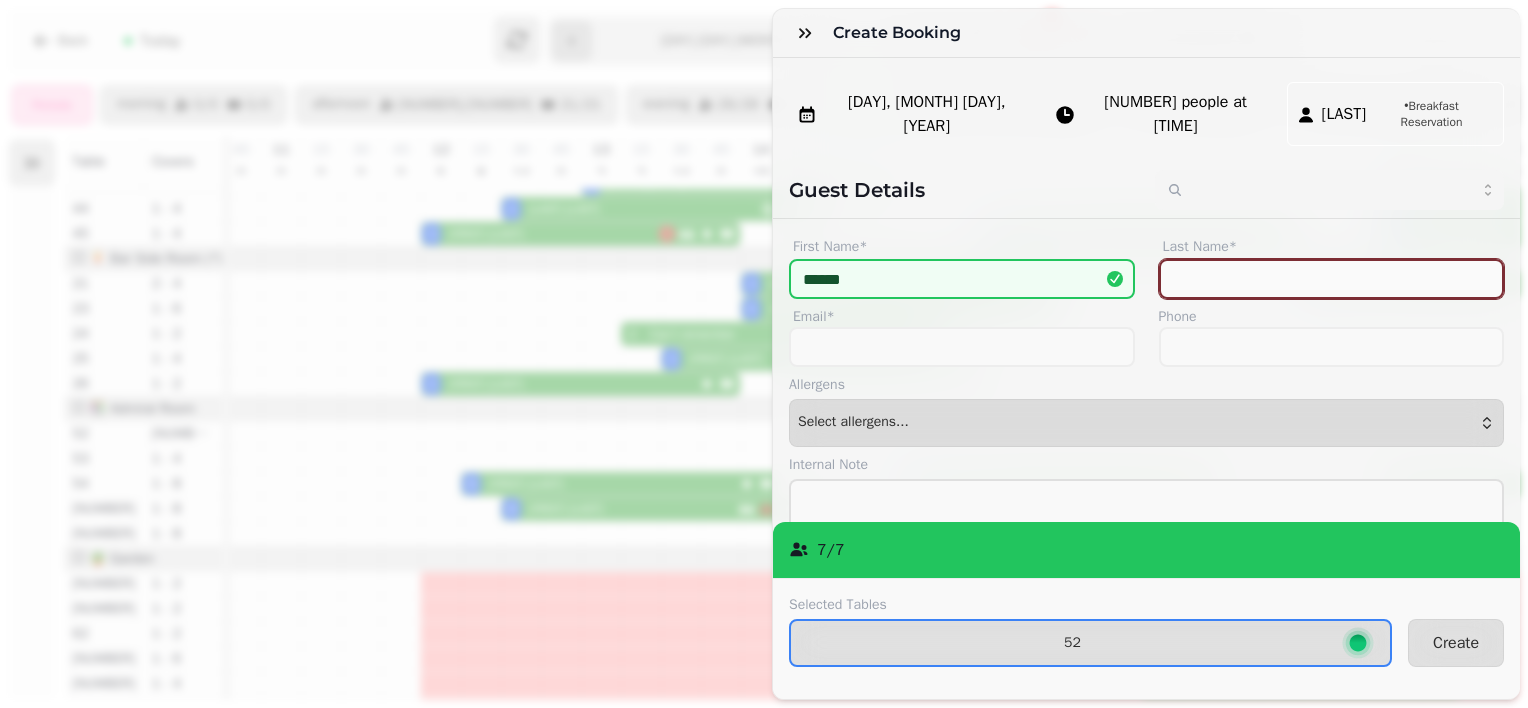 click on "Last Name*" at bounding box center (1332, 279) 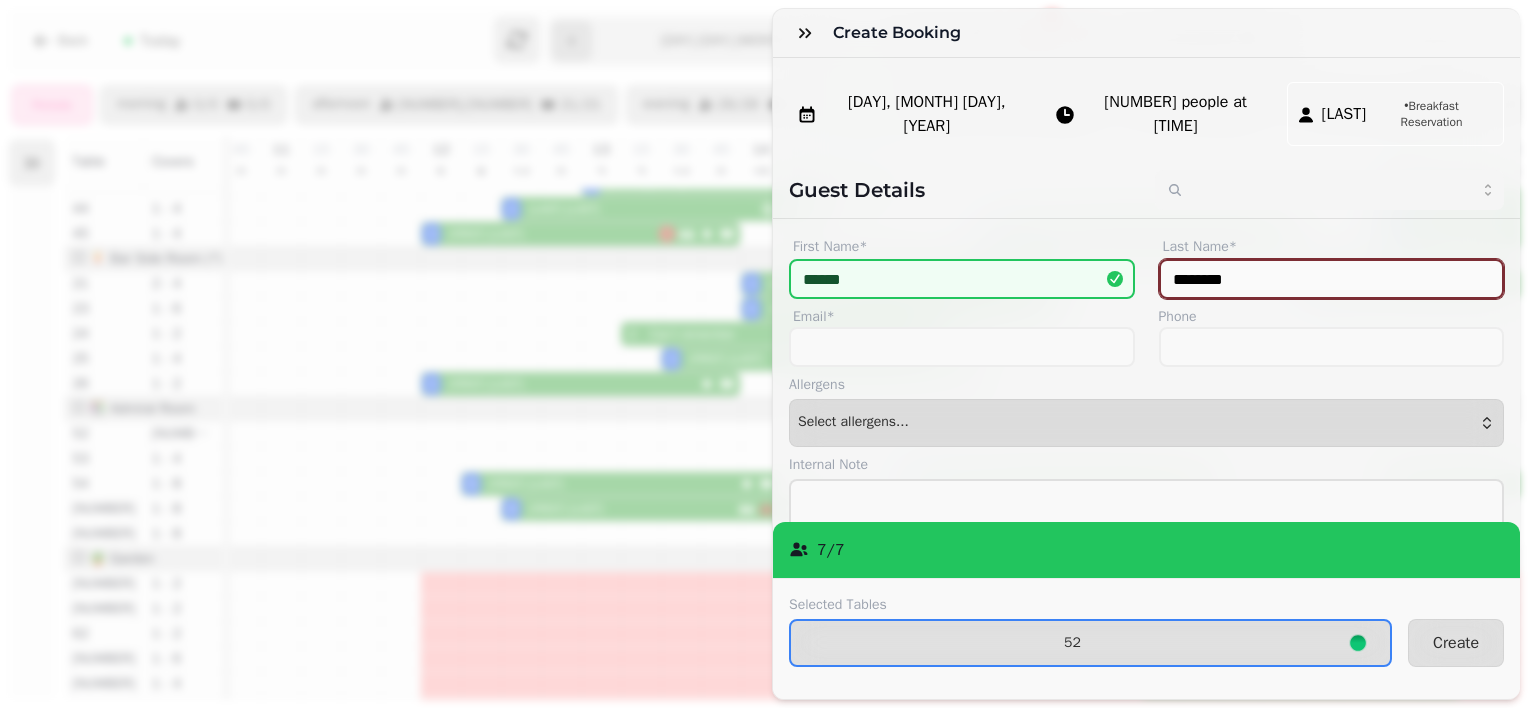 type on "********" 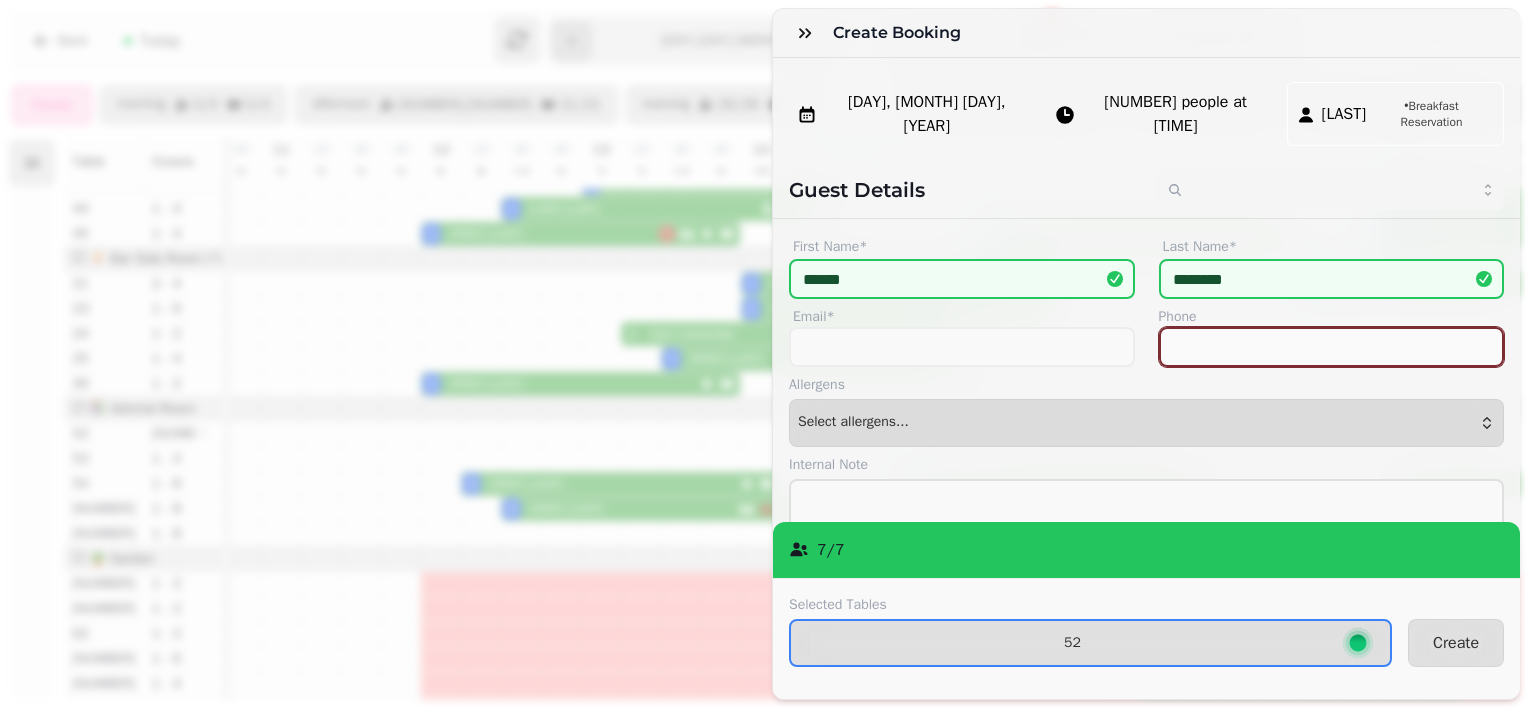 click on "Phone" at bounding box center [1332, 347] 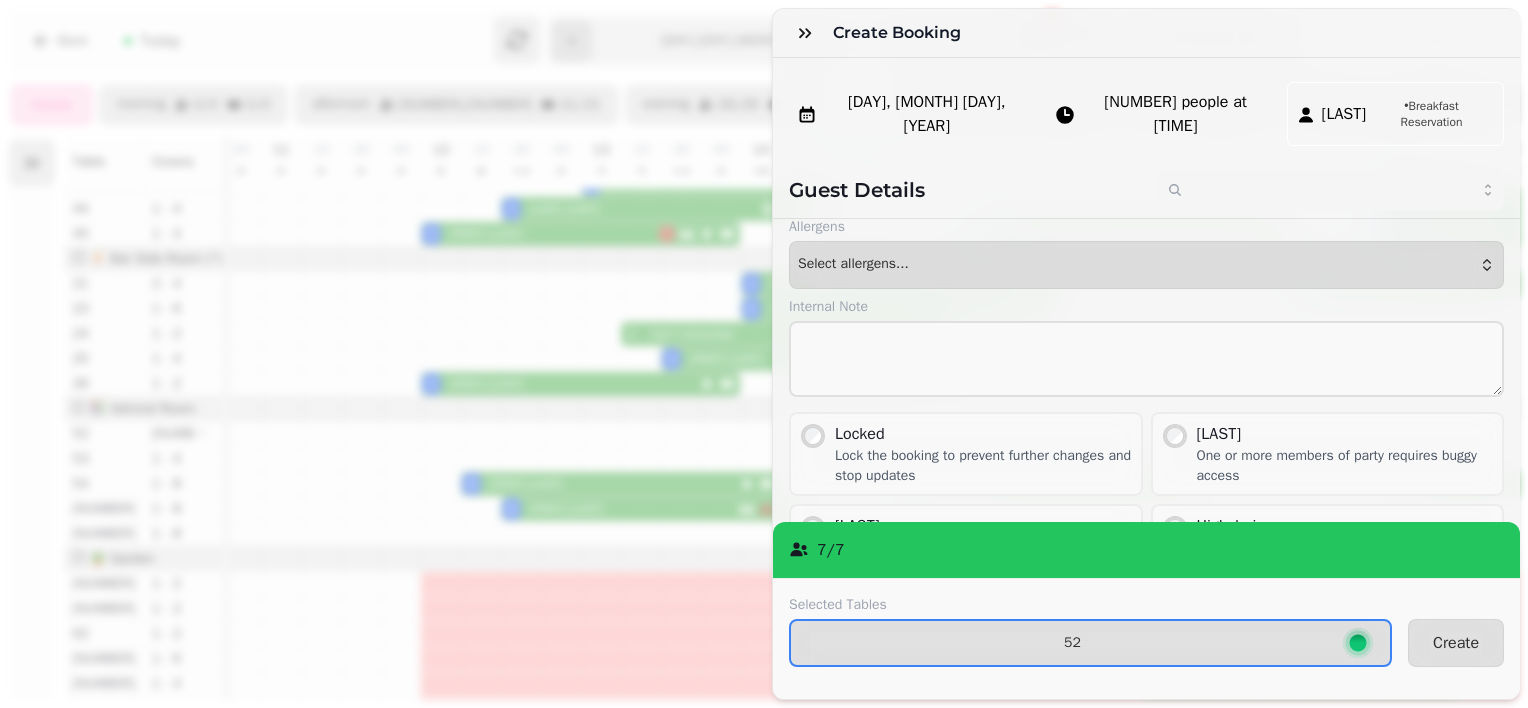 type on "**********" 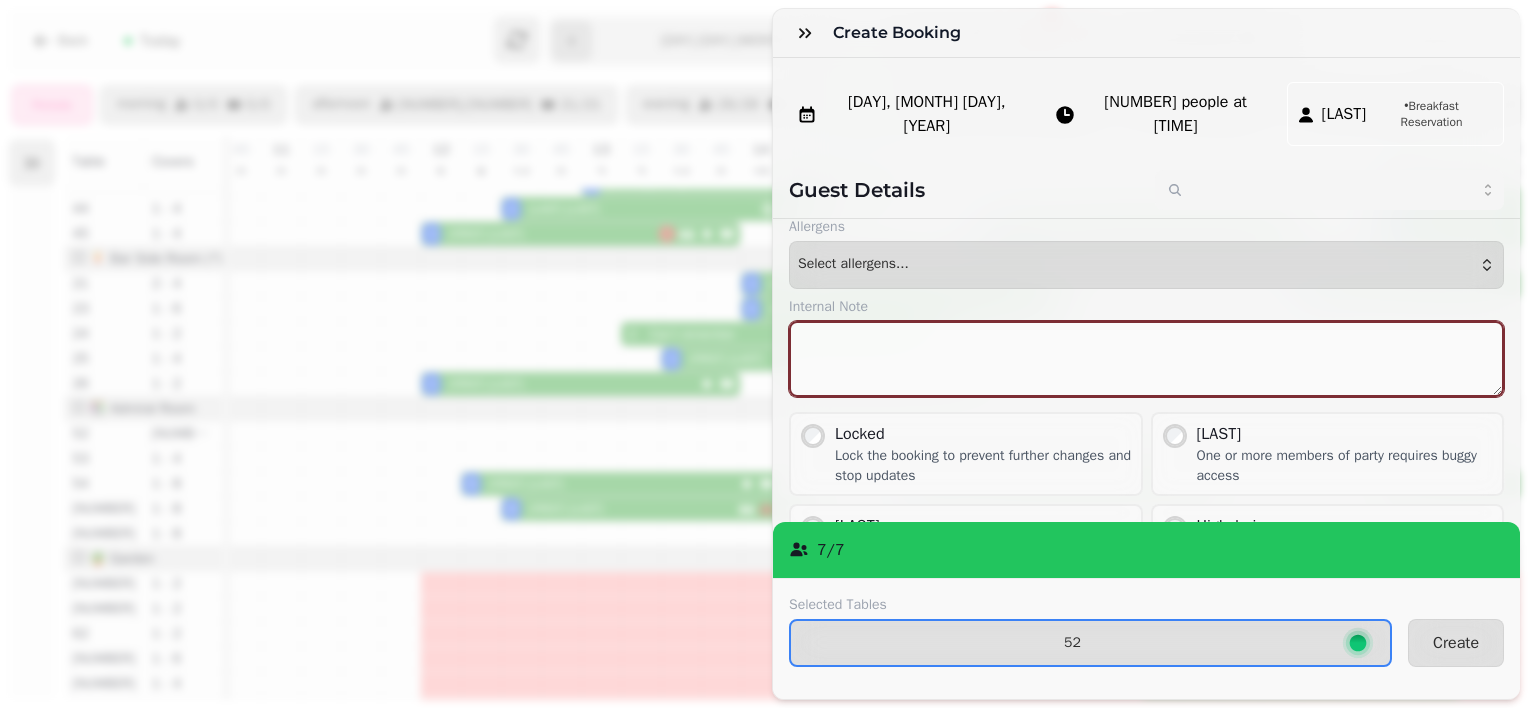 click at bounding box center [1146, 359] 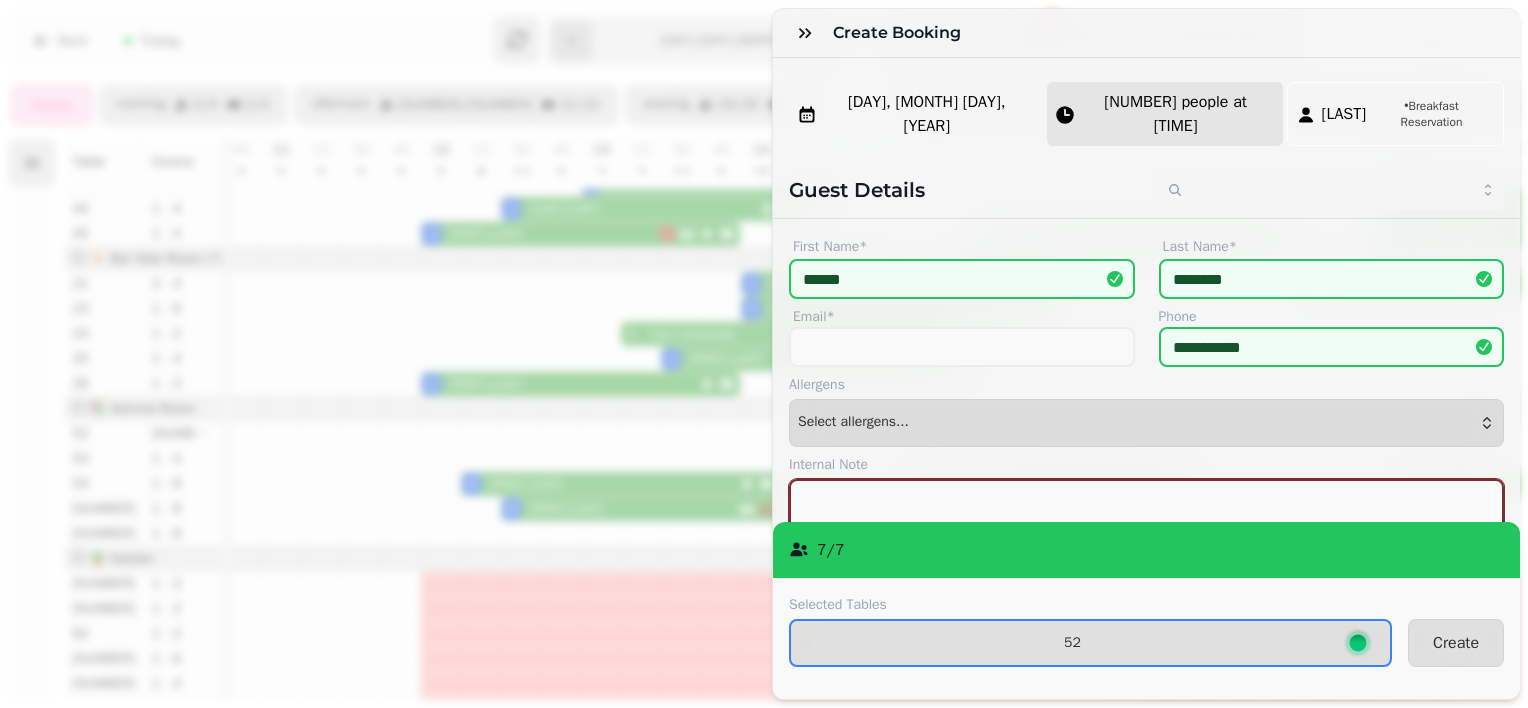 click on "[NUMBER] people at [TIME]" at bounding box center [1176, 114] 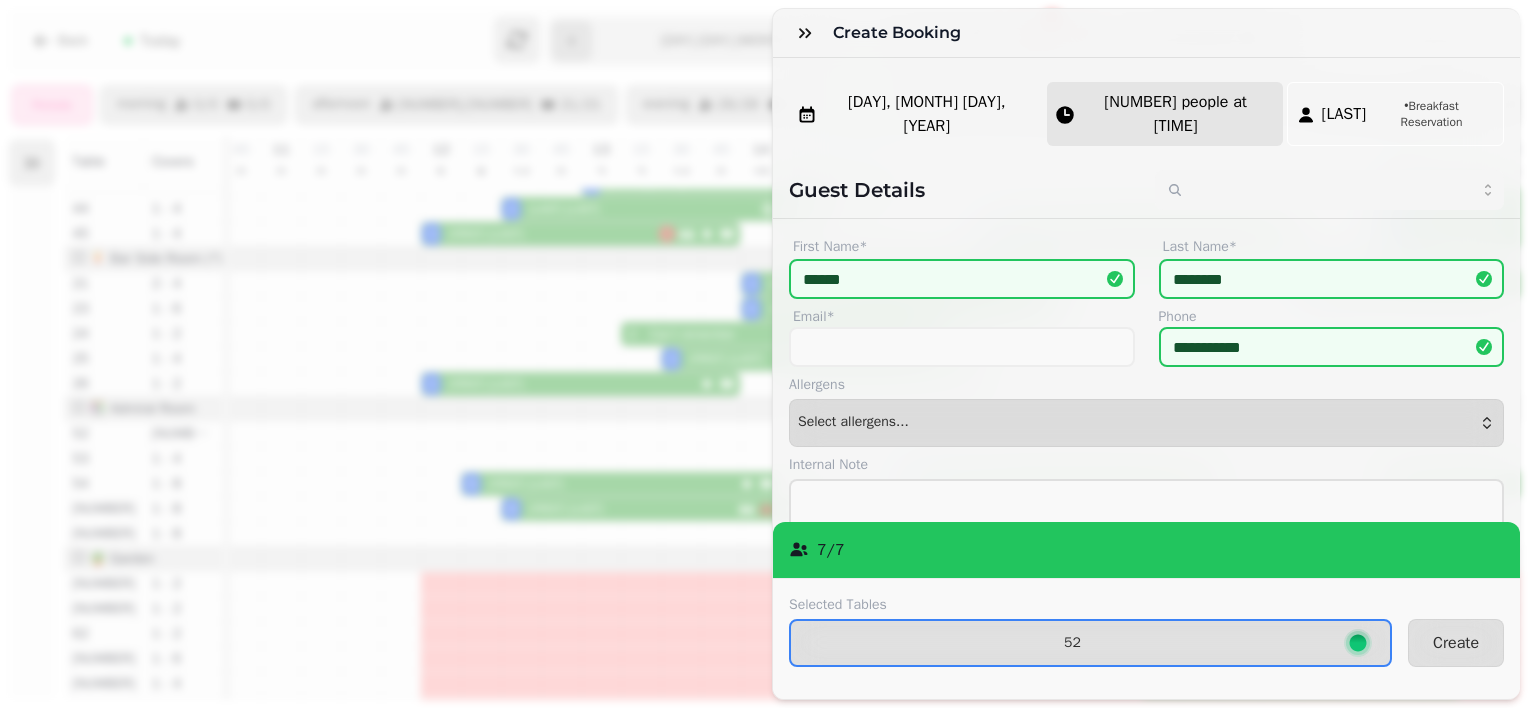 select on "*" 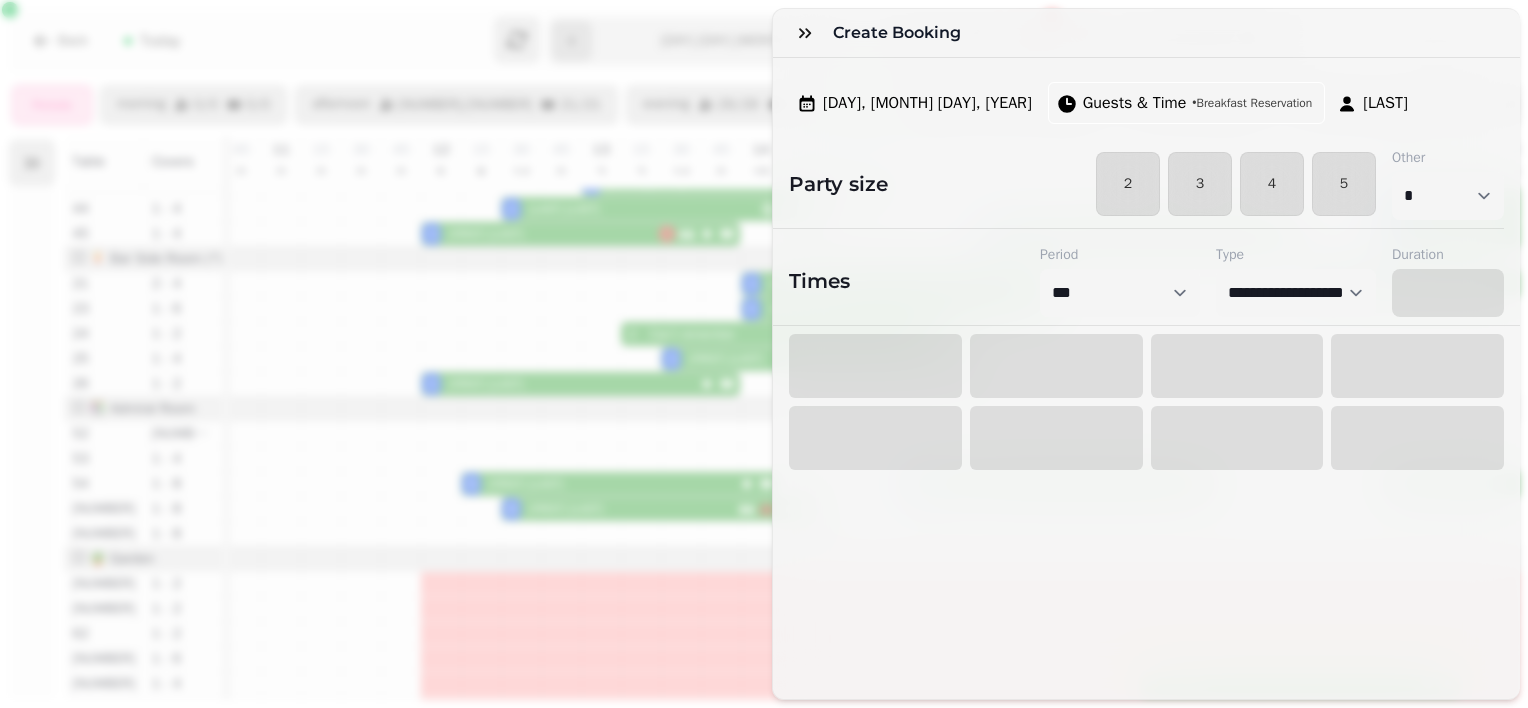 select on "****" 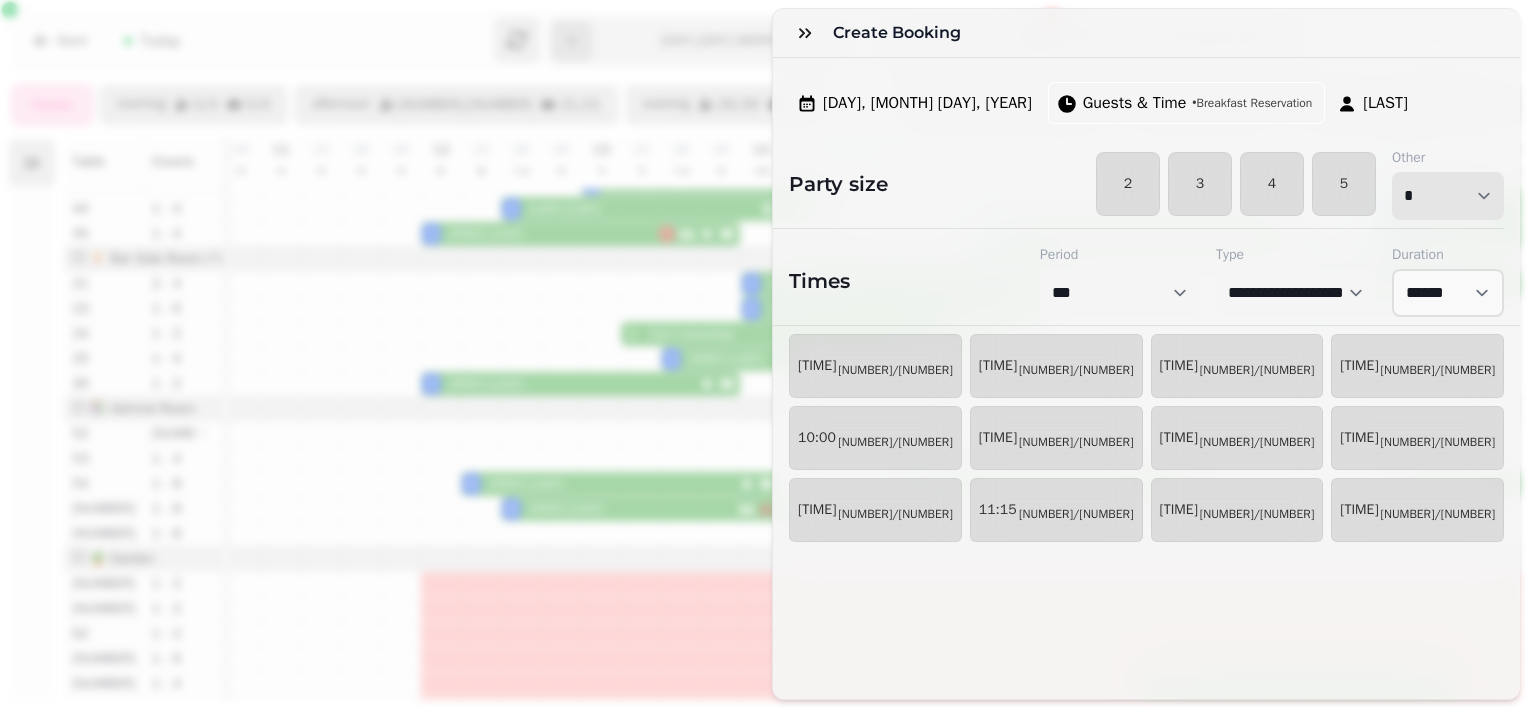 click on "* * * * * * * * * ** ** ** ** ** ** ** ** ** ** ** ** ** ** ** ** ** ** ** ** ** ** ** ** ** ** ** ** ** ** ** ** ** ** ** ** ** ** ** ** ** ** ** ** ** ** ** ** ** ** ** ** ** ** ** ** ** ** ** ** ** ** ** ** ** ** ** ** ** ** ** ** ** ** ** ** ** ** ** ** ** ** ** ** ** ** ** ** ** ** *** *** *** *** *** *** *** *** *** *** *** *** *** *** *** *** *** *** *** *** ***" at bounding box center [1448, 196] 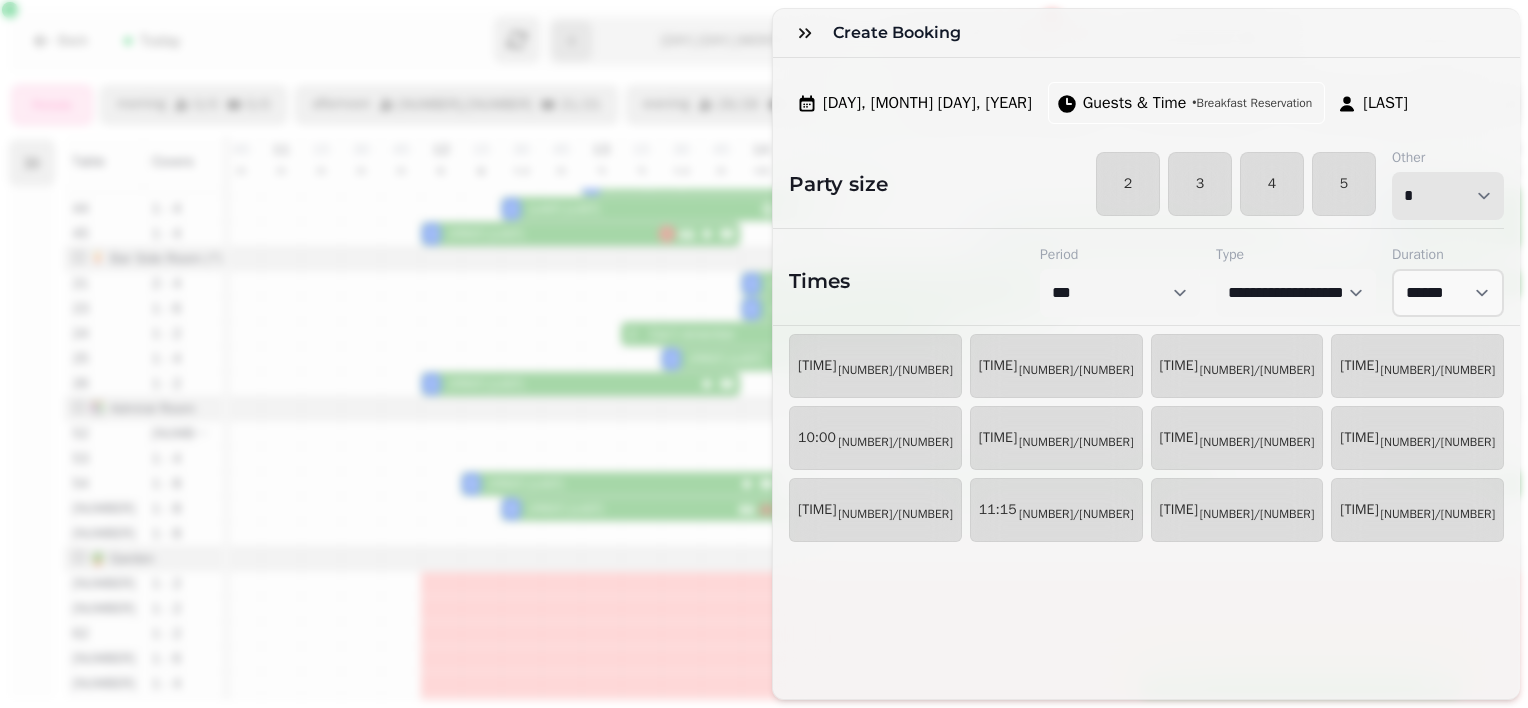 select on "*" 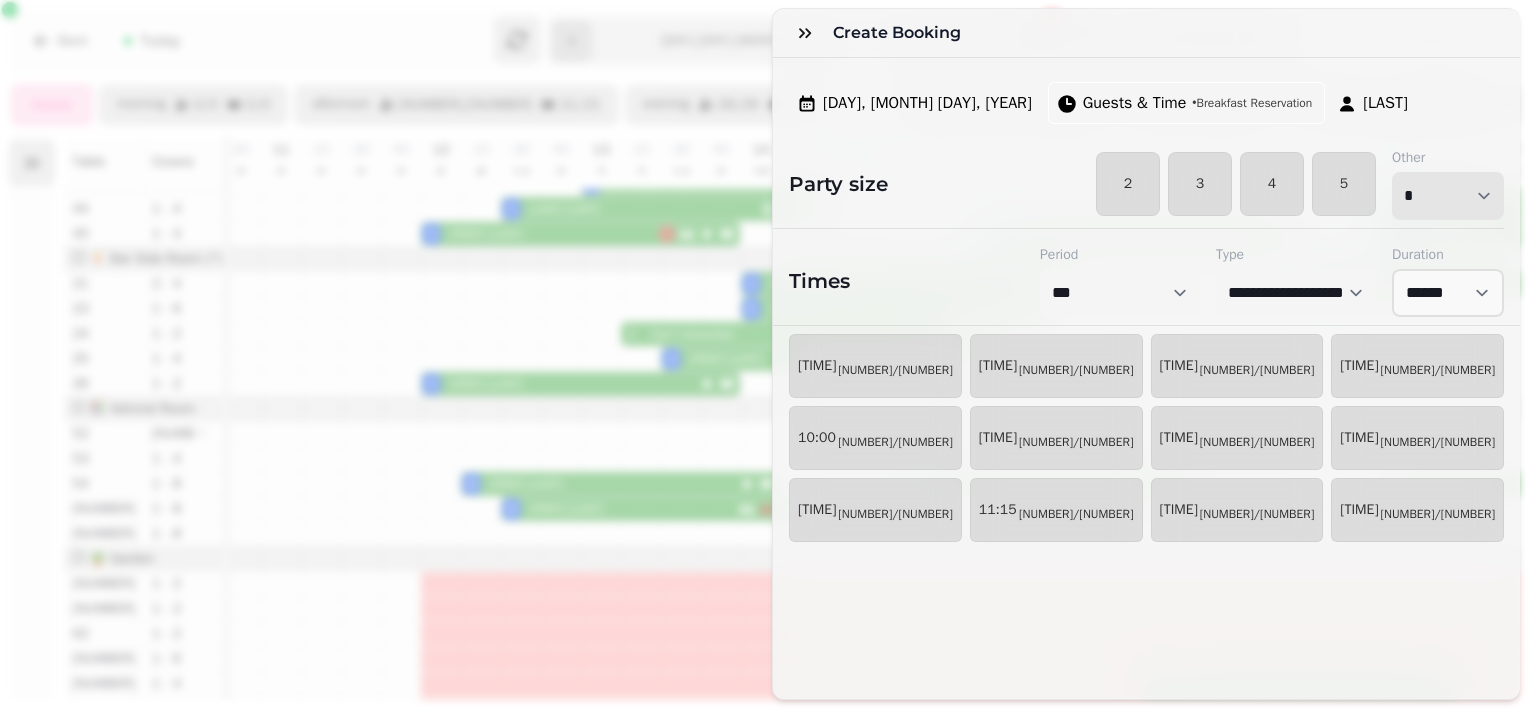 click on "* * * * * * * * * ** ** ** ** ** ** ** ** ** ** ** ** ** ** ** ** ** ** ** ** ** ** ** ** ** ** ** ** ** ** ** ** ** ** ** ** ** ** ** ** ** ** ** ** ** ** ** ** ** ** ** ** ** ** ** ** ** ** ** ** ** ** ** ** ** ** ** ** ** ** ** ** ** ** ** ** ** ** ** ** ** ** ** ** ** ** ** ** ** ** *** *** *** *** *** *** *** *** *** *** *** *** *** *** *** *** *** *** *** *** ***" at bounding box center (1448, 196) 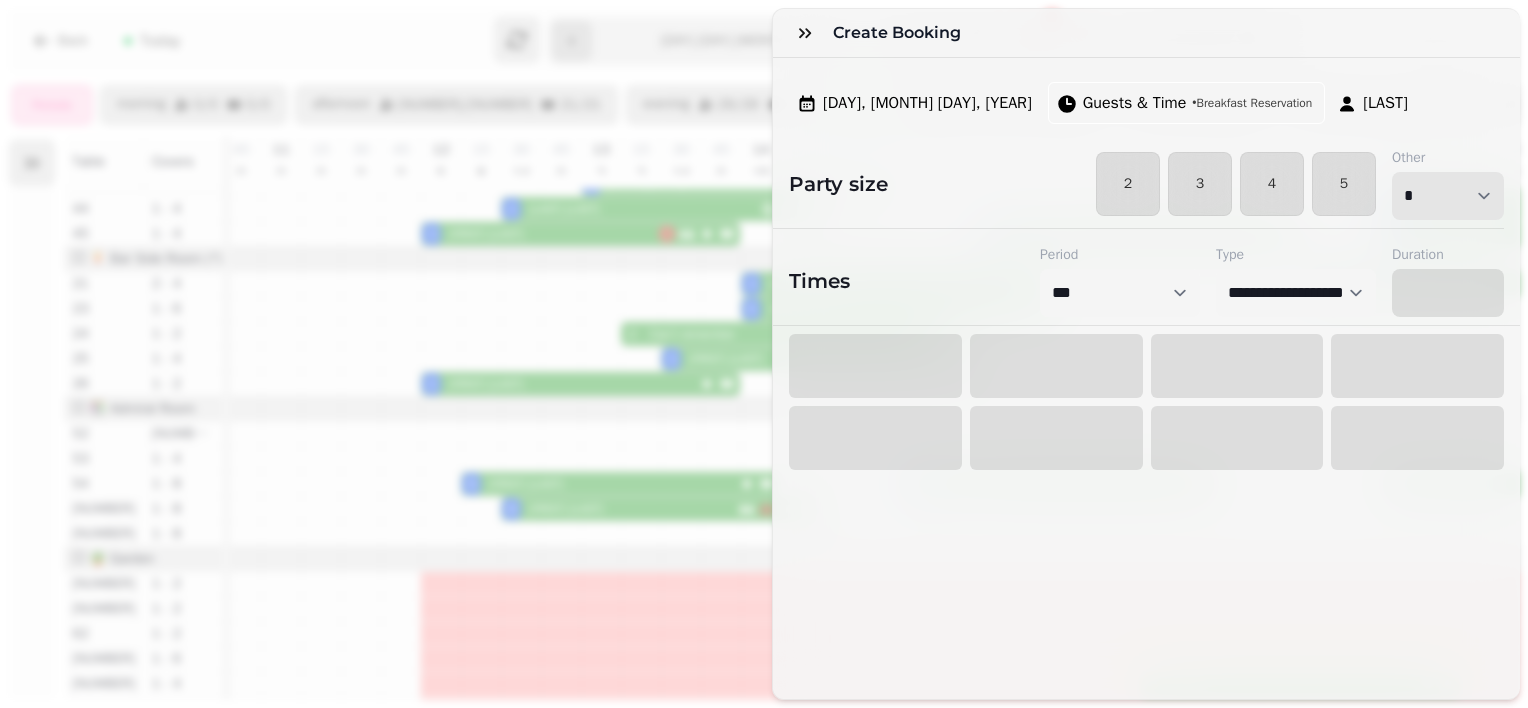 select on "****" 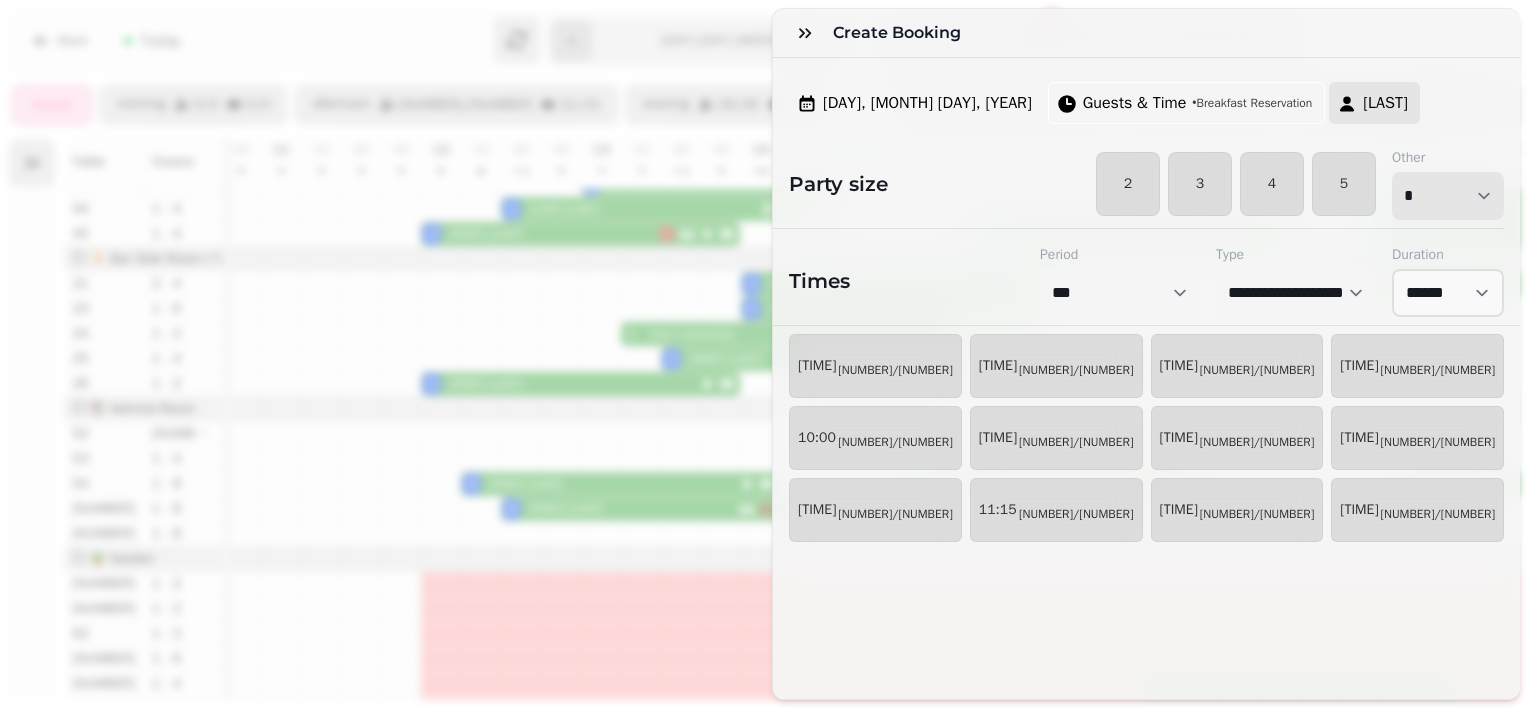 click on "[LAST]" at bounding box center [1385, 103] 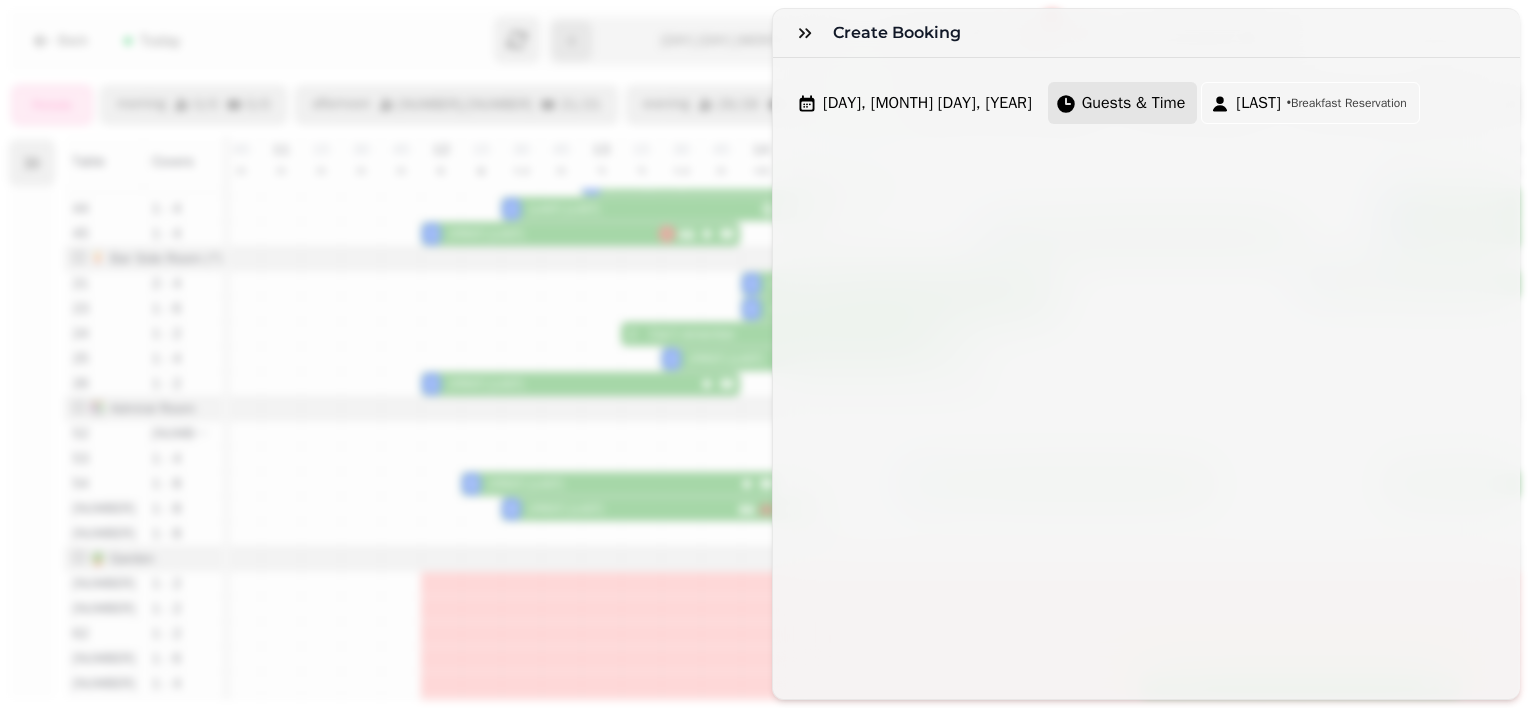 click on "Guests & Time" at bounding box center [1134, 103] 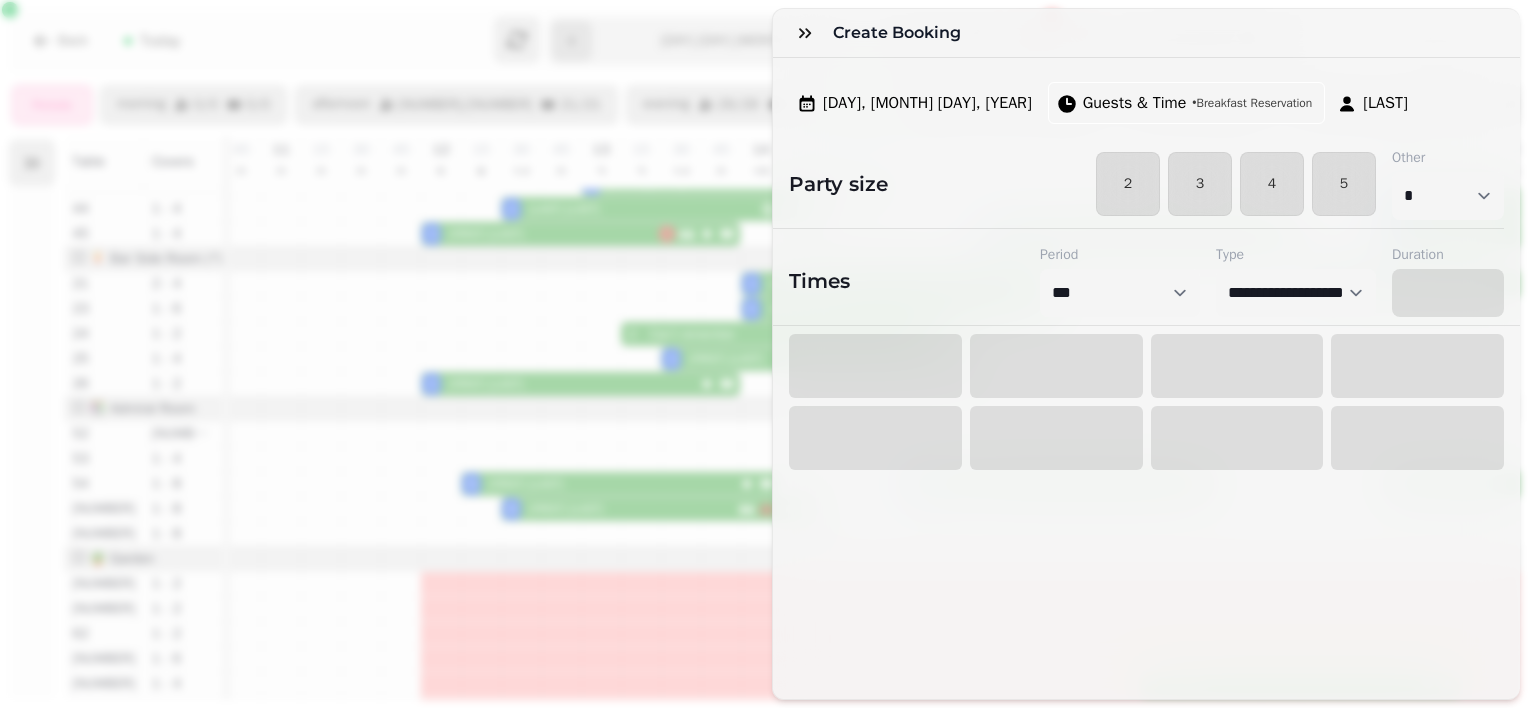 select on "****" 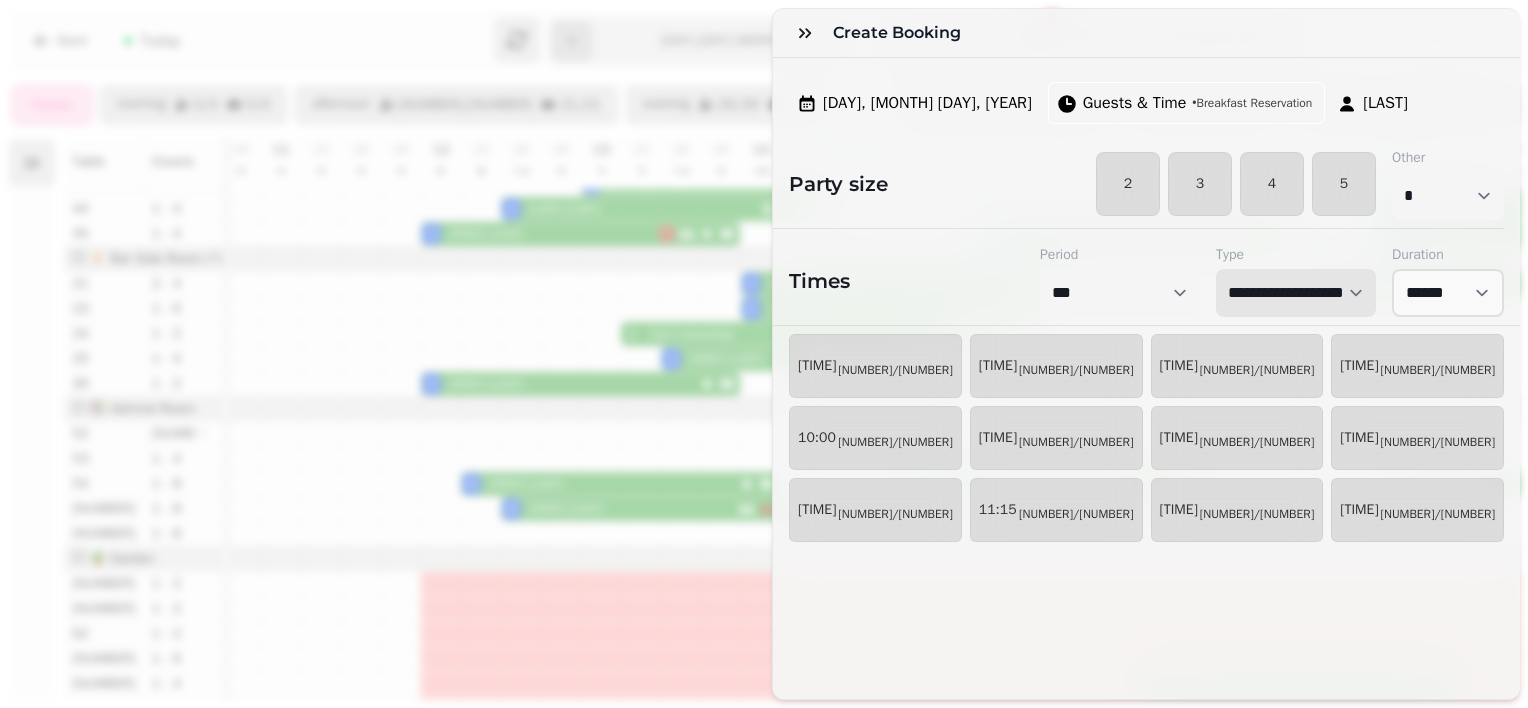 click on "**********" at bounding box center [1296, 293] 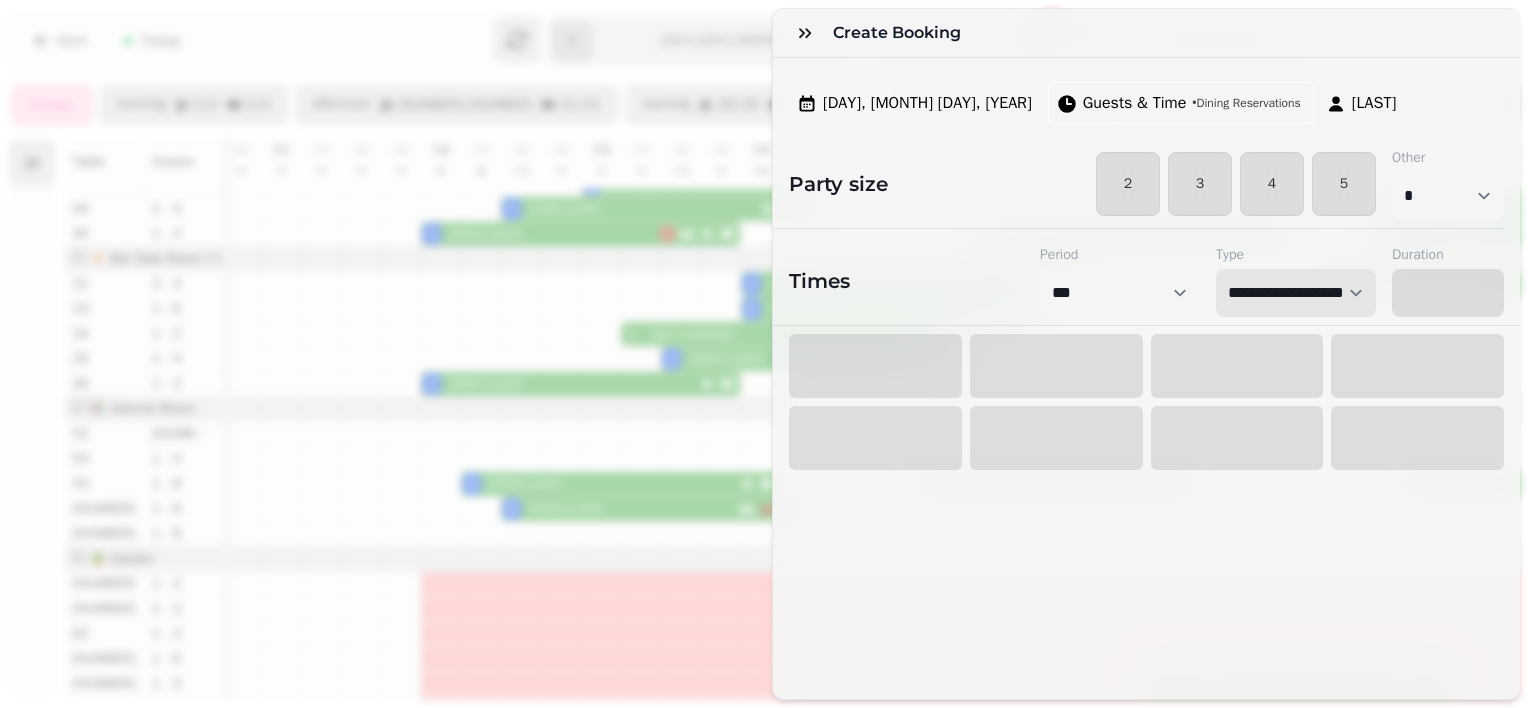 select on "****" 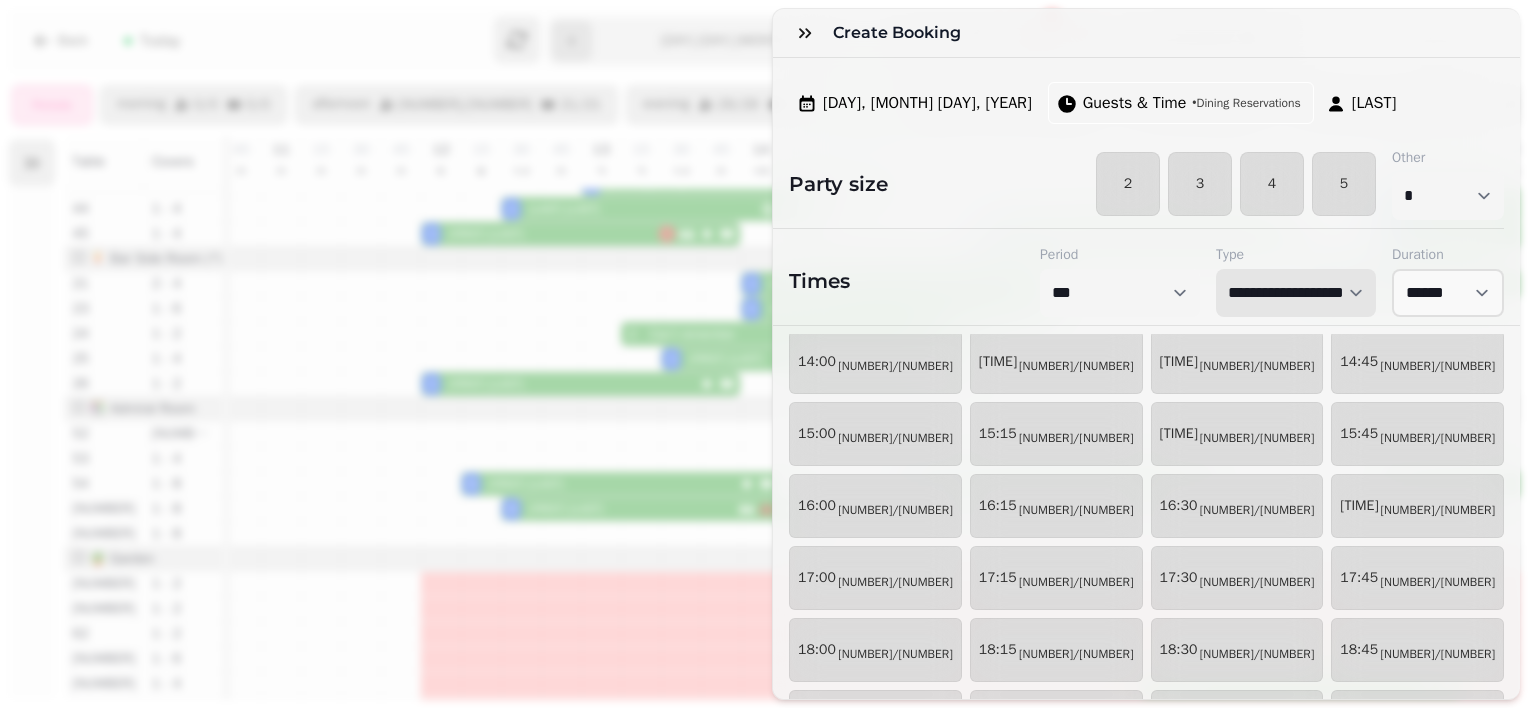 scroll, scrollTop: 147, scrollLeft: 0, axis: vertical 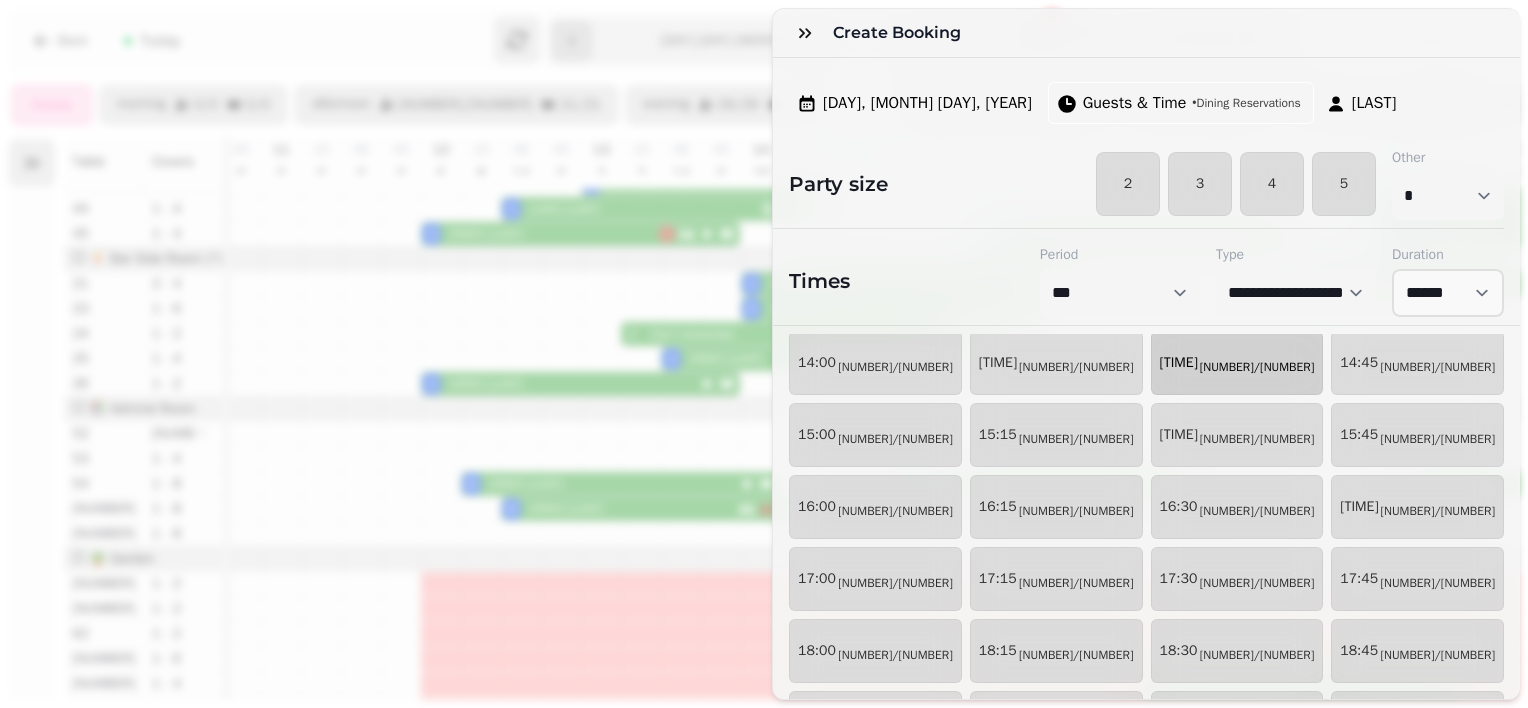 click on "[TIME] [NUMBER]/[NUMBER]" at bounding box center (1237, 363) 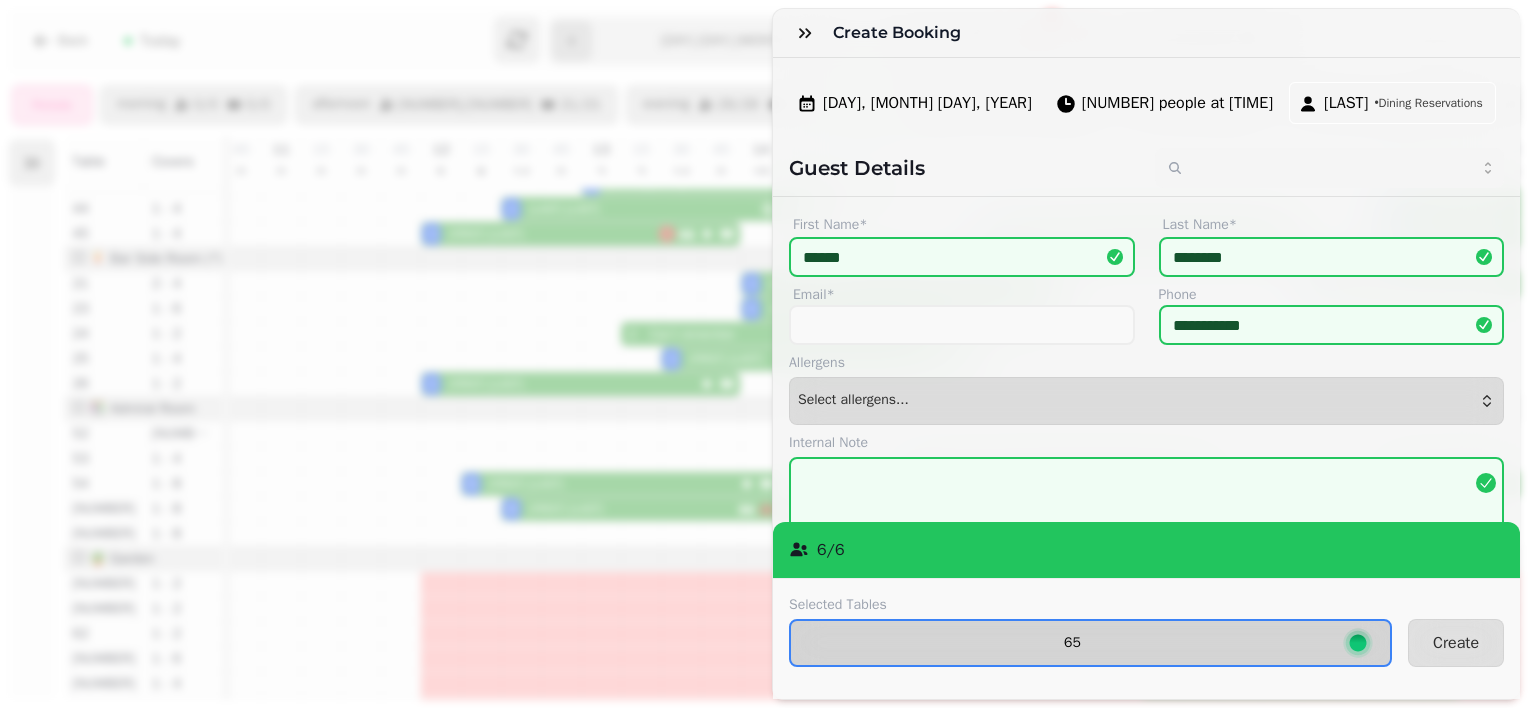 click on "65" at bounding box center (1072, 643) 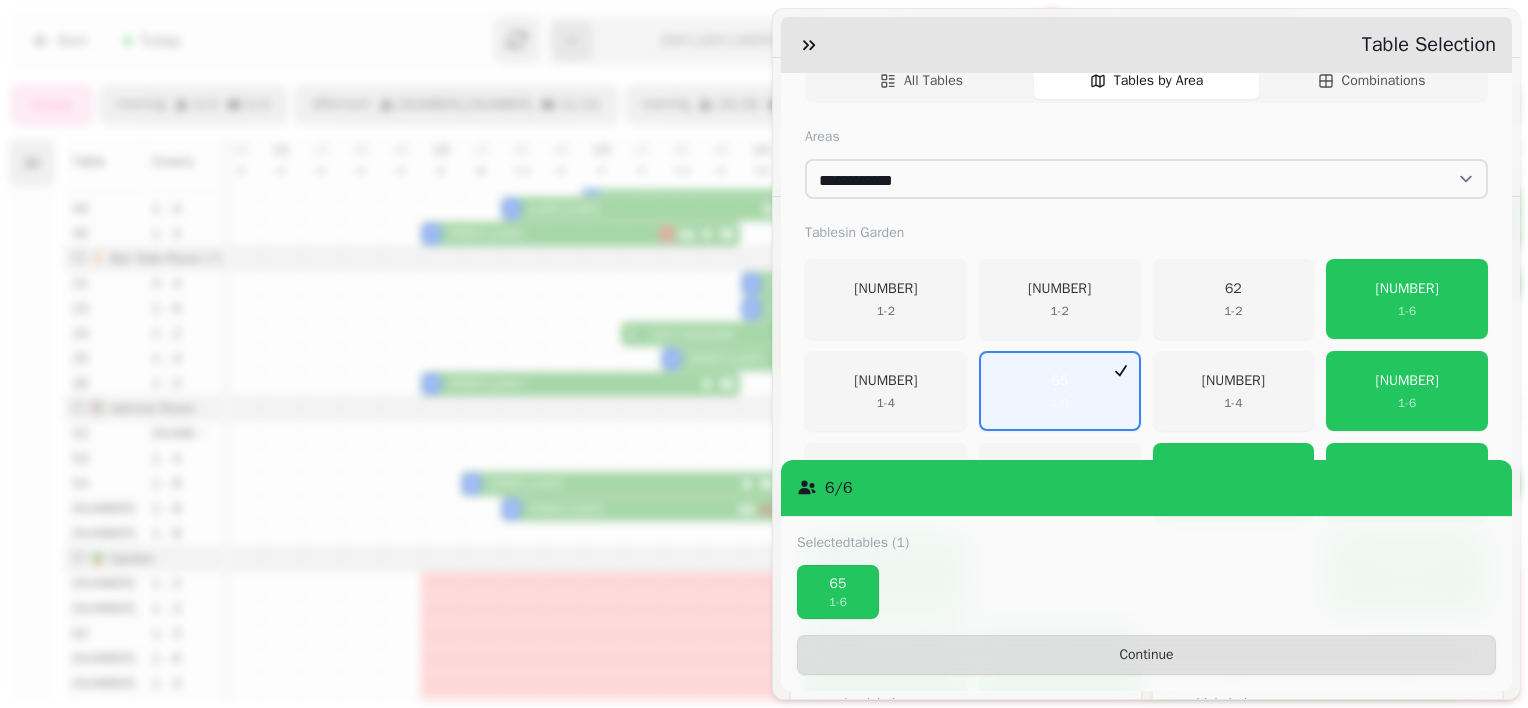 scroll, scrollTop: 268, scrollLeft: 0, axis: vertical 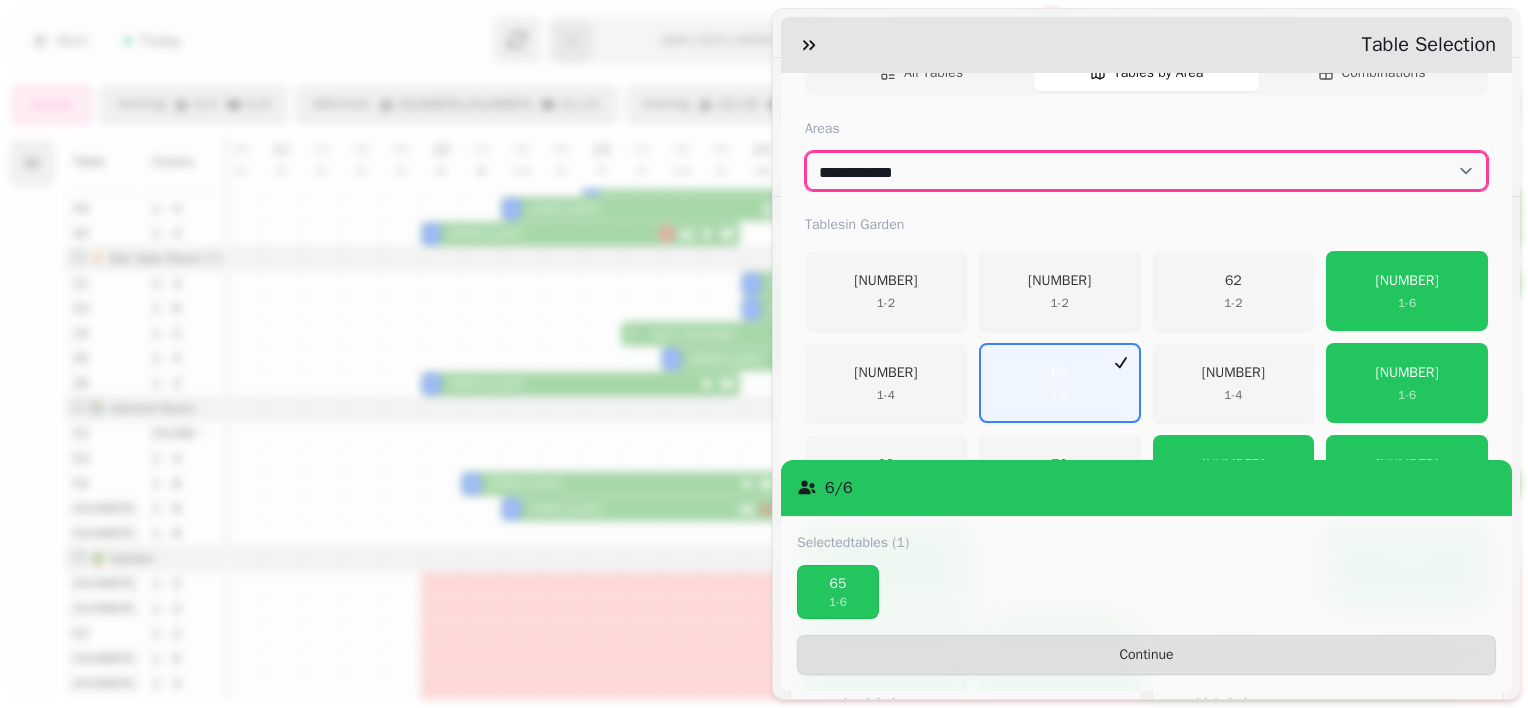 click on "**********" at bounding box center [1146, 171] 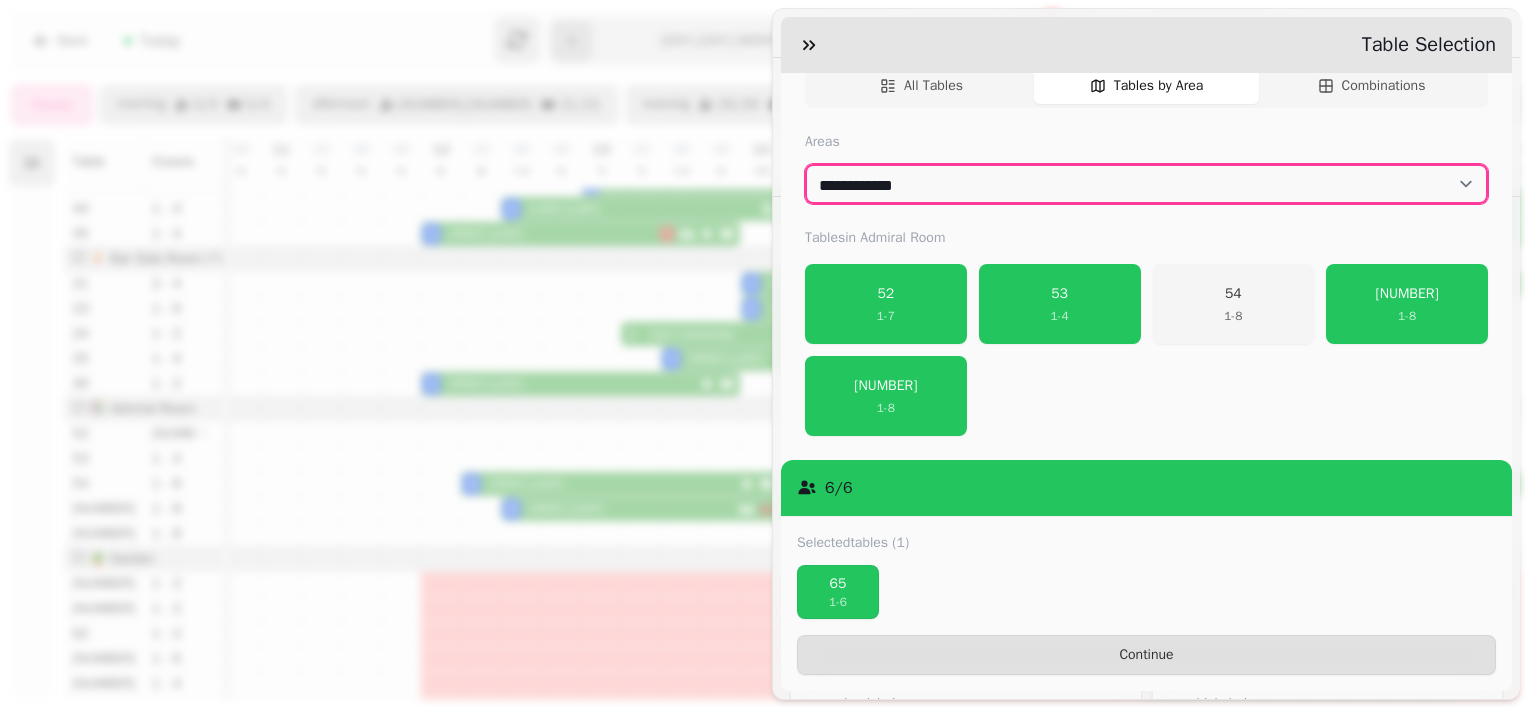 scroll, scrollTop: 254, scrollLeft: 0, axis: vertical 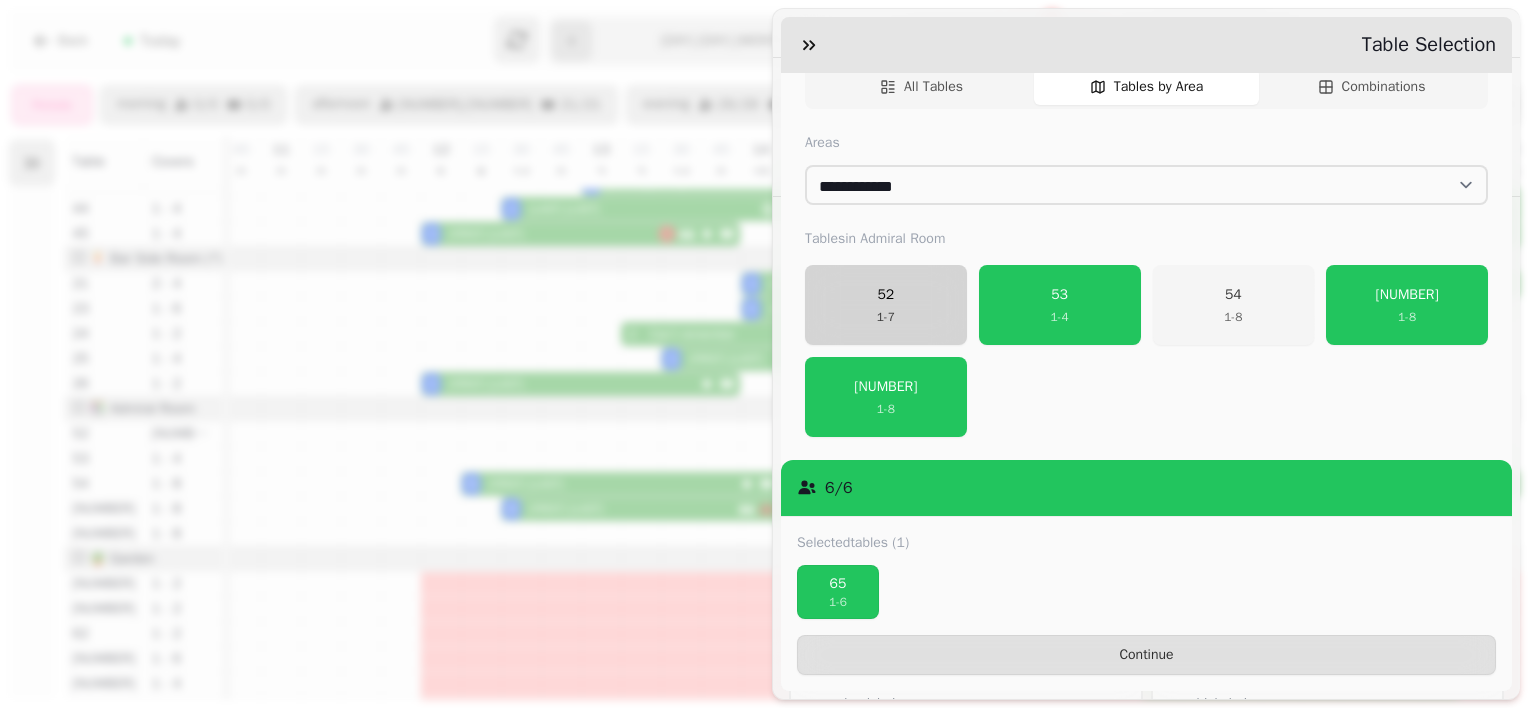 click on "52 1  -  7" at bounding box center (886, 305) 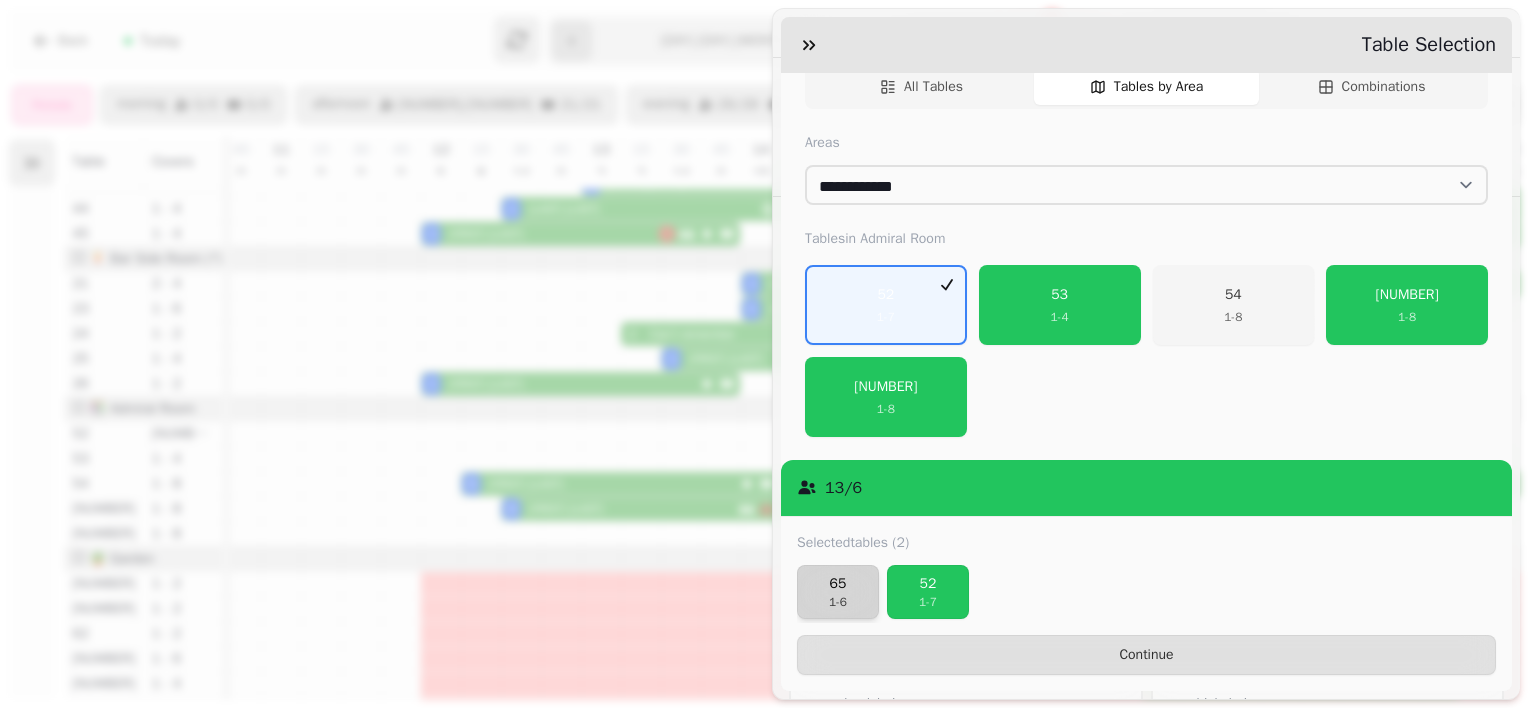 click on "1 - 6" at bounding box center [838, 602] 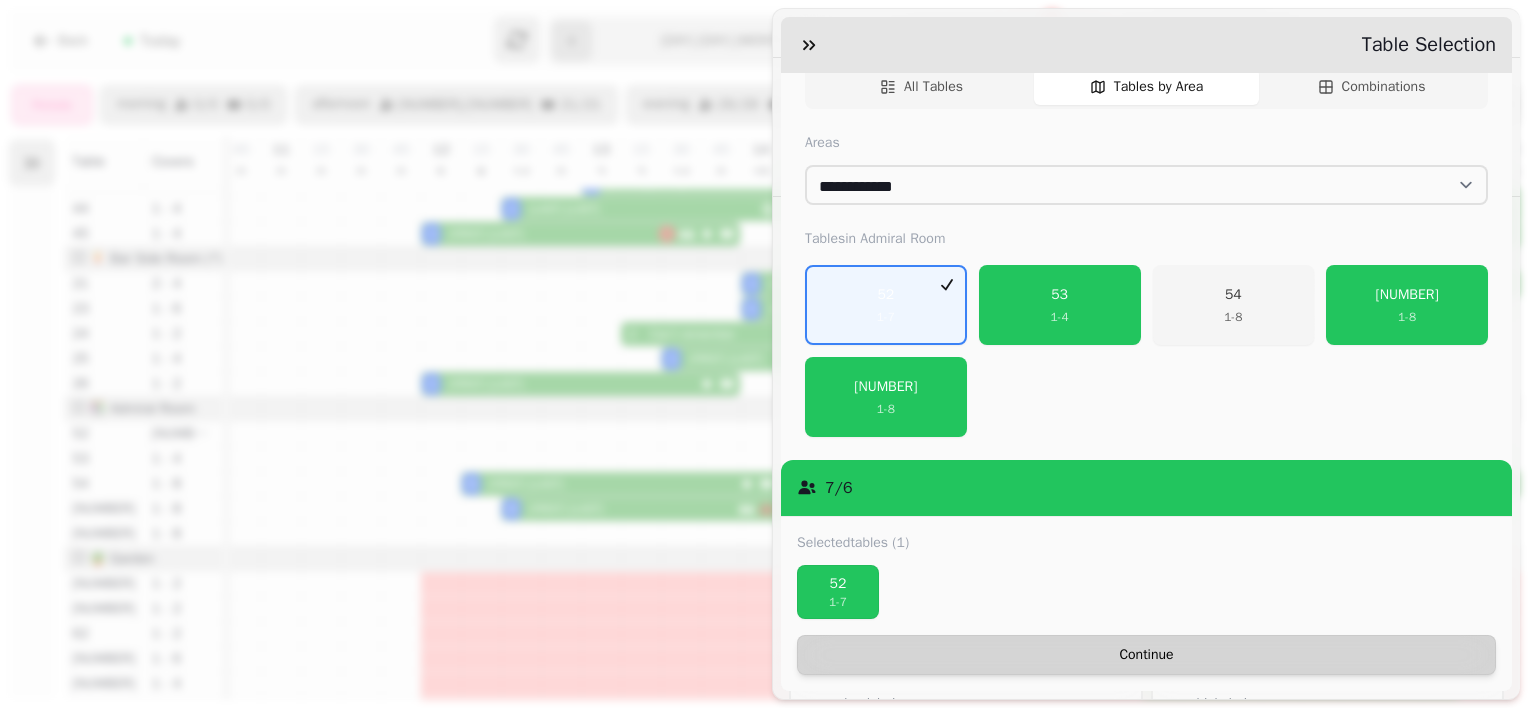 click on "Continue" at bounding box center [1146, 655] 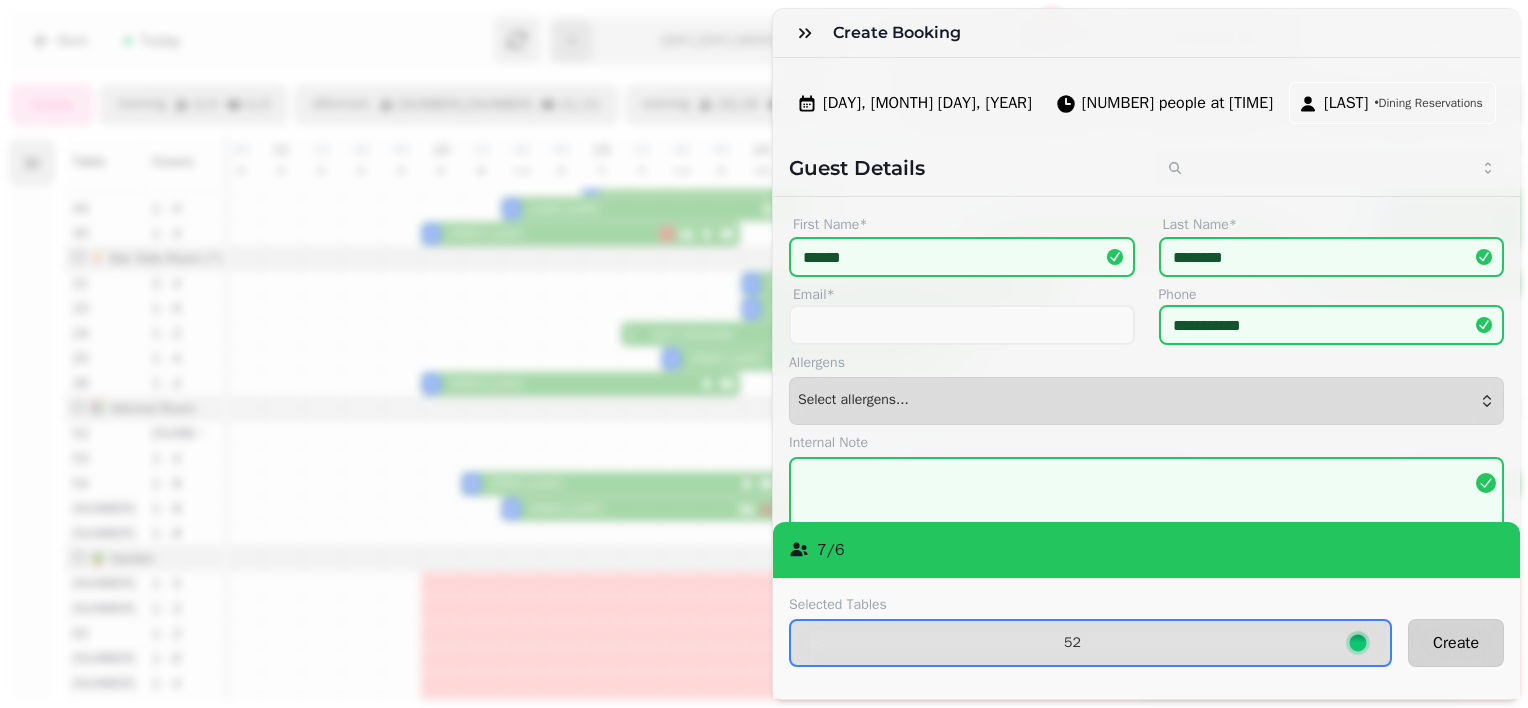 click on "Create" at bounding box center [1456, 643] 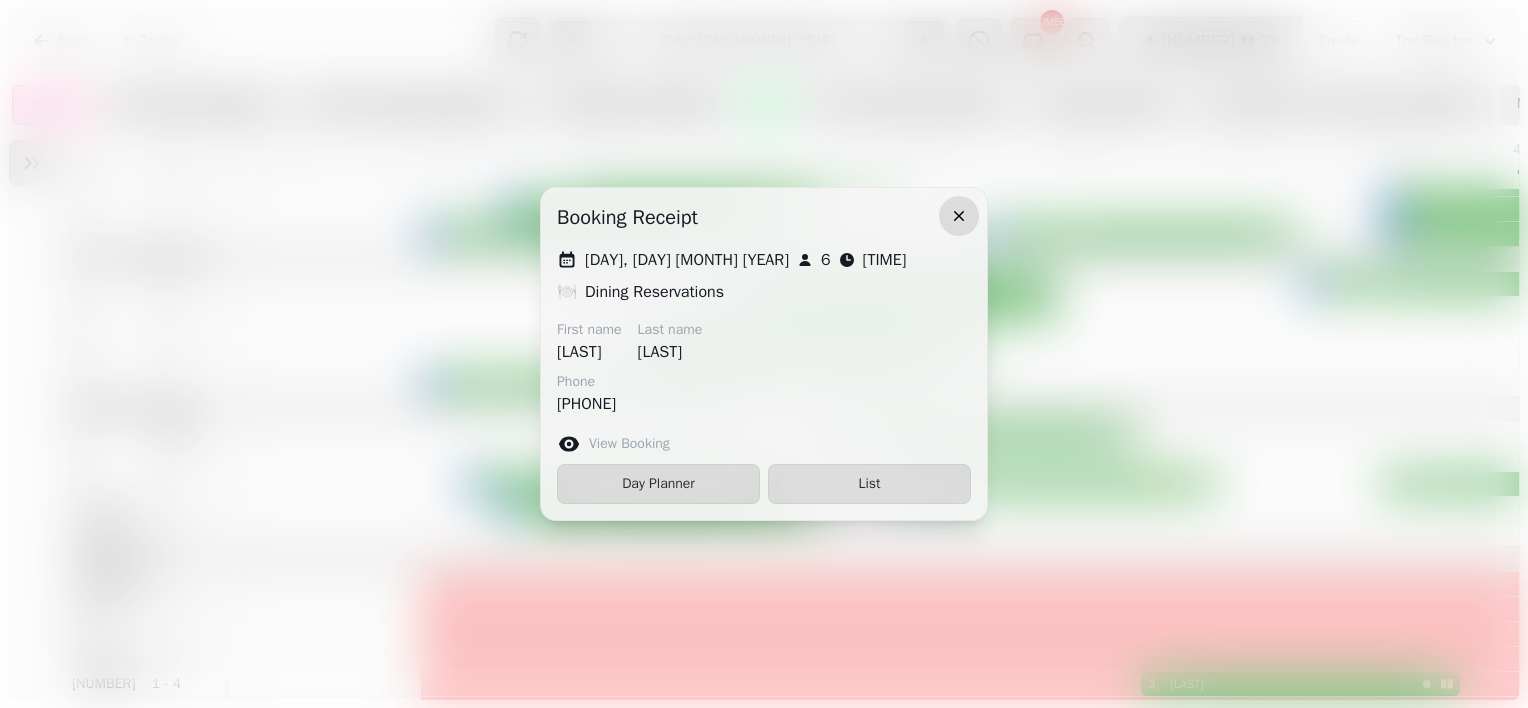 click at bounding box center [959, 216] 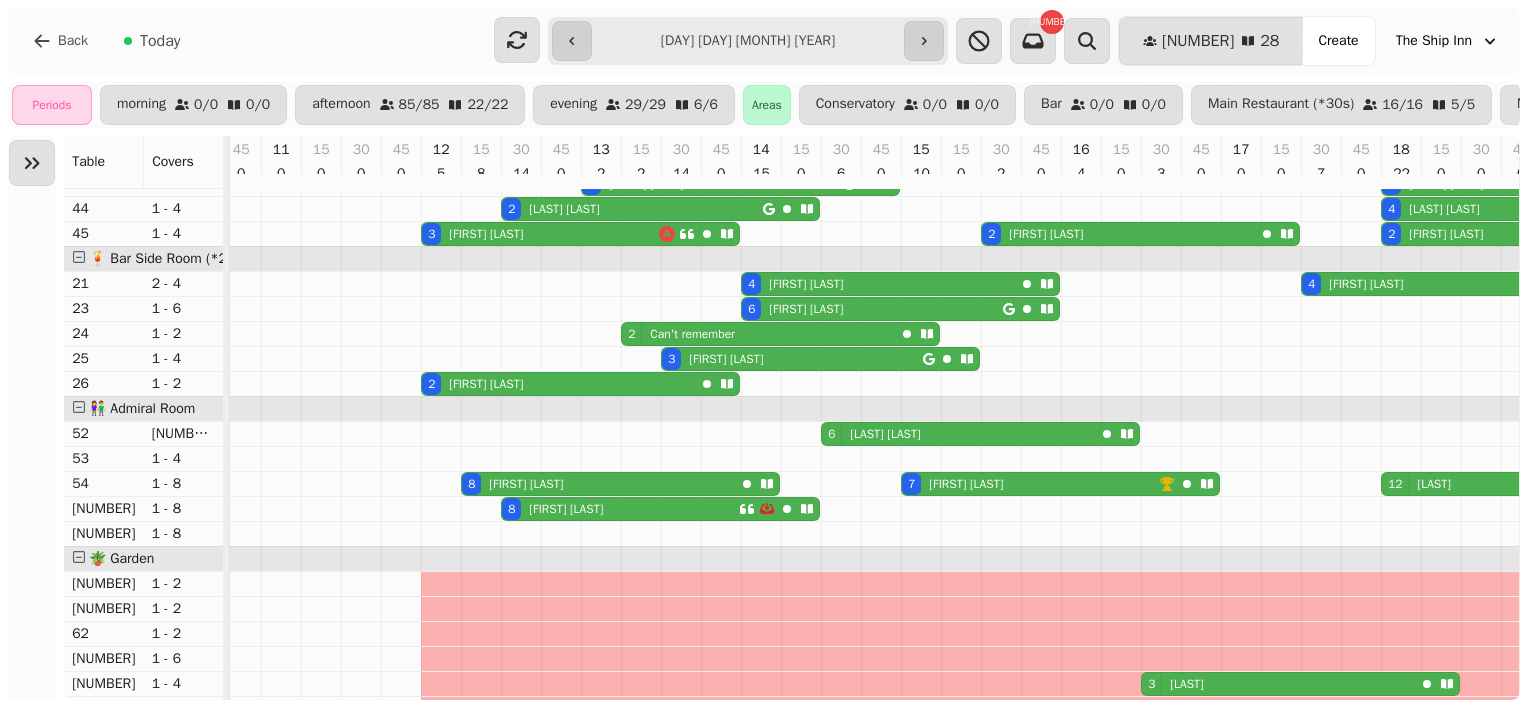 scroll, scrollTop: 0, scrollLeft: 289, axis: horizontal 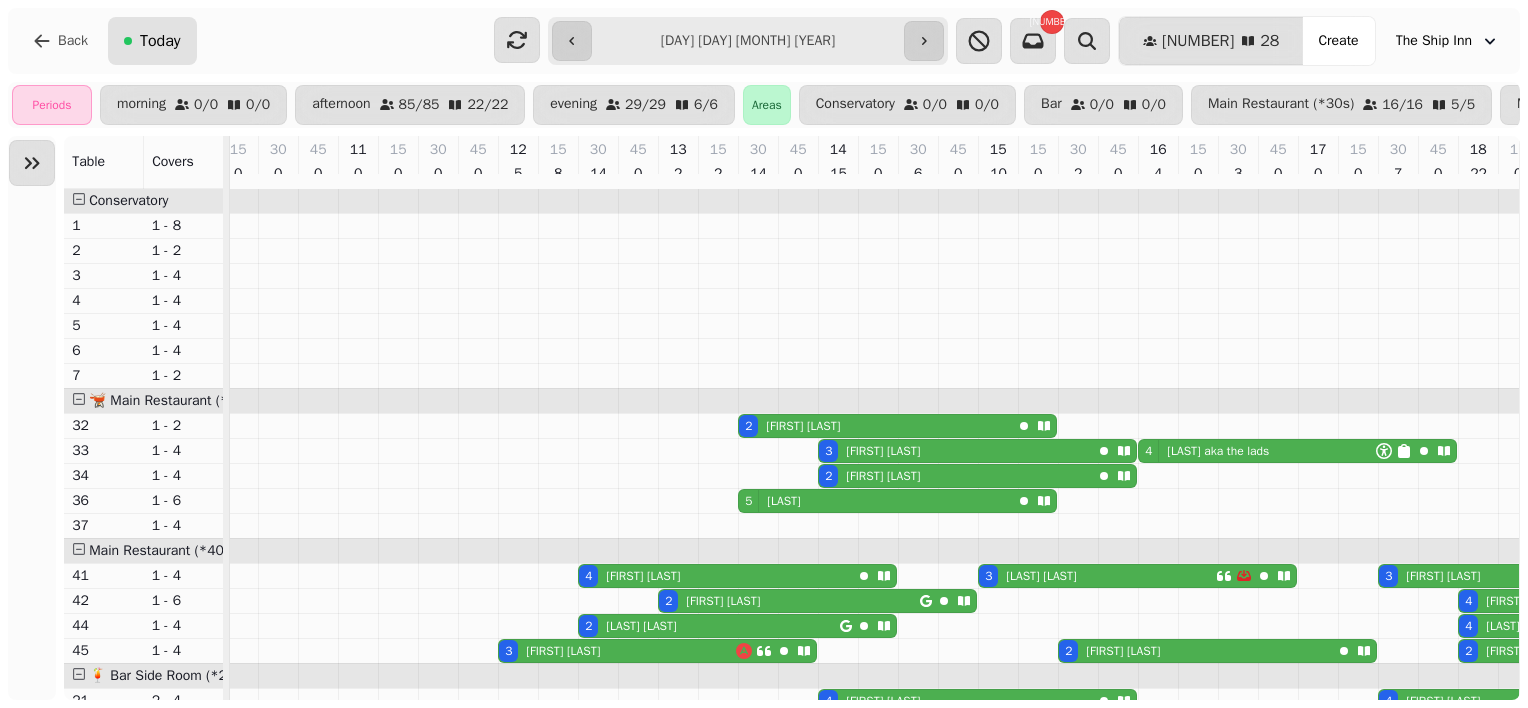 click on "Today" at bounding box center [160, 41] 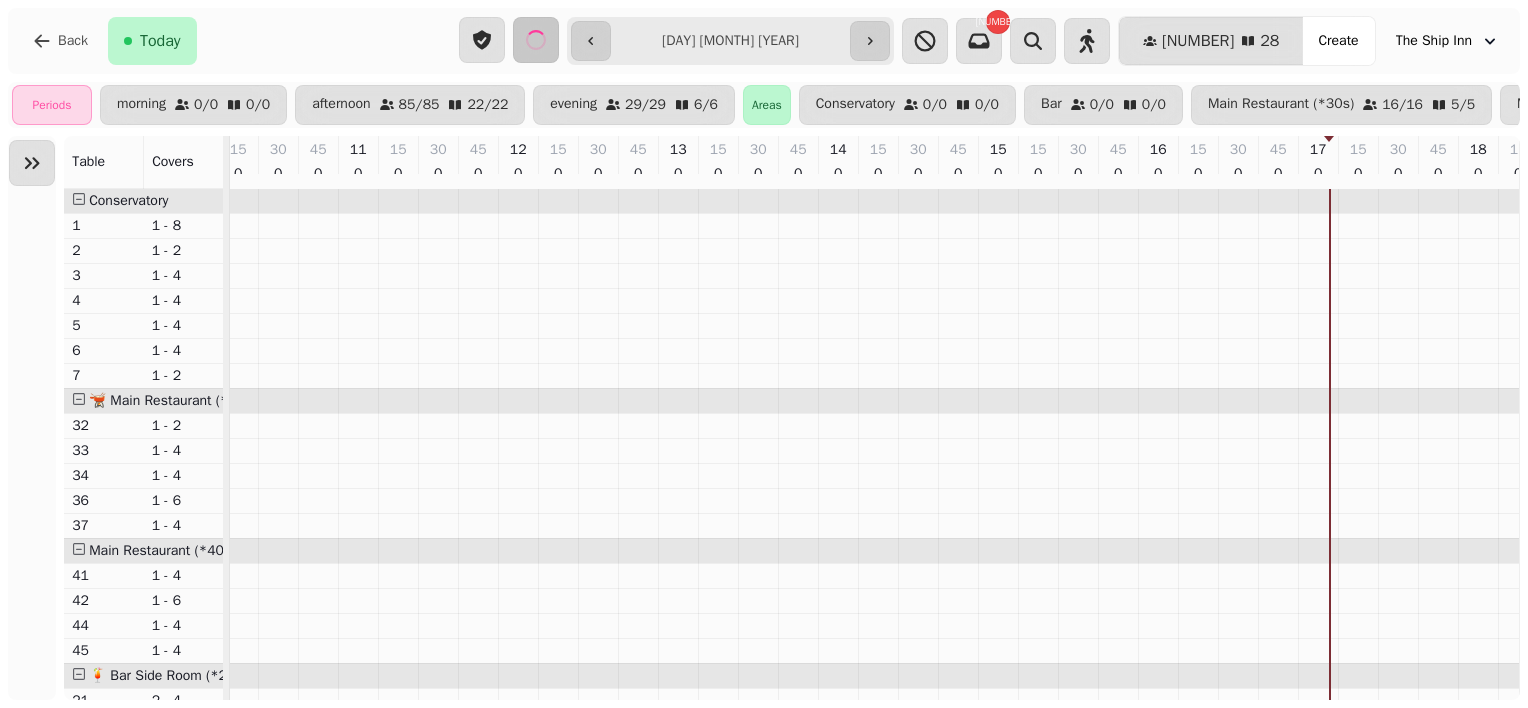 type on "**********" 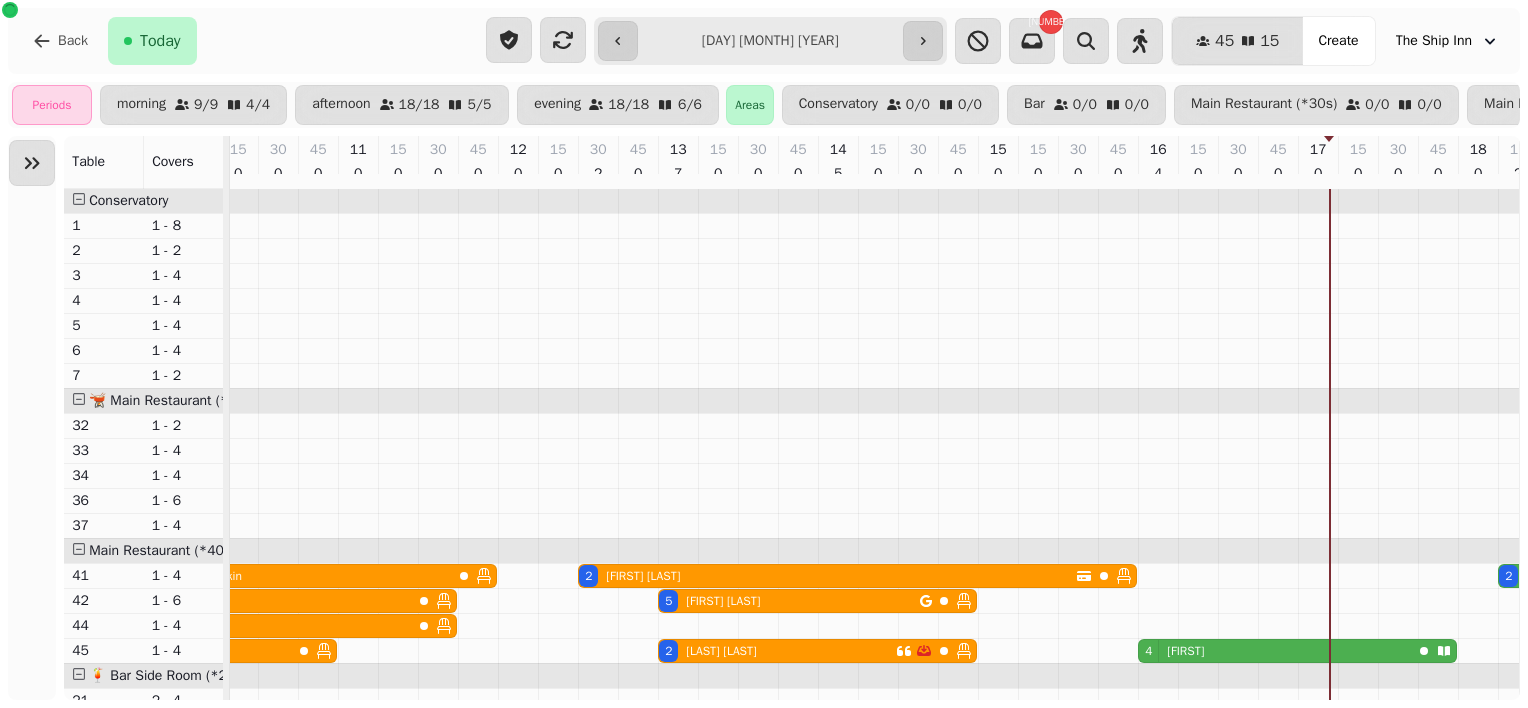 scroll, scrollTop: 0, scrollLeft: 886, axis: horizontal 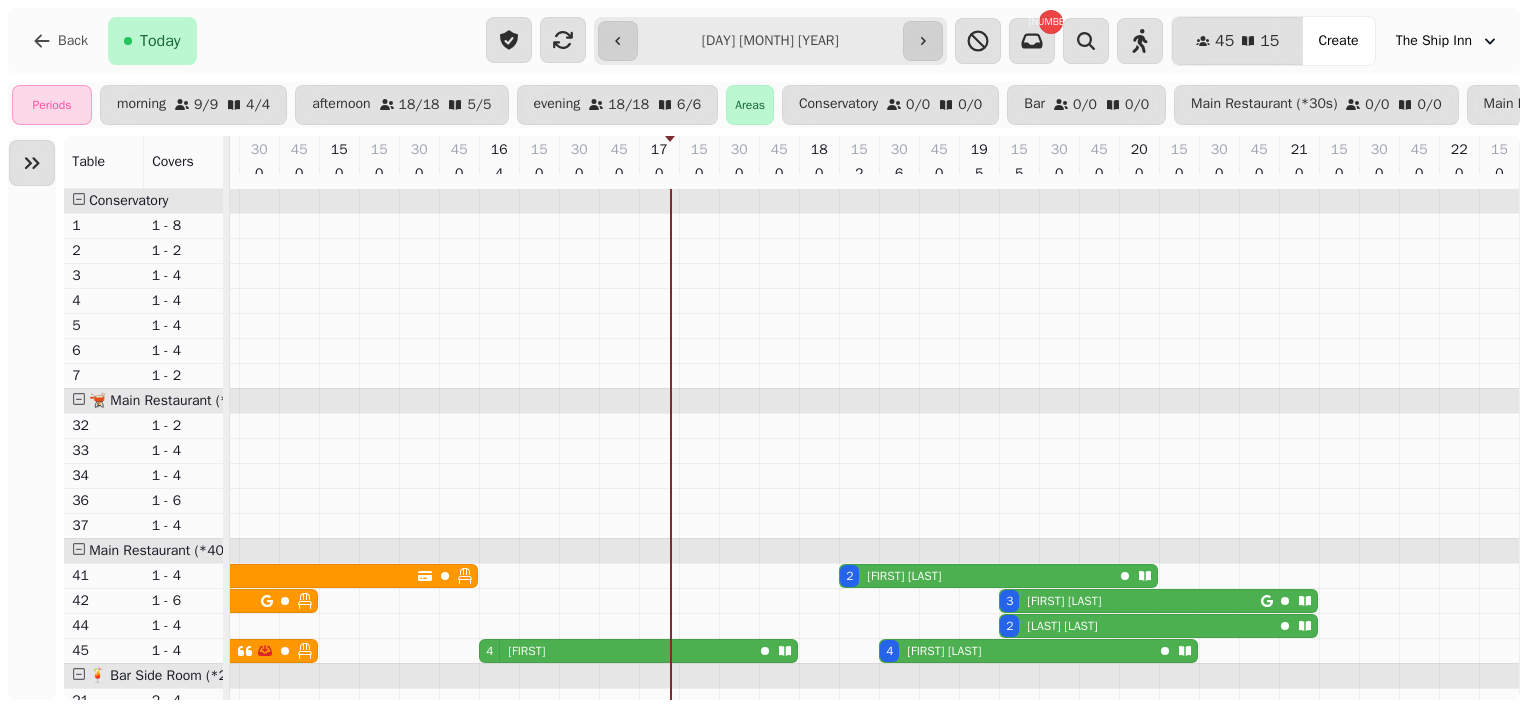 click on "[NUMBER] [FIRST]" at bounding box center (616, 651) 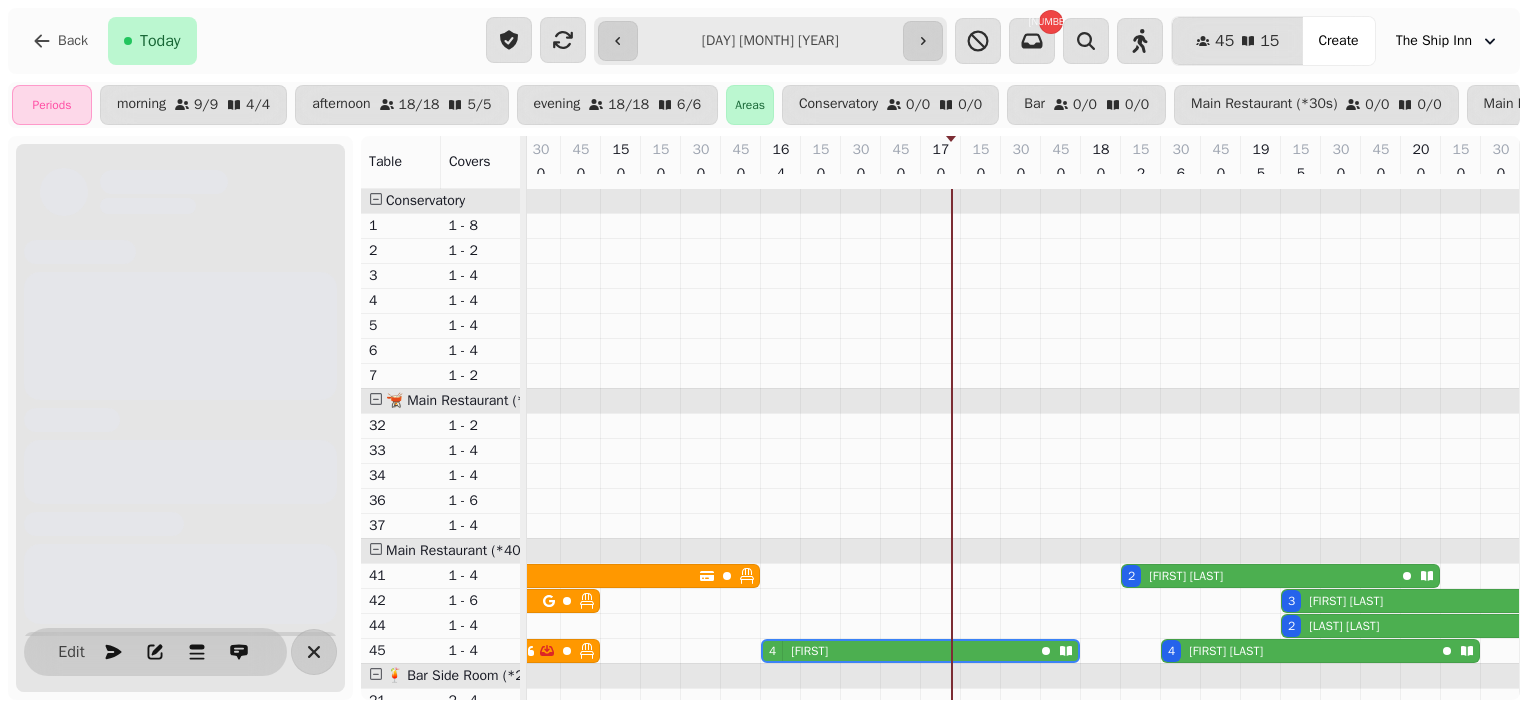 scroll, scrollTop: 0, scrollLeft: 888, axis: horizontal 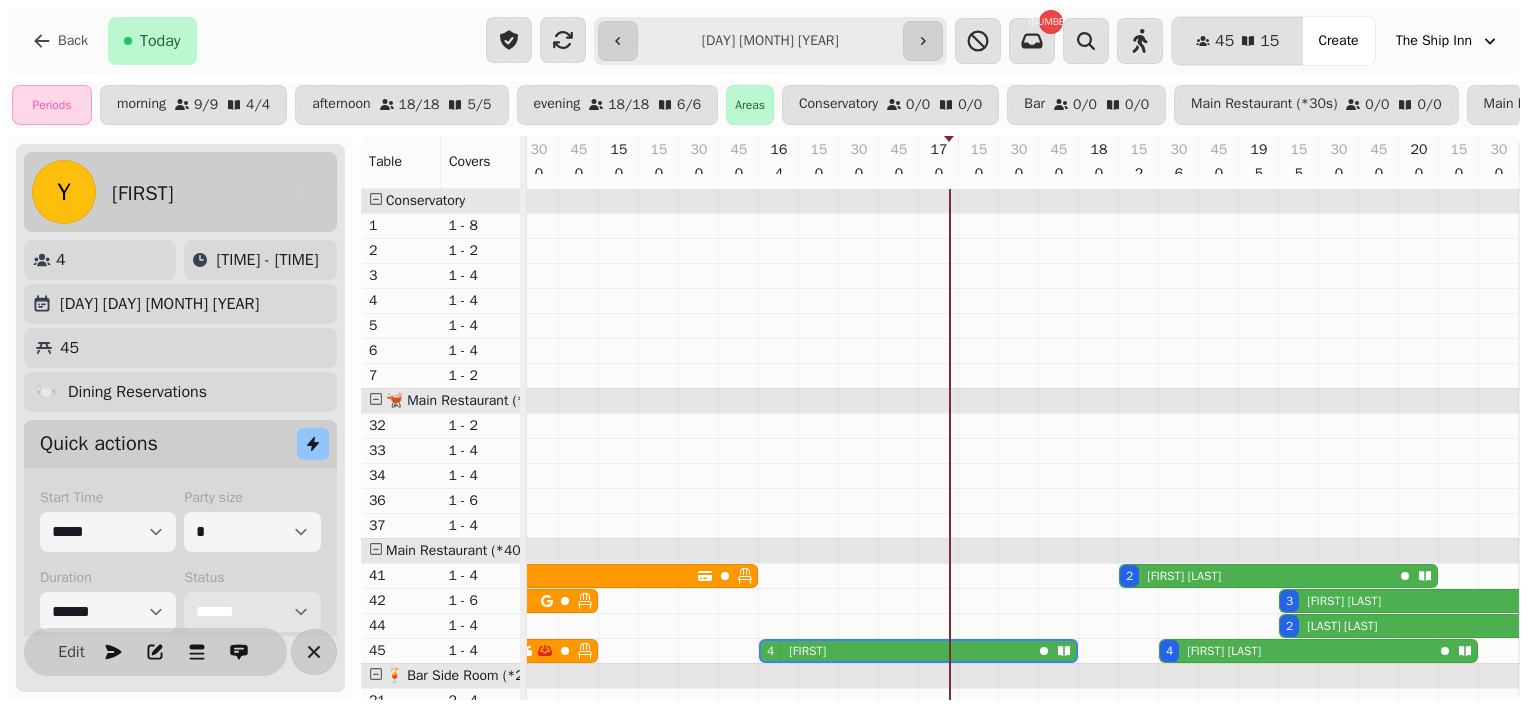 click on "**********" at bounding box center [252, 612] 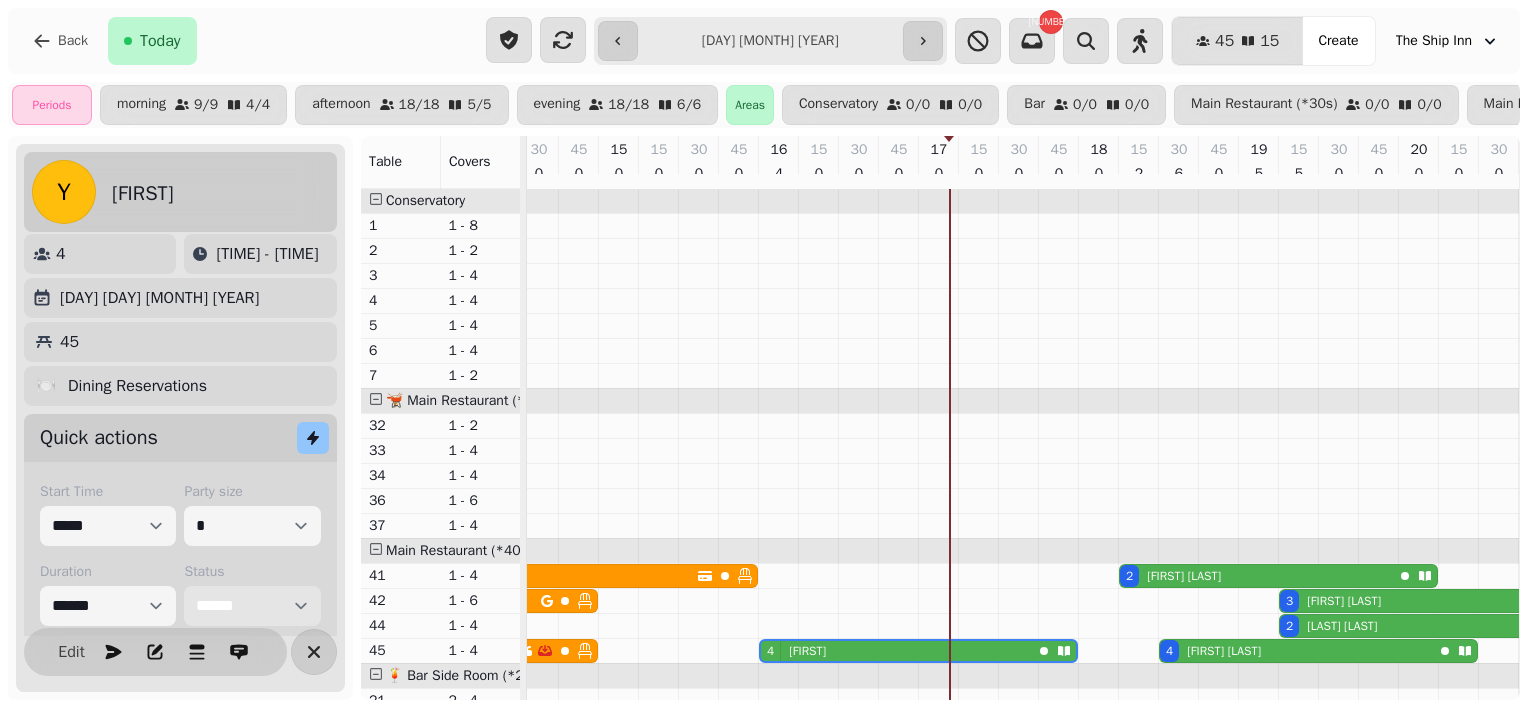select on "******" 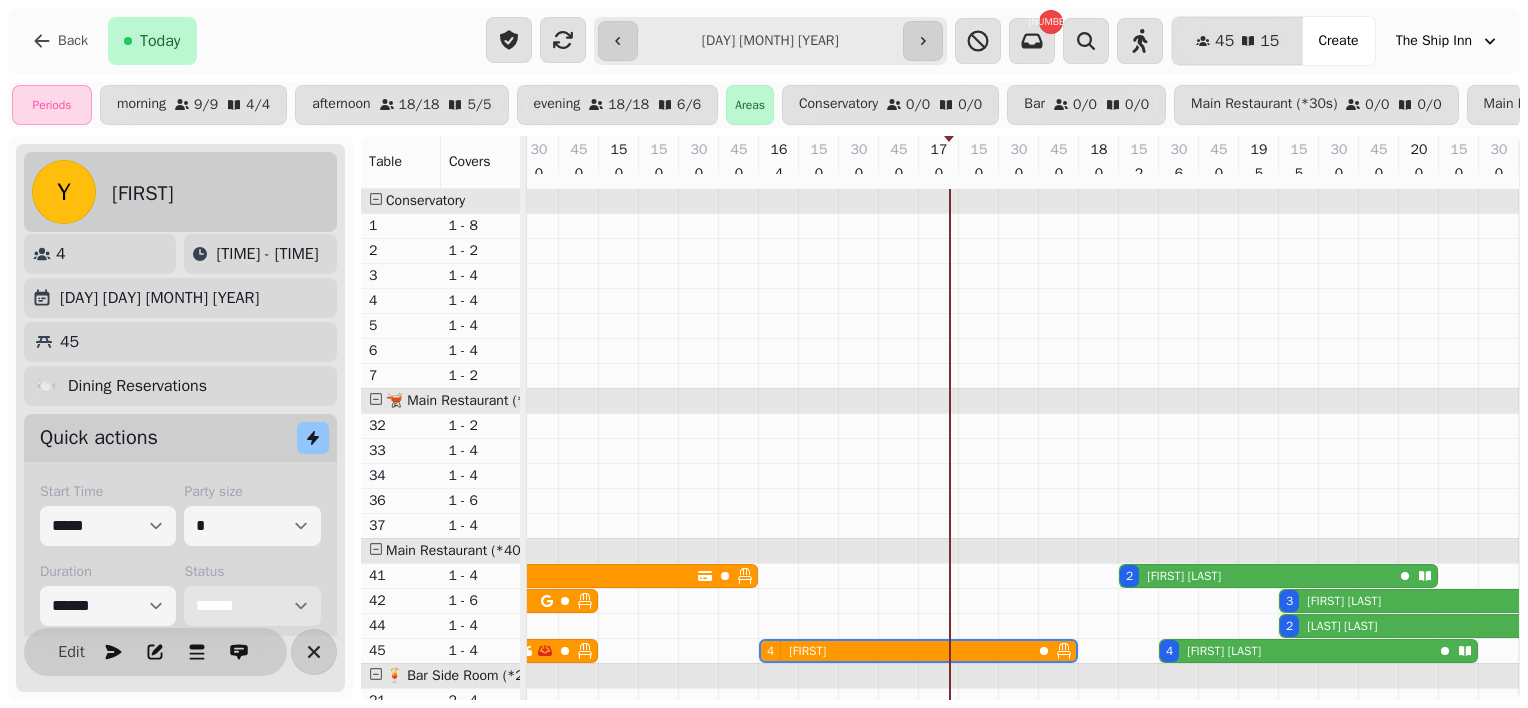 scroll, scrollTop: 436, scrollLeft: 888, axis: both 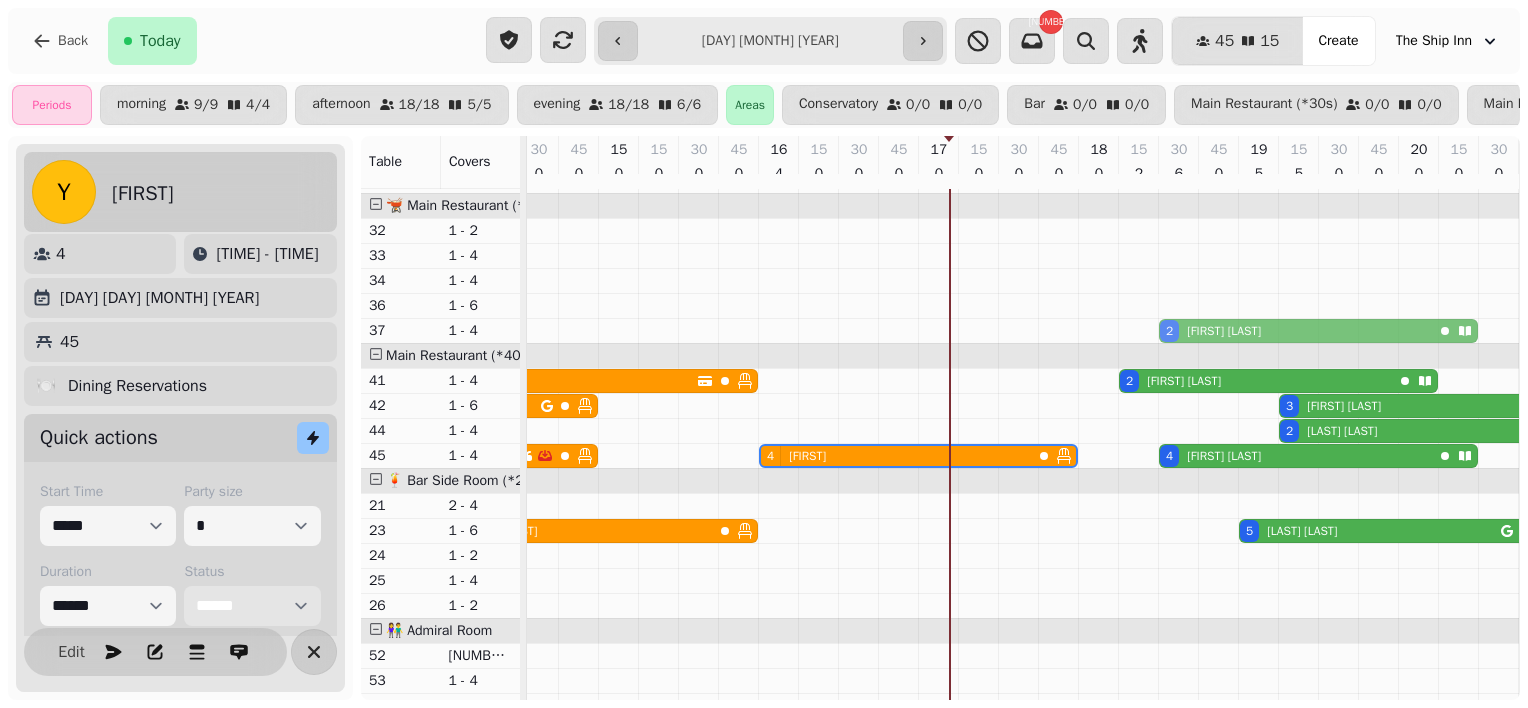 drag, startPoint x: 1170, startPoint y: 490, endPoint x: 1172, endPoint y: 340, distance: 150.01334 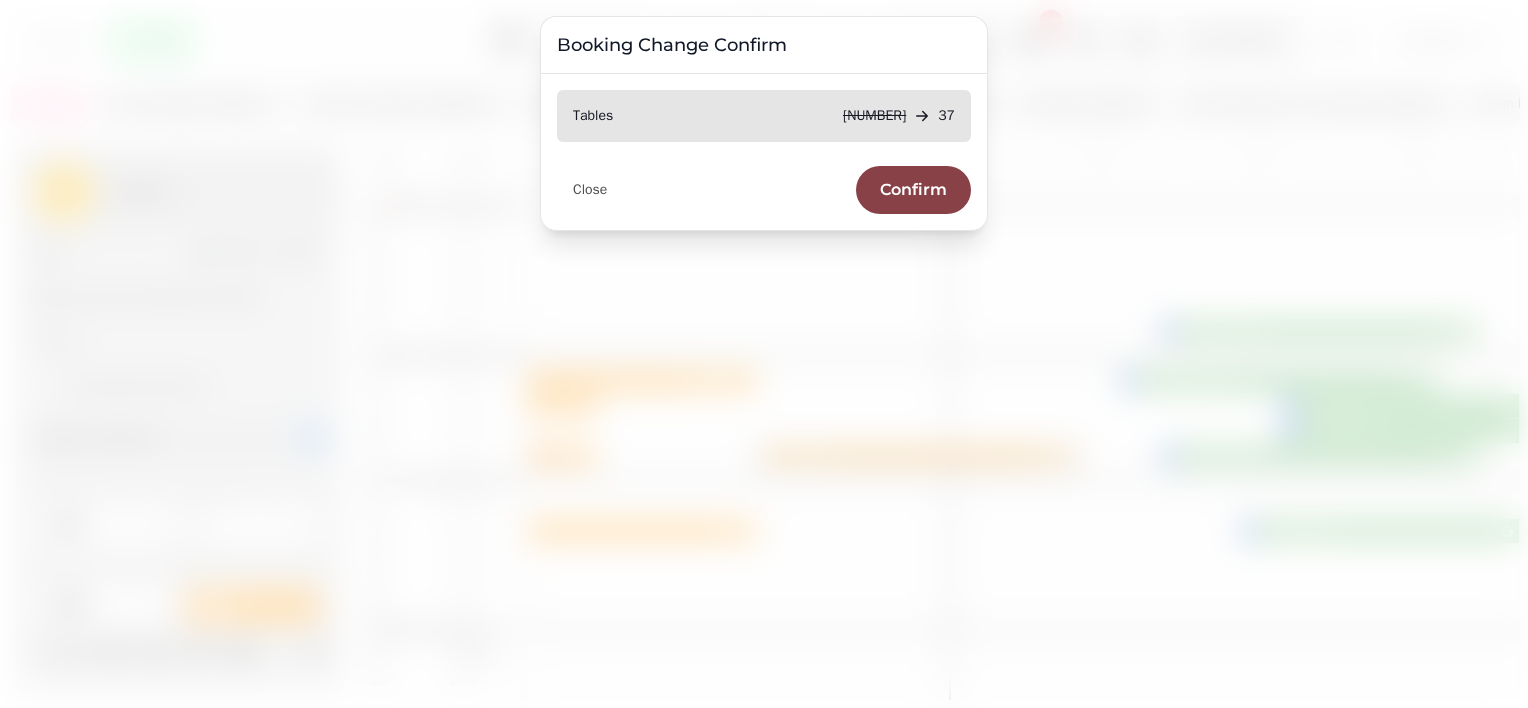 click on "Confirm" at bounding box center [913, 190] 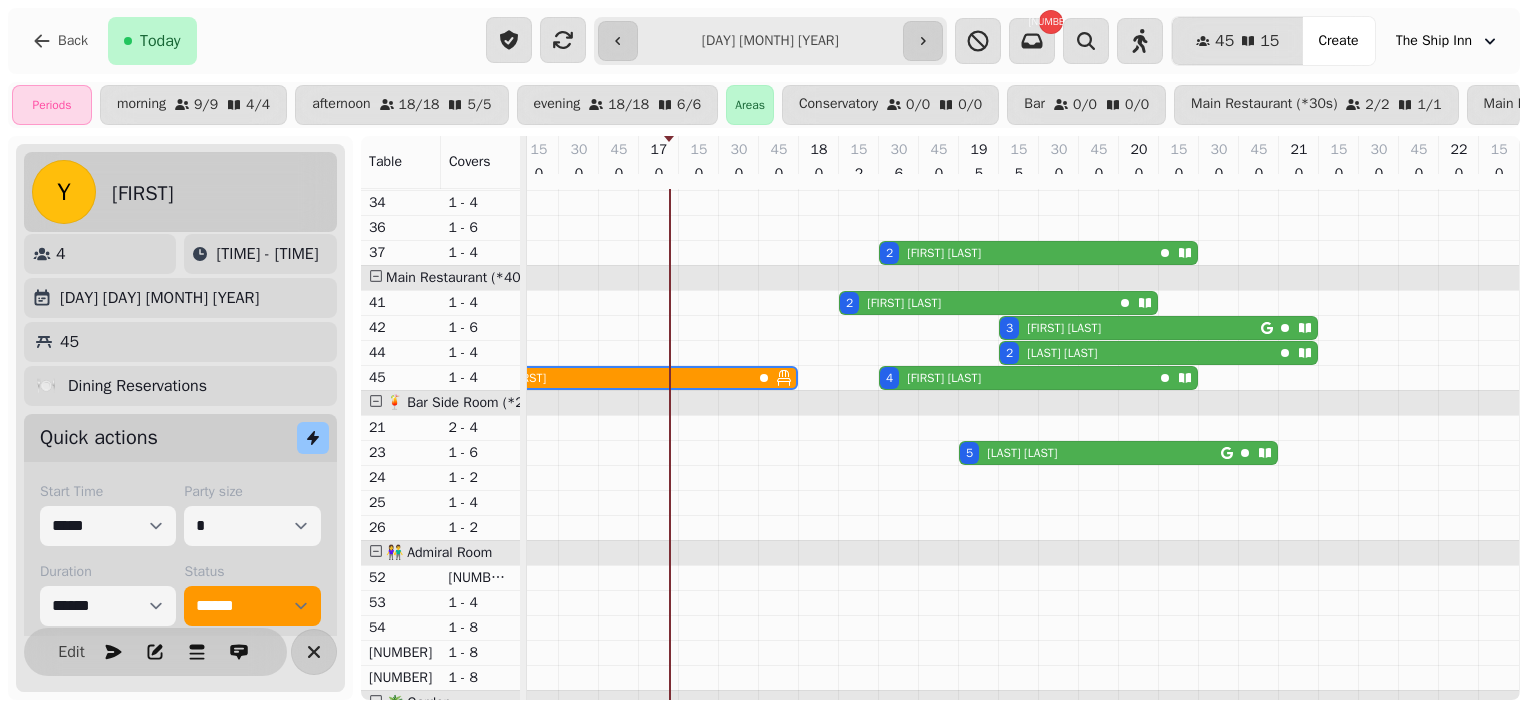 click on "Back Today" at bounding box center (247, 41) 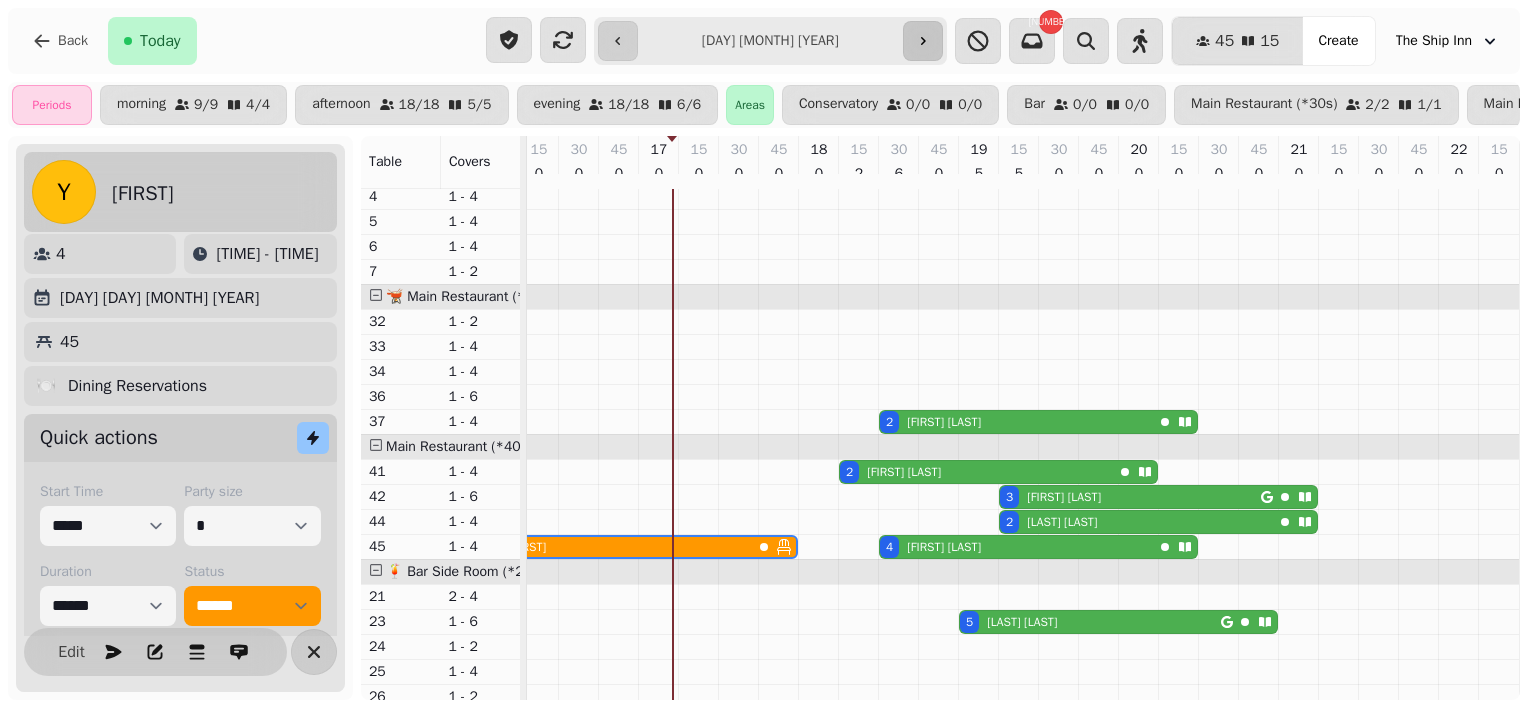 click at bounding box center [923, 41] 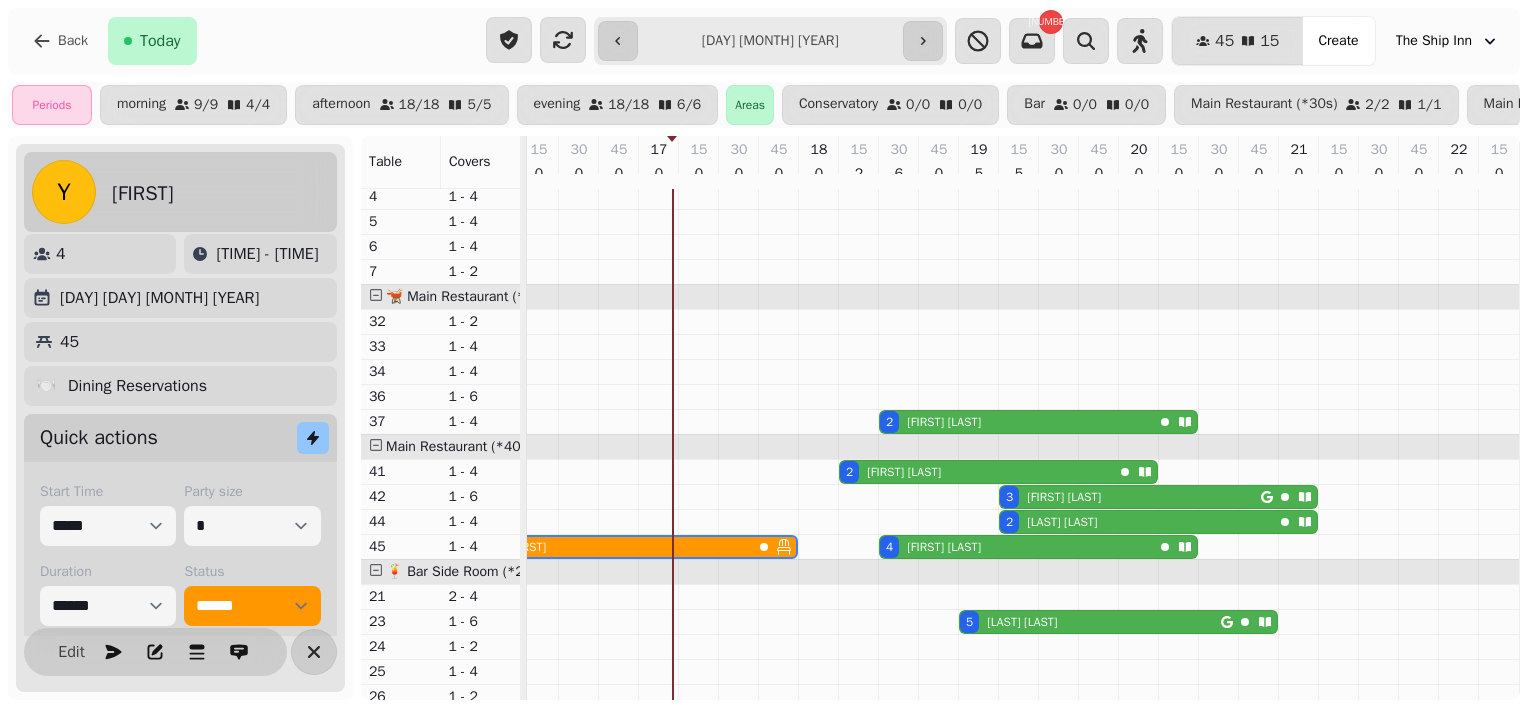 type on "**********" 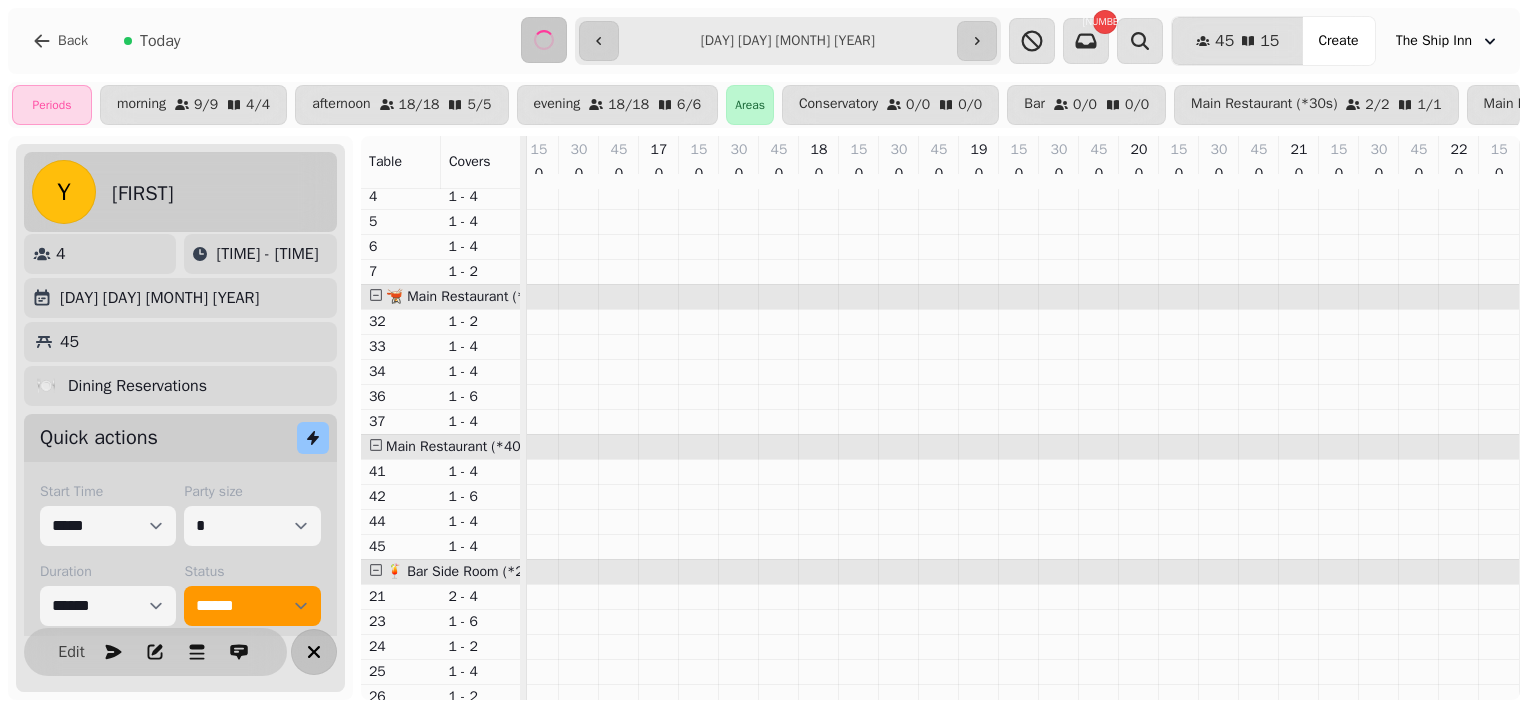 click 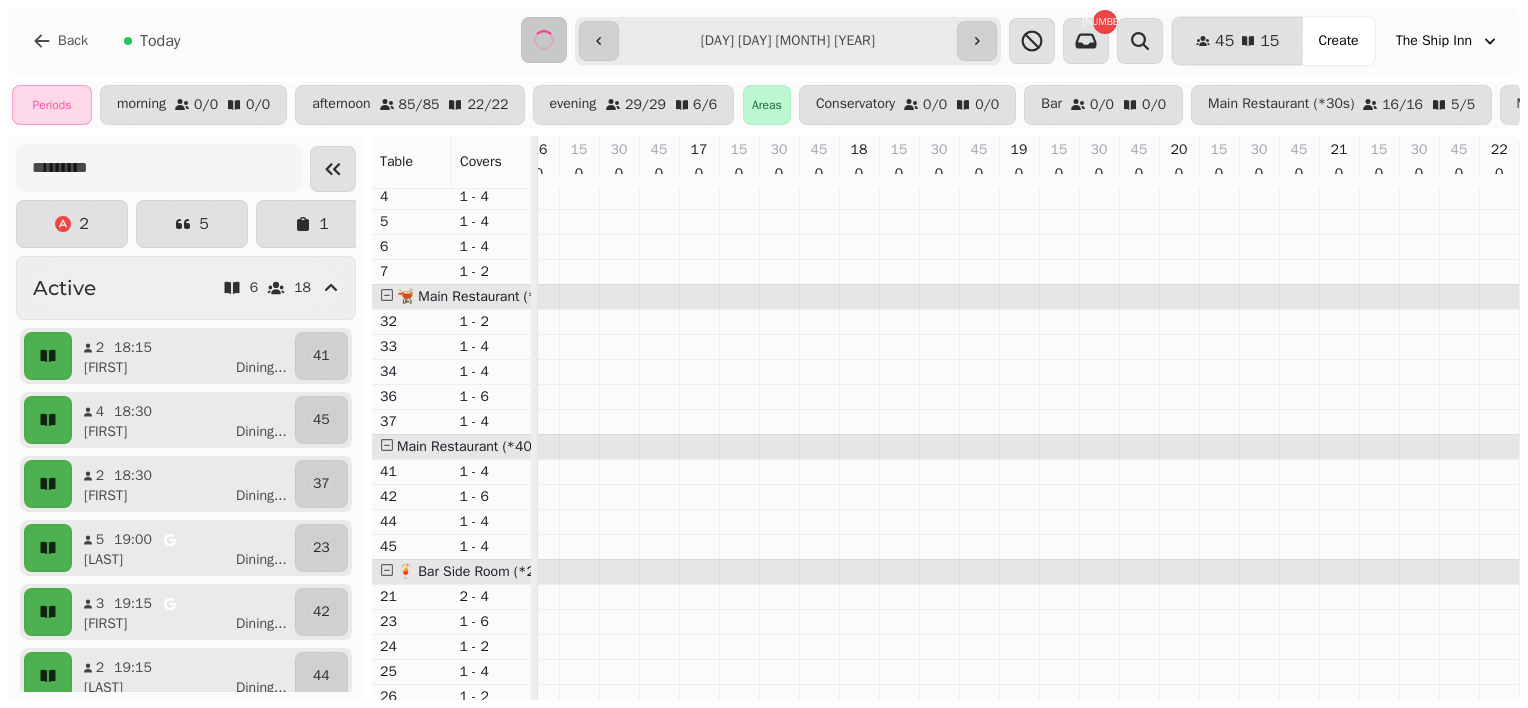 scroll, scrollTop: 0, scrollLeft: 1153, axis: horizontal 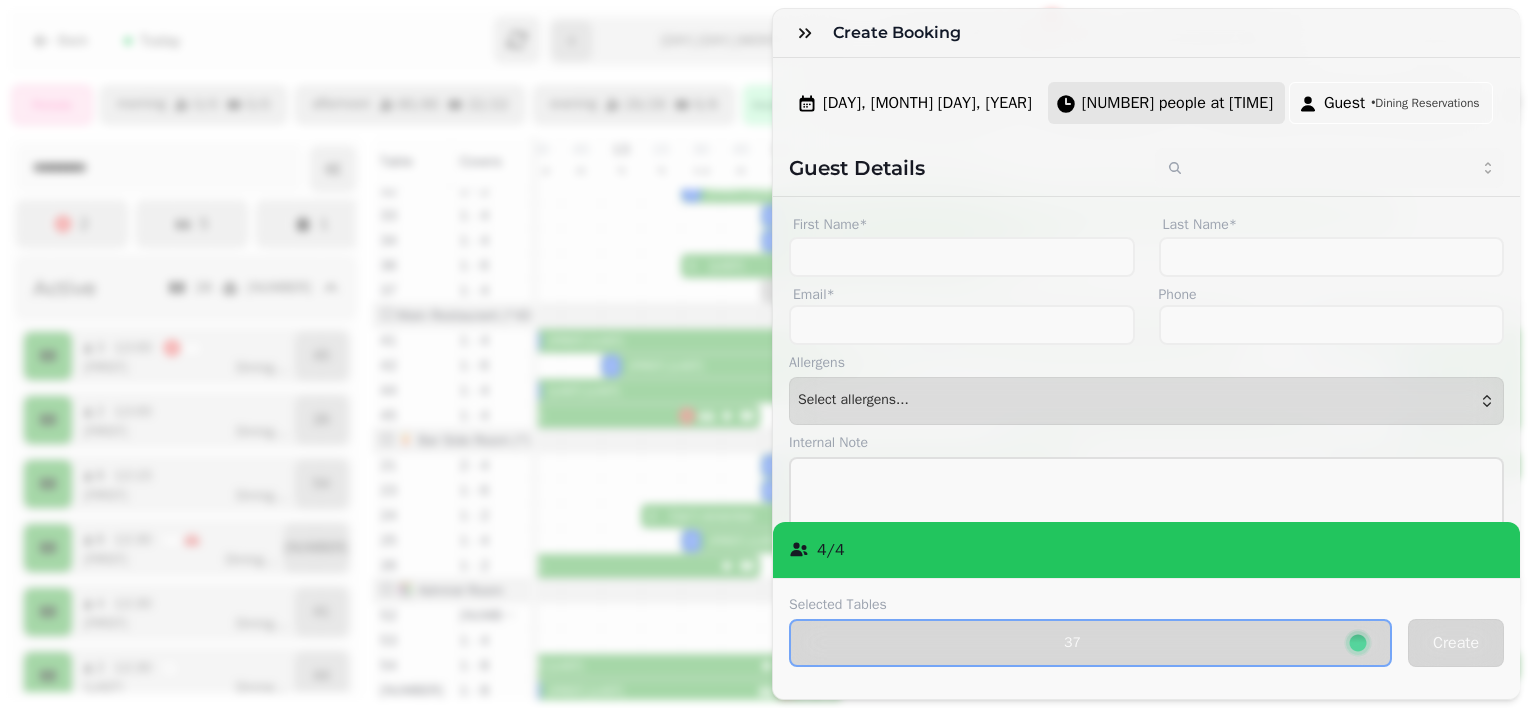 click on "[NUMBER] people at [TIME]" at bounding box center (1177, 103) 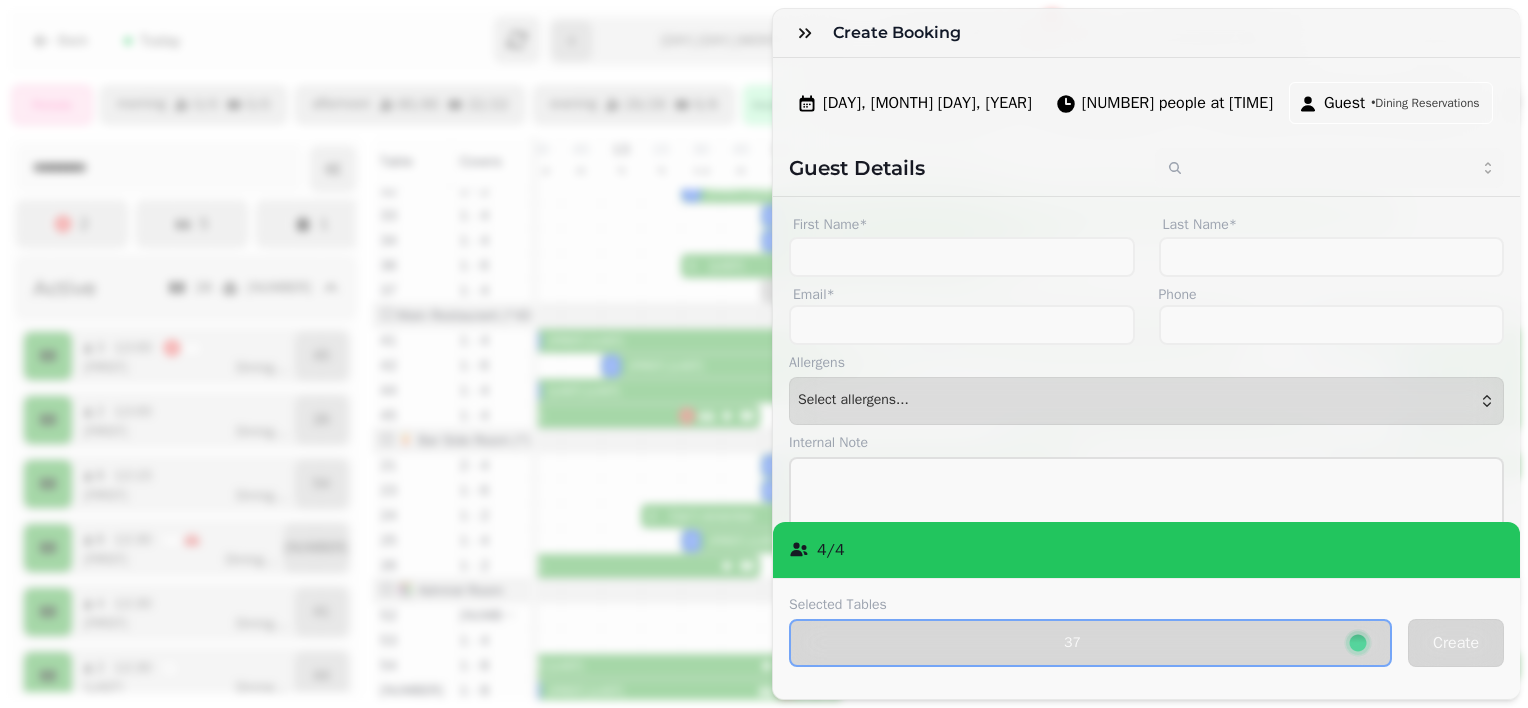 select on "*" 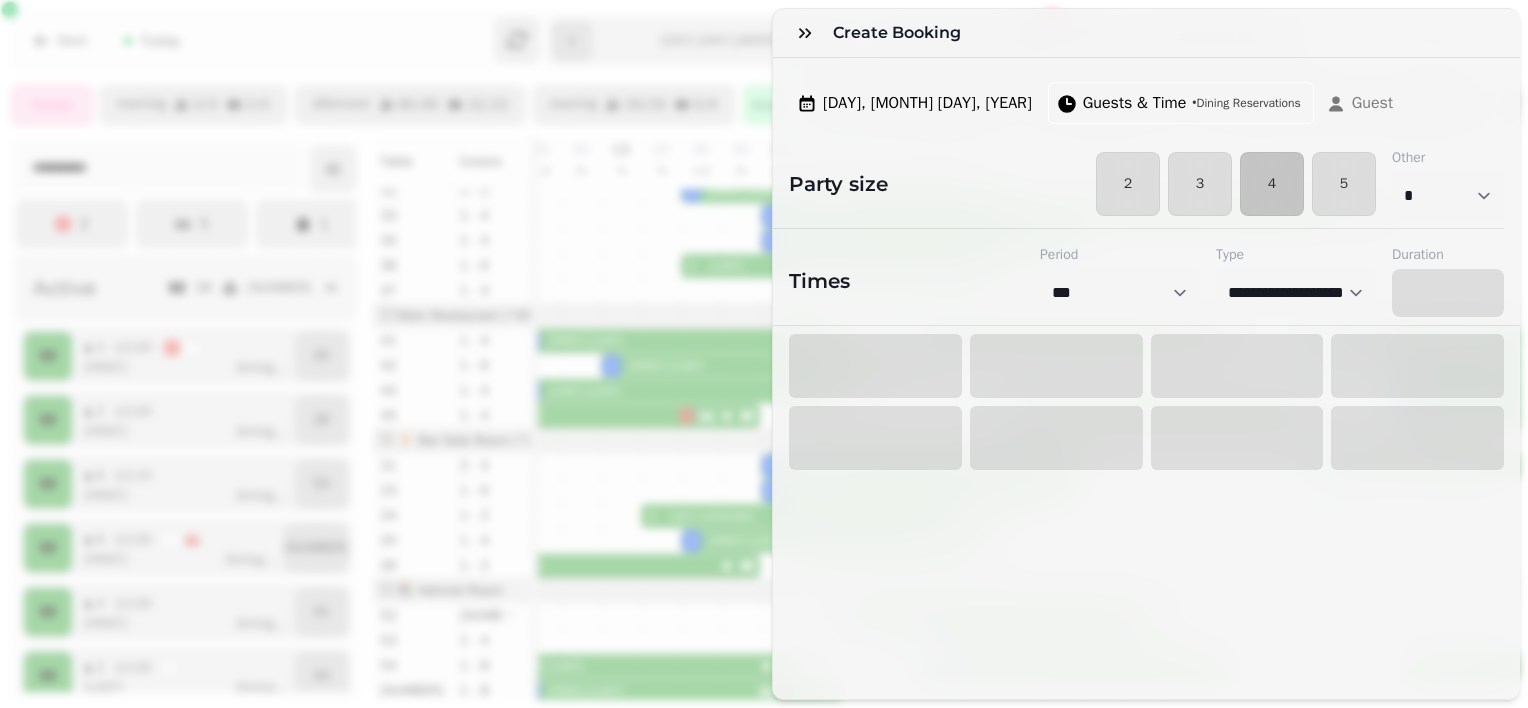 select on "****" 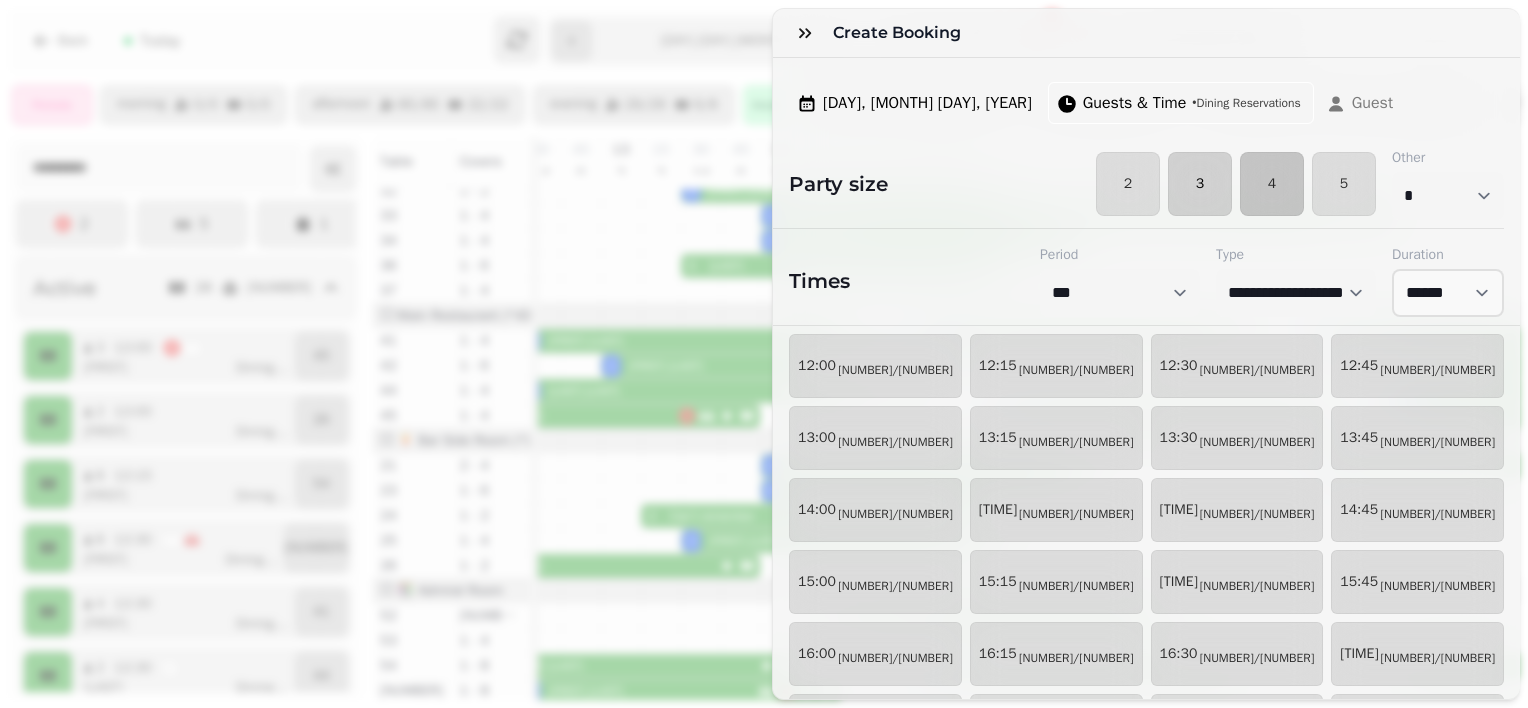 click on "3" at bounding box center [1200, 184] 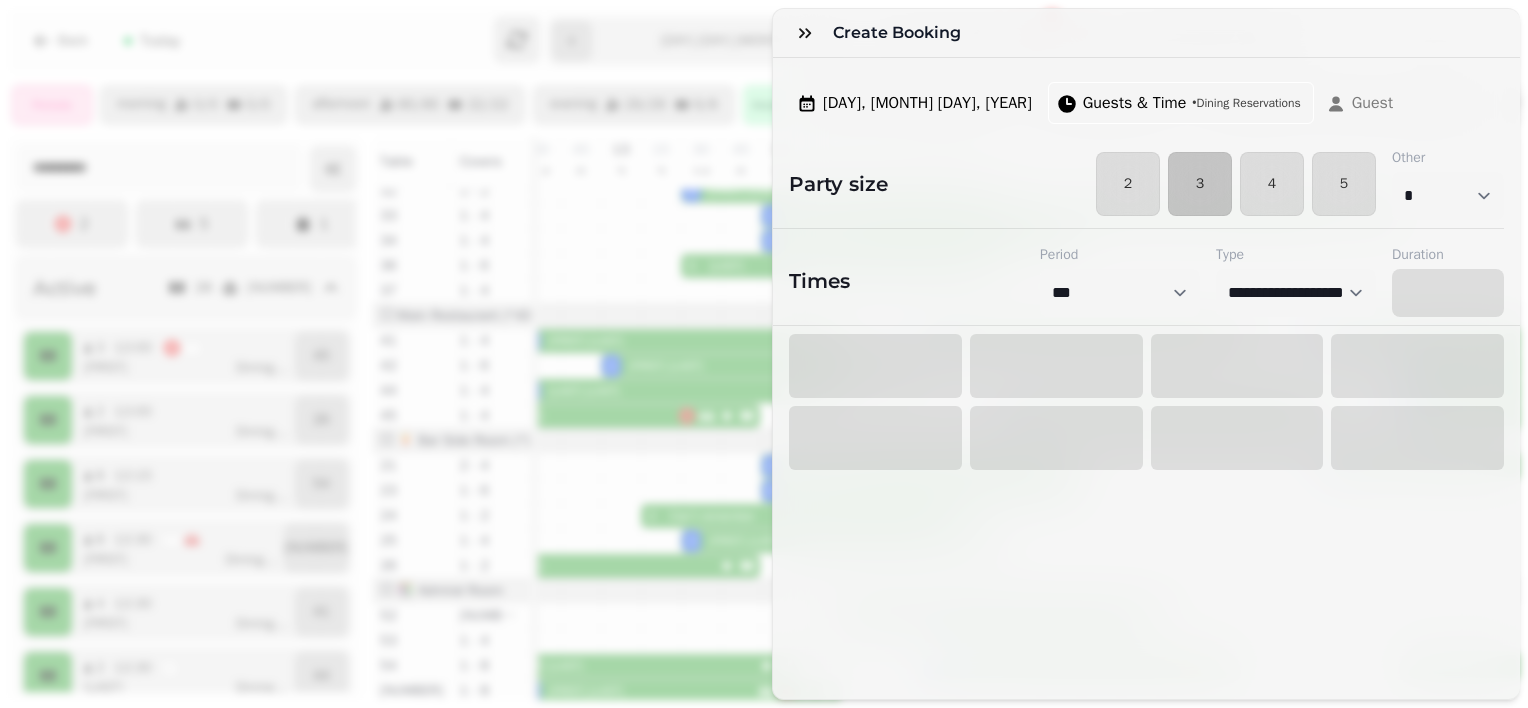 select on "****" 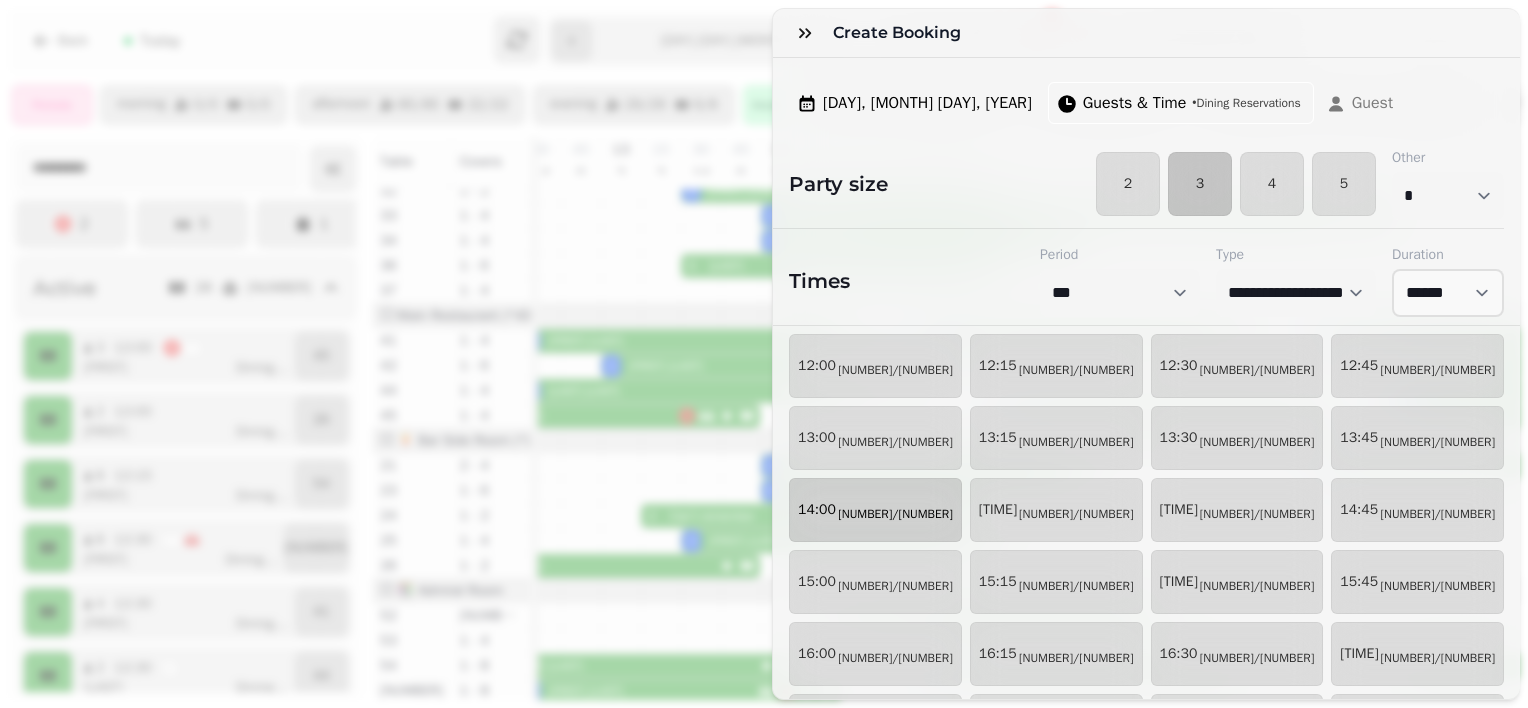 click on "[TIME] [NUMBER]/[NUMBER]" at bounding box center (875, 510) 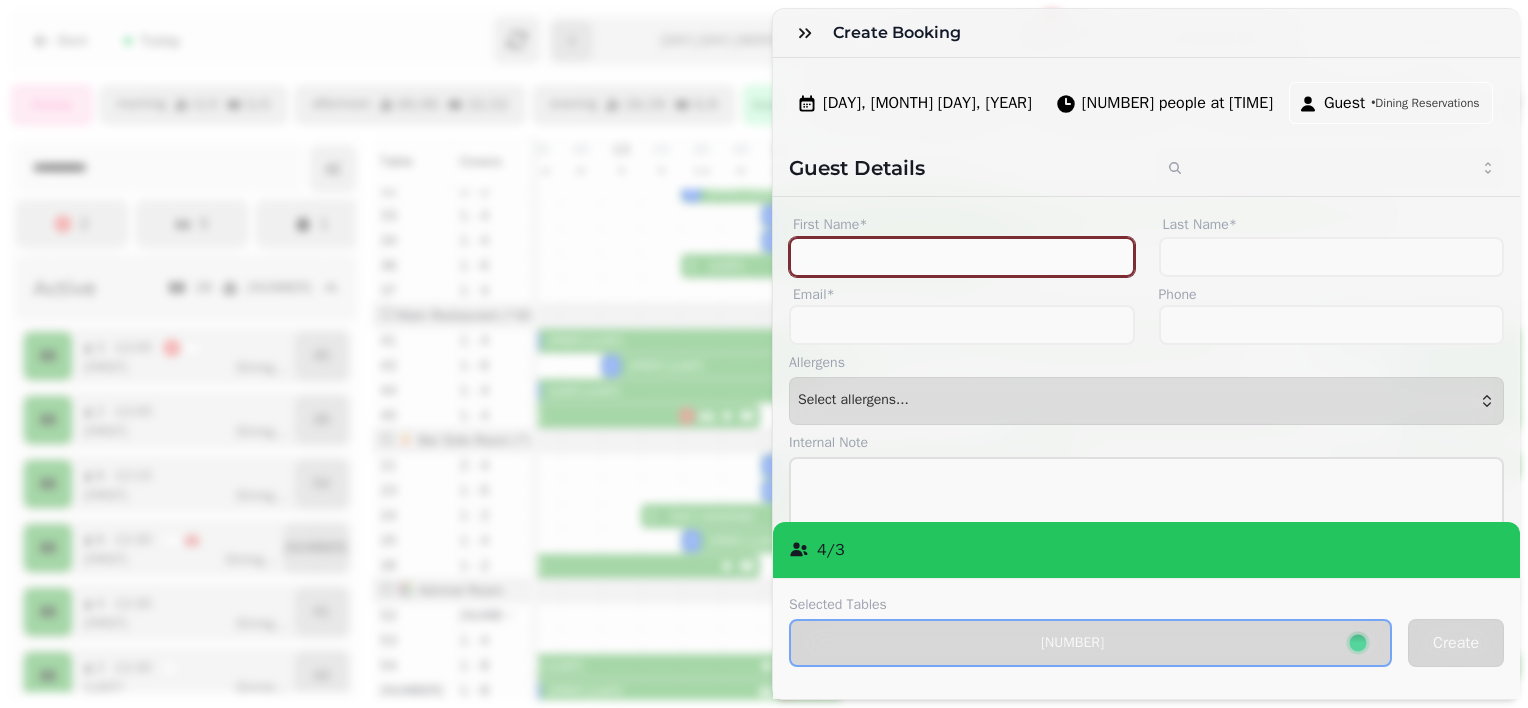 click on "First Name*" at bounding box center [962, 257] 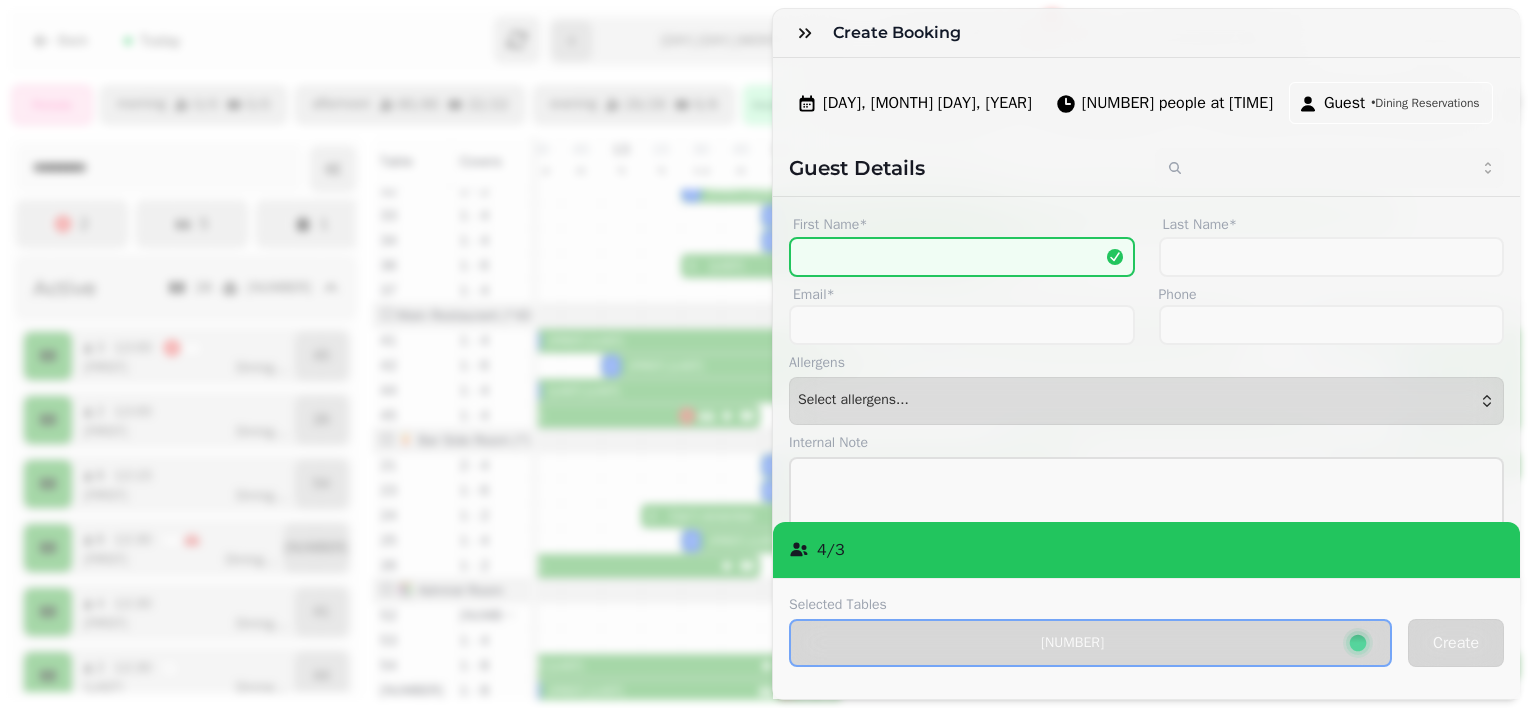 drag, startPoint x: 1368, startPoint y: 243, endPoint x: 1298, endPoint y: 291, distance: 84.87638 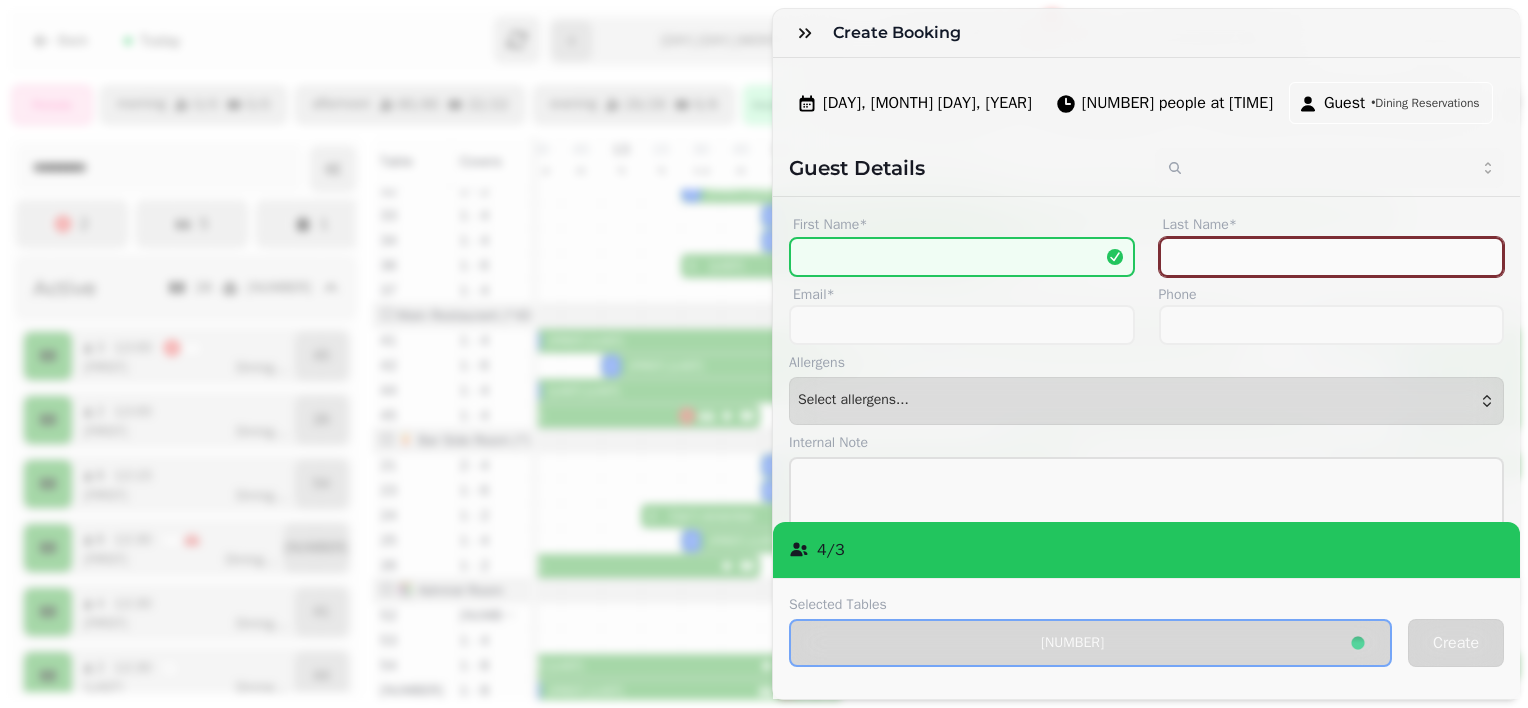 click on "Last Name*" at bounding box center (1332, 257) 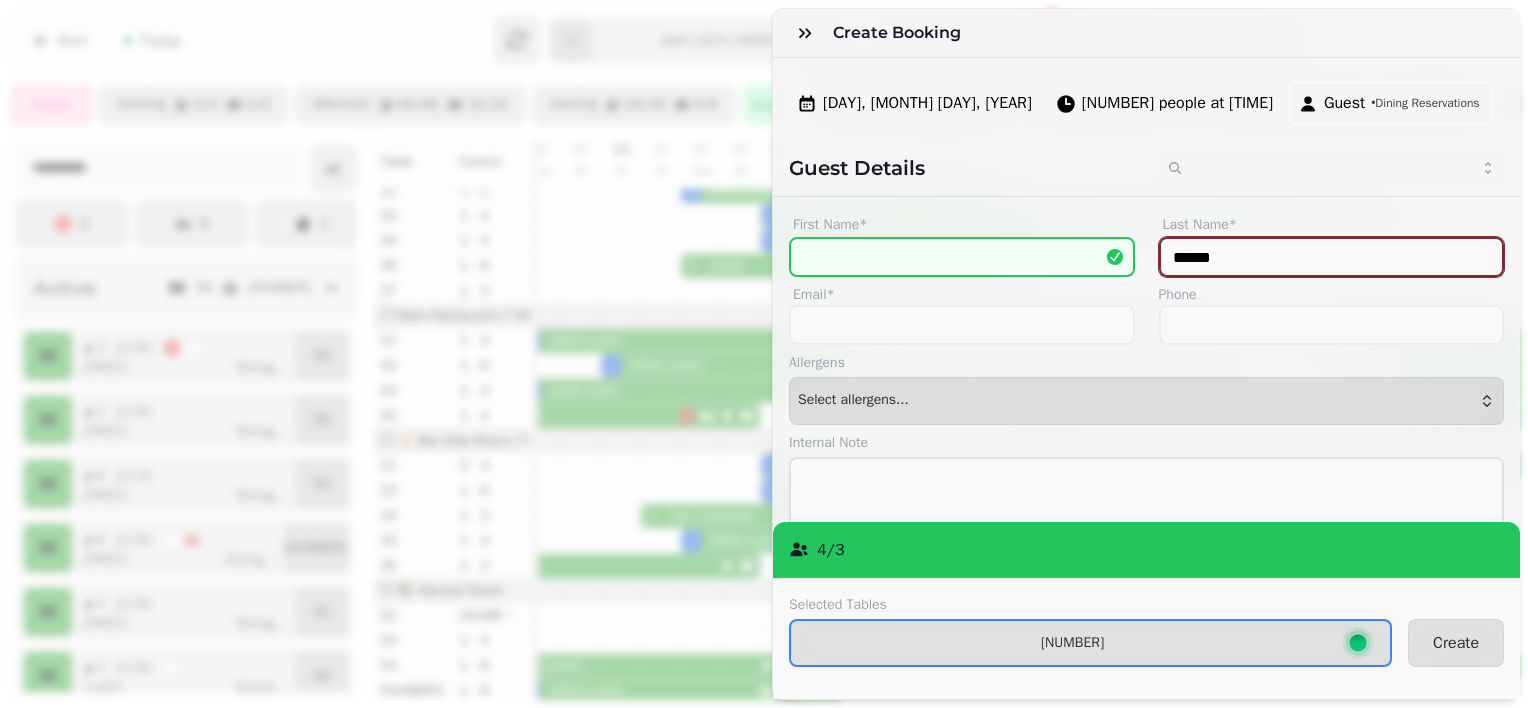 type on "******" 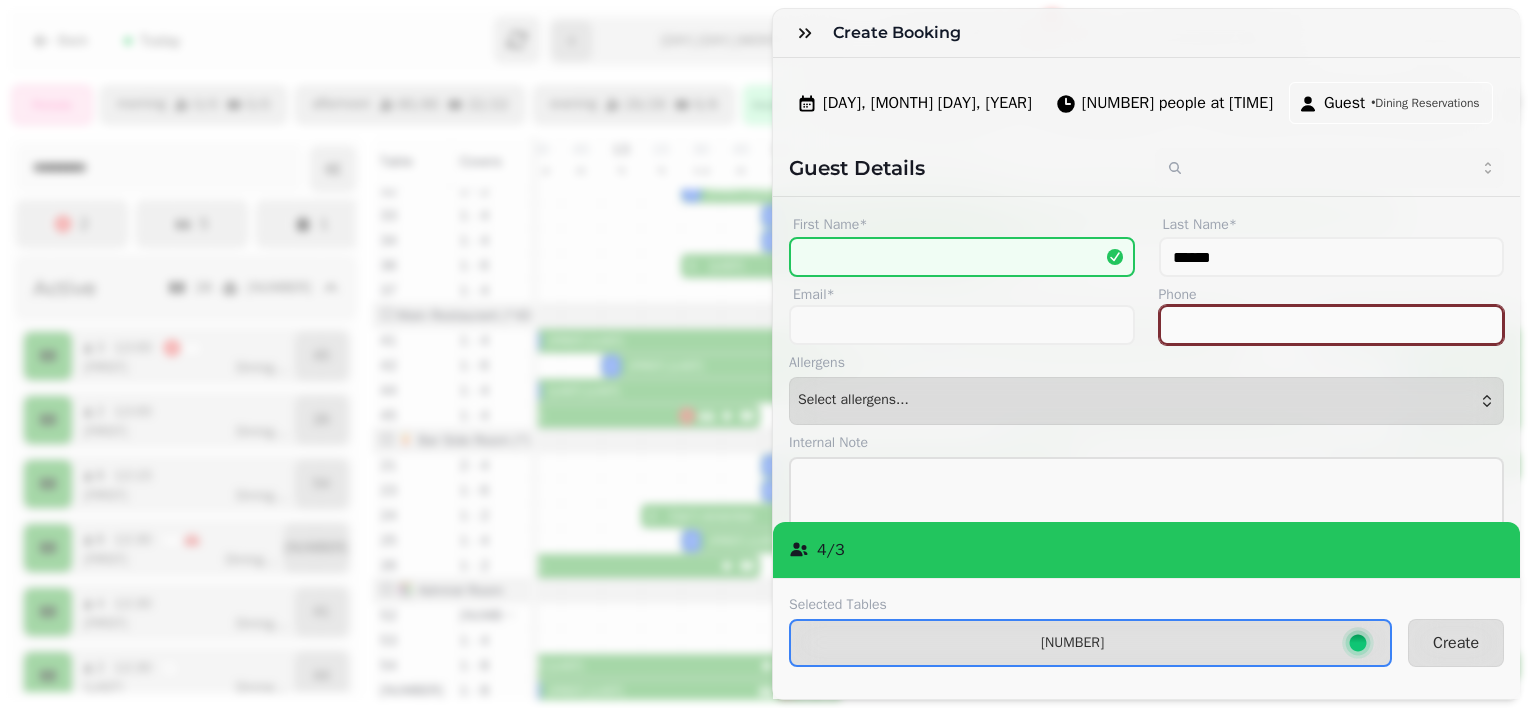 click on "Phone" at bounding box center (1332, 325) 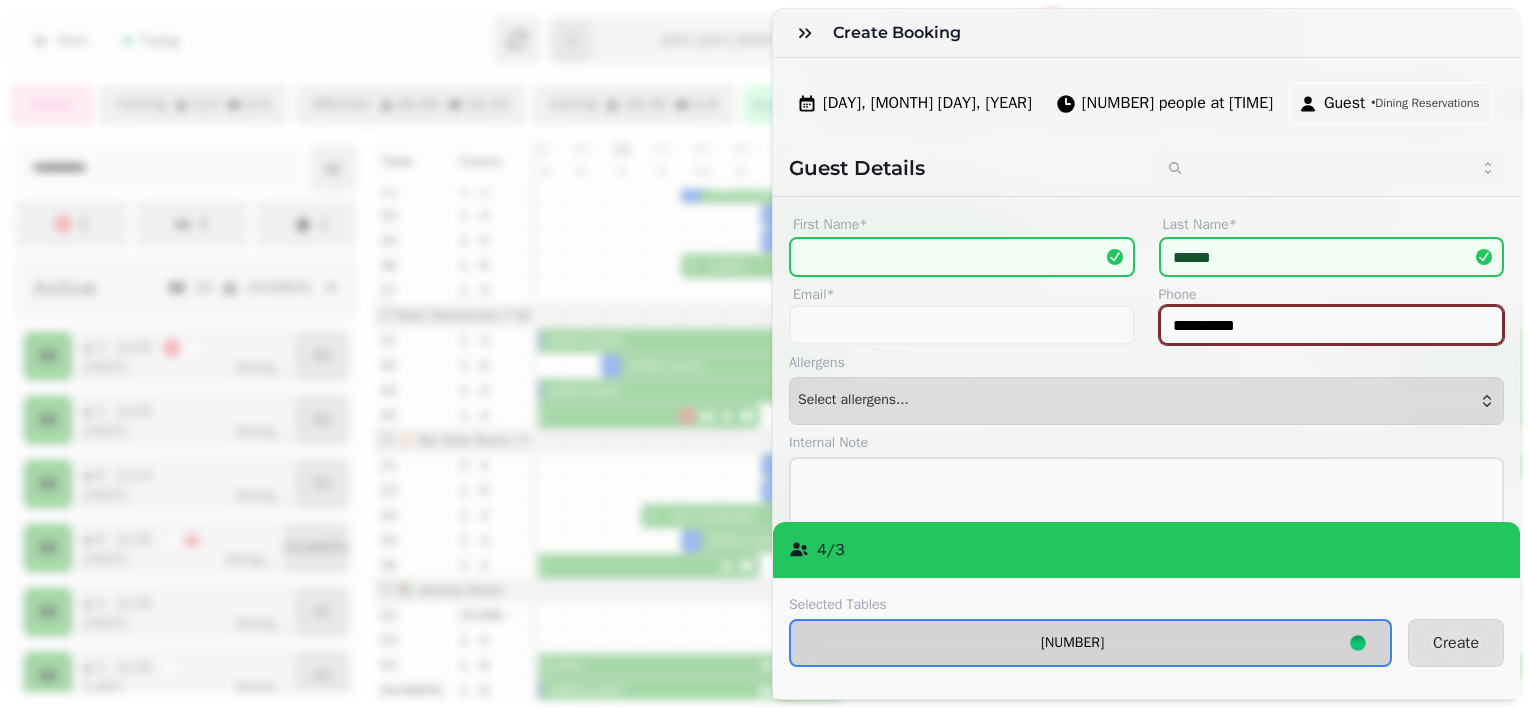 type on "**********" 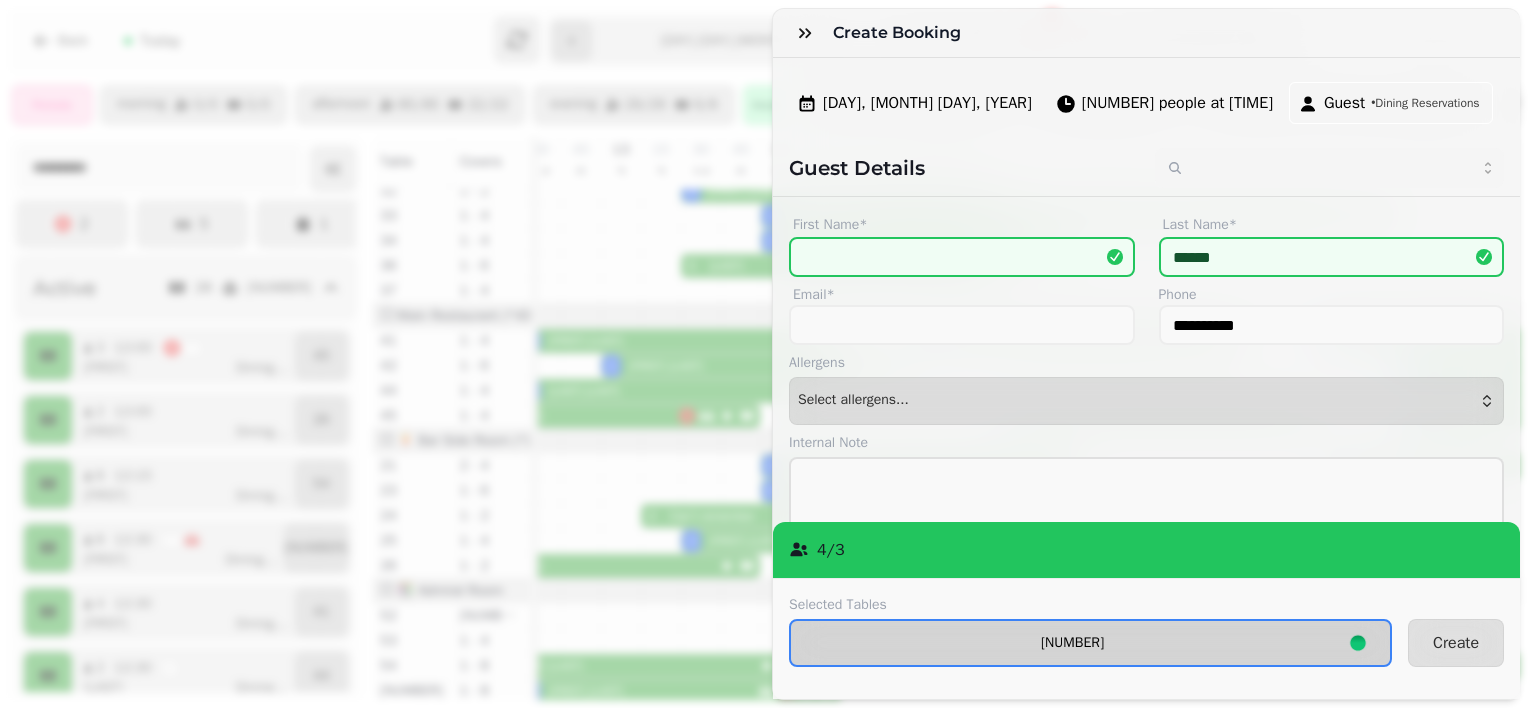 click on "[NUMBER]" at bounding box center (1072, 643) 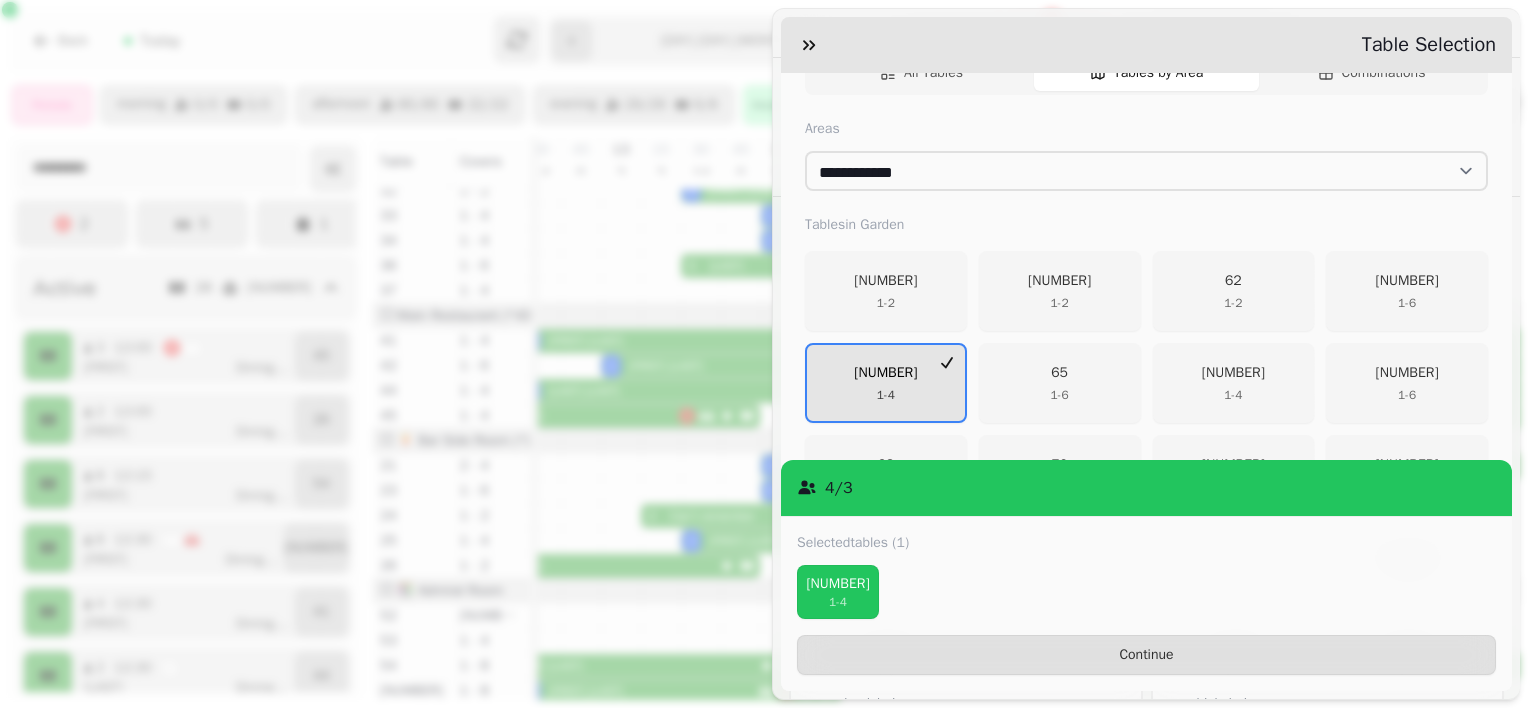 scroll, scrollTop: 196, scrollLeft: 0, axis: vertical 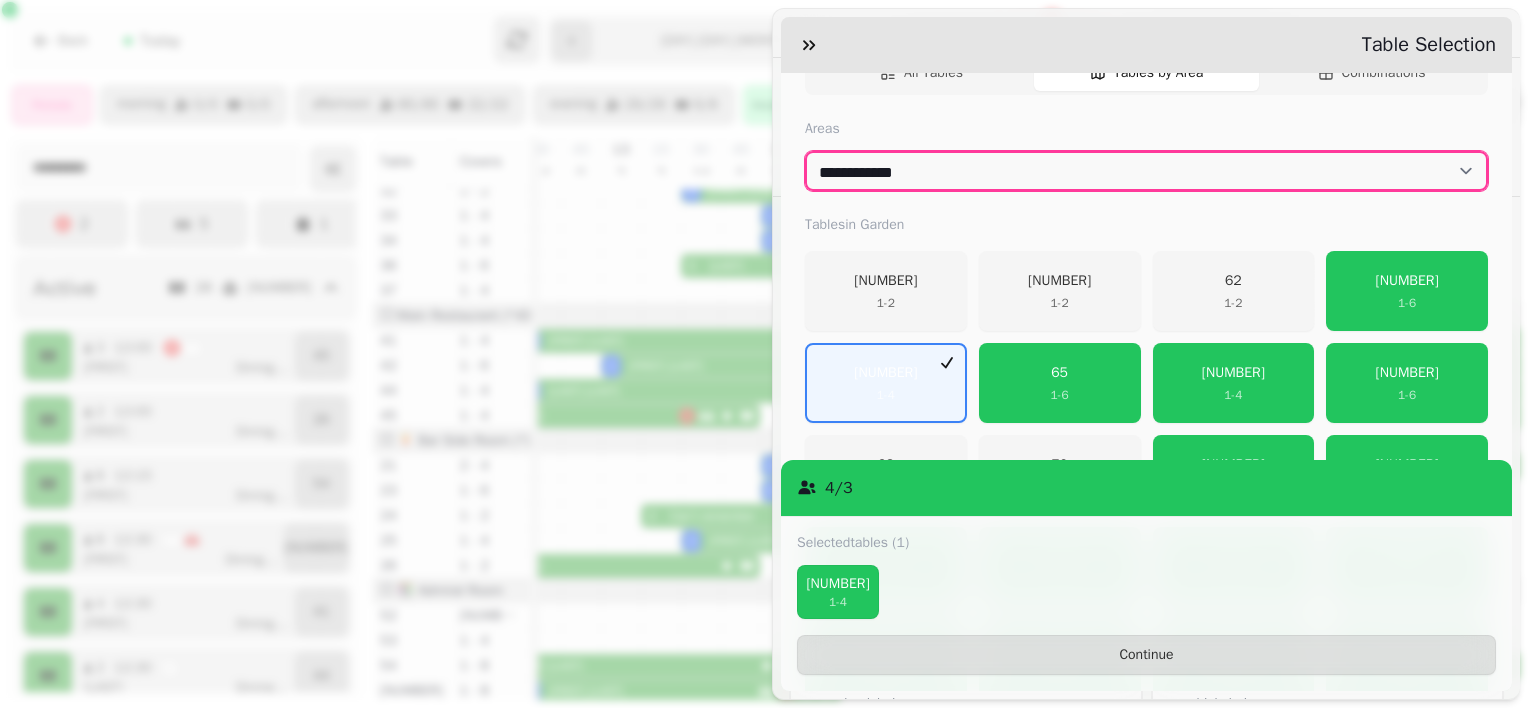 click on "**********" at bounding box center [1146, 171] 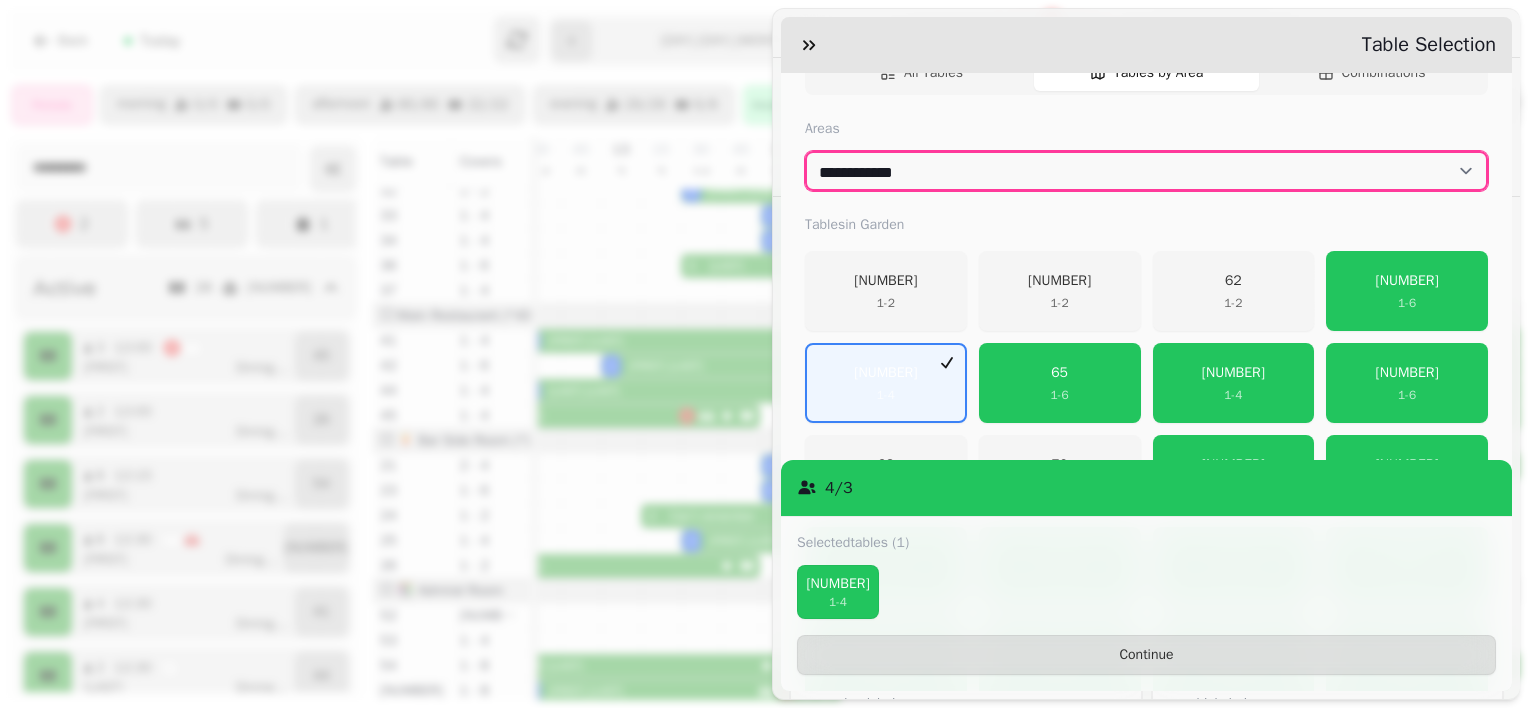 select on "**********" 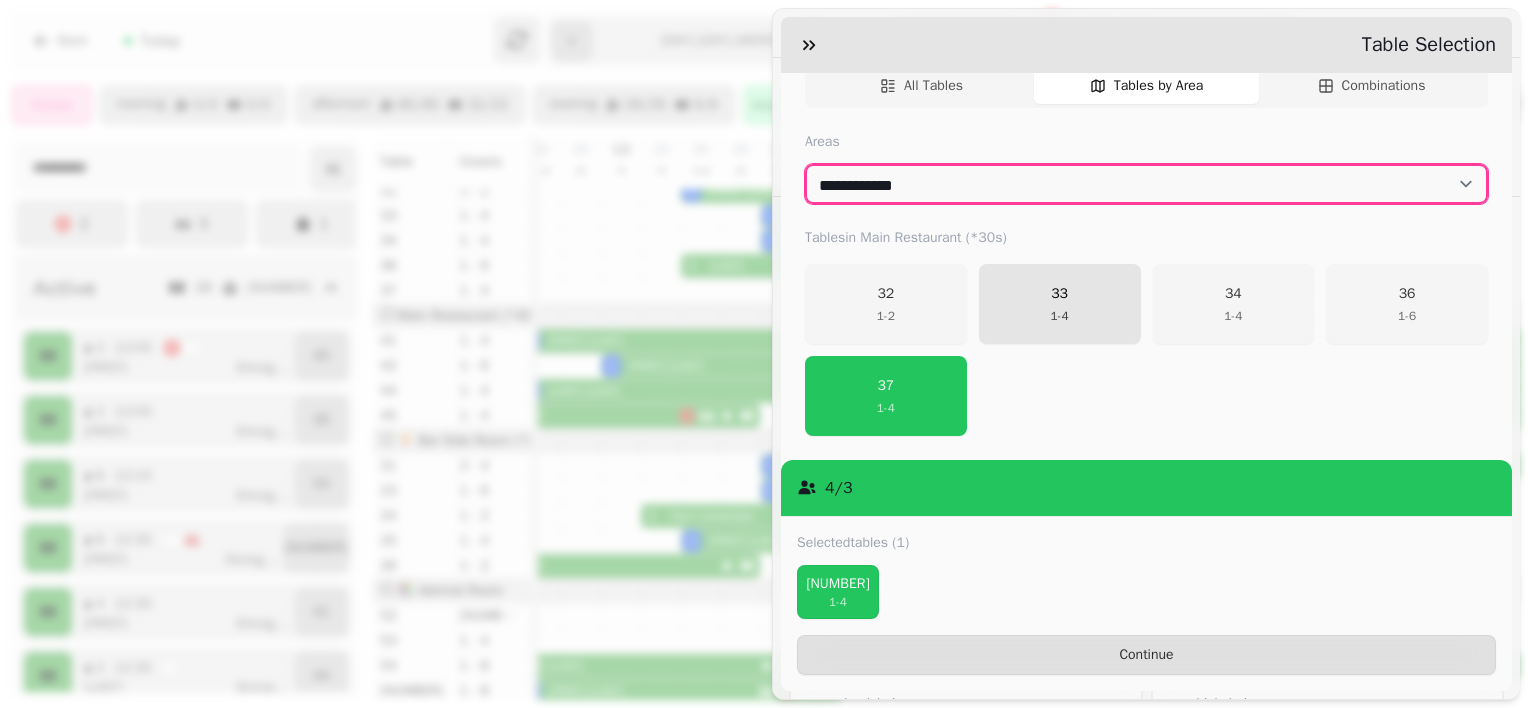 scroll, scrollTop: 182, scrollLeft: 0, axis: vertical 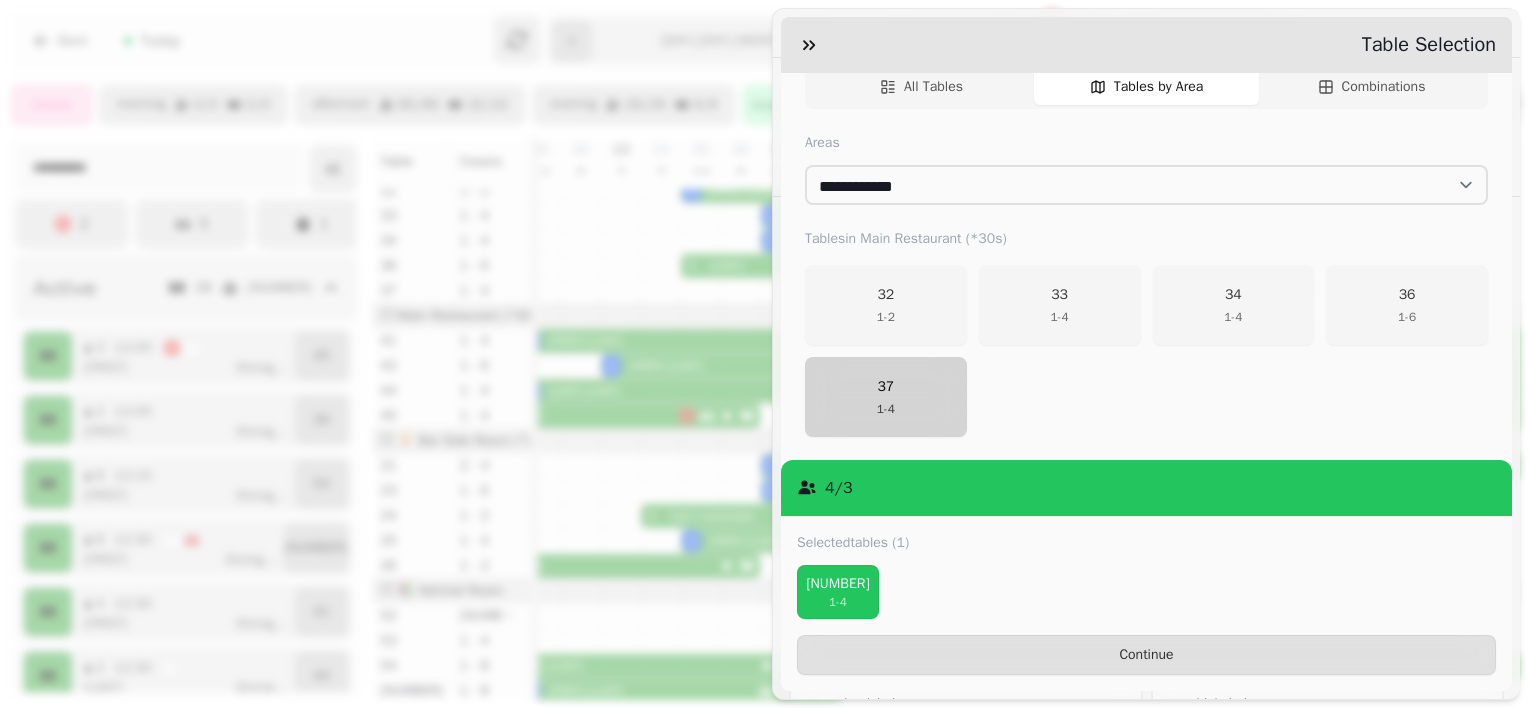 click on "[NUMBER] [NUMBER] - [NUMBER]" at bounding box center (886, 397) 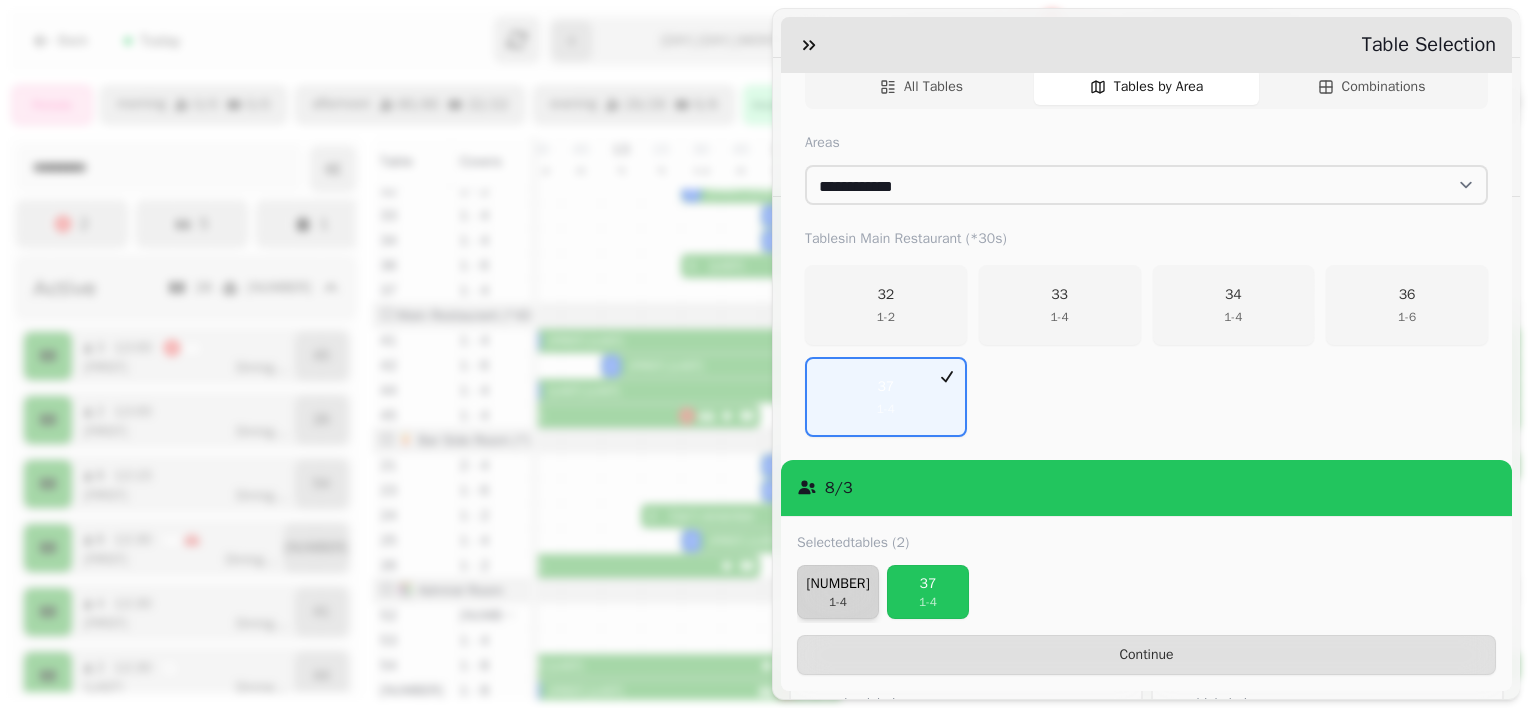 click on "[NUMBER]" at bounding box center (838, 584) 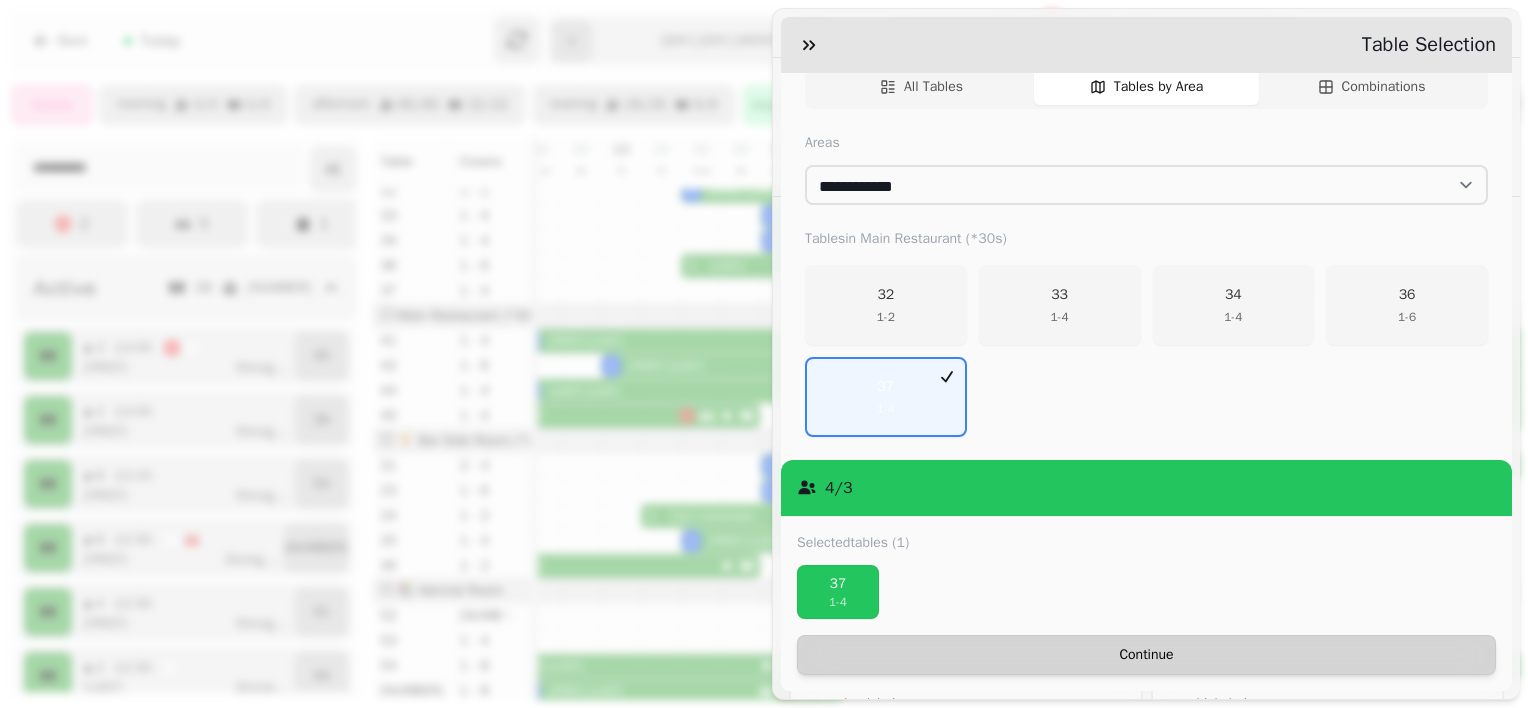 click on "Continue" at bounding box center [1146, 655] 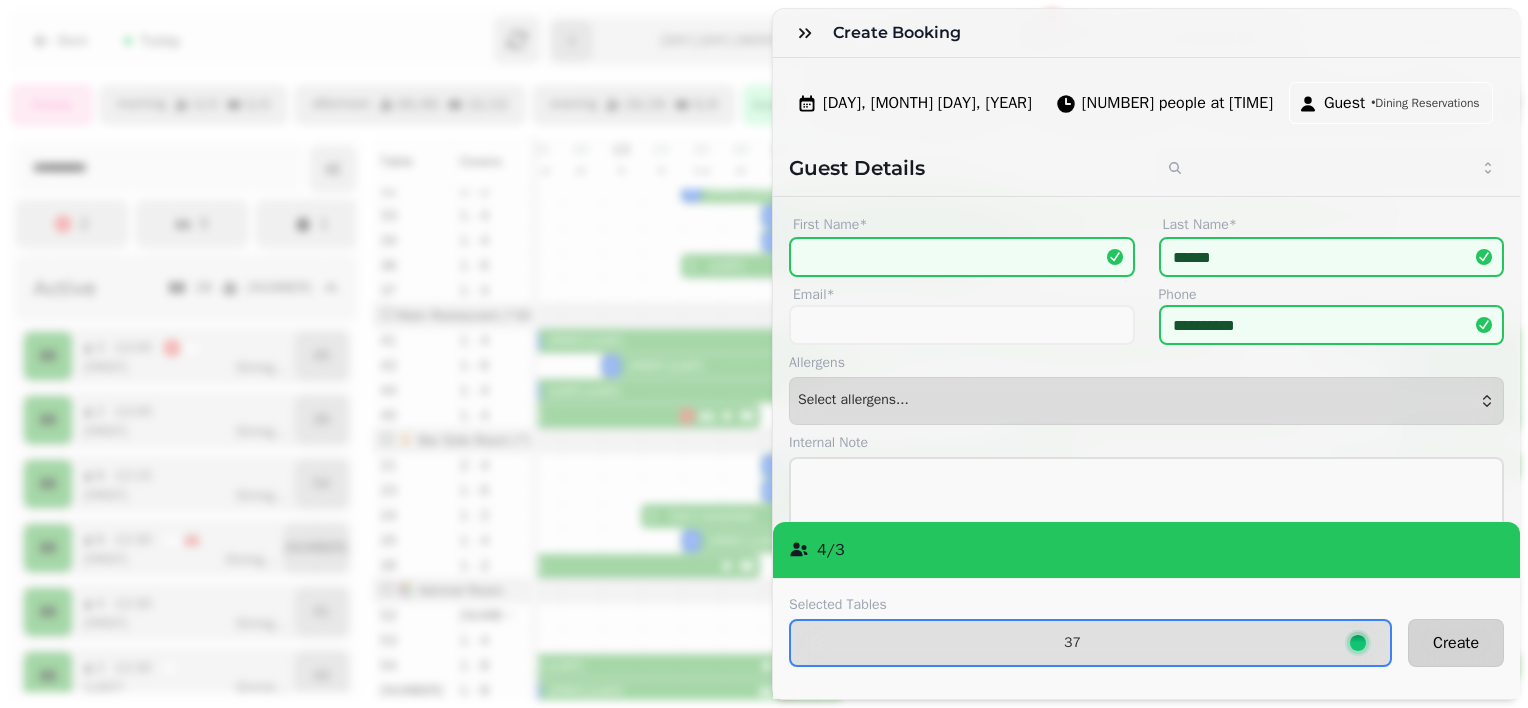 click on "Create" at bounding box center (1456, 643) 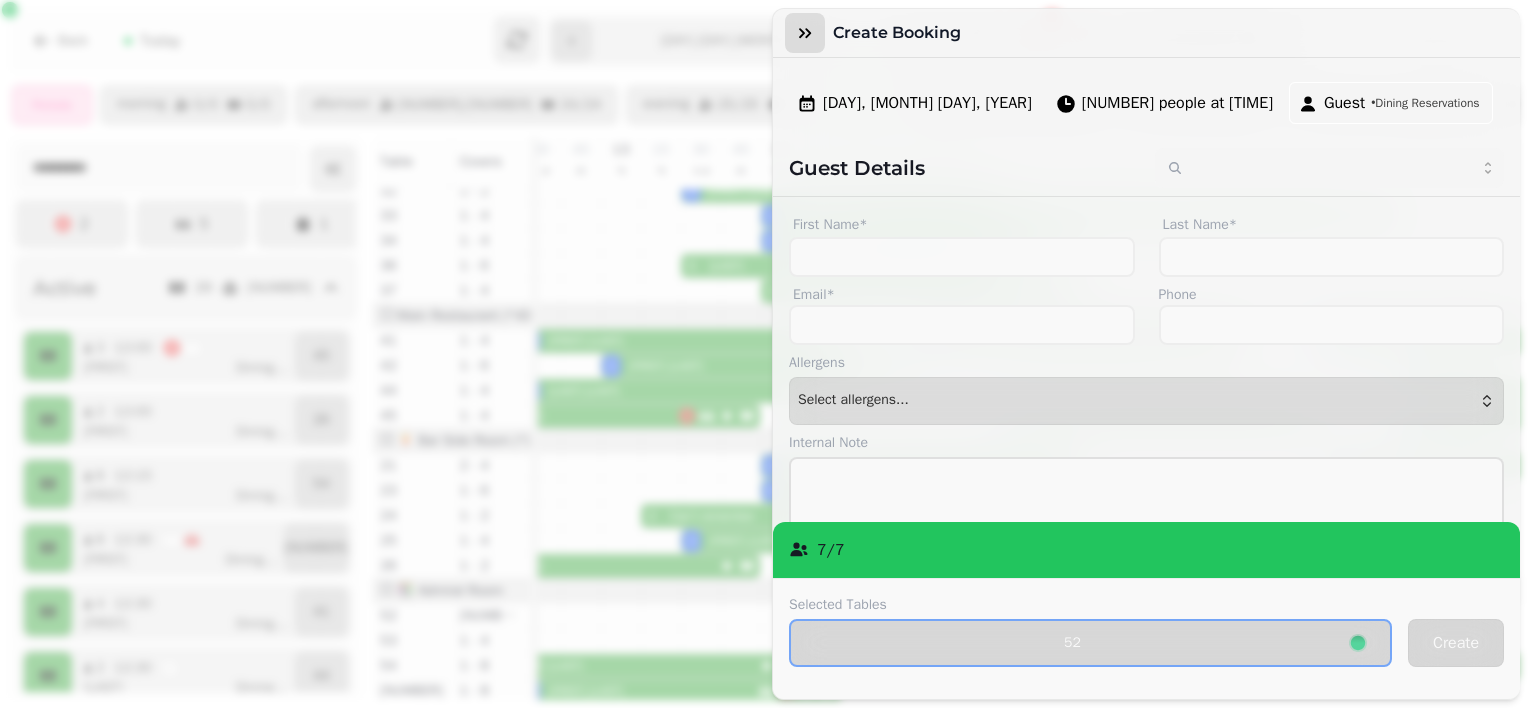 click 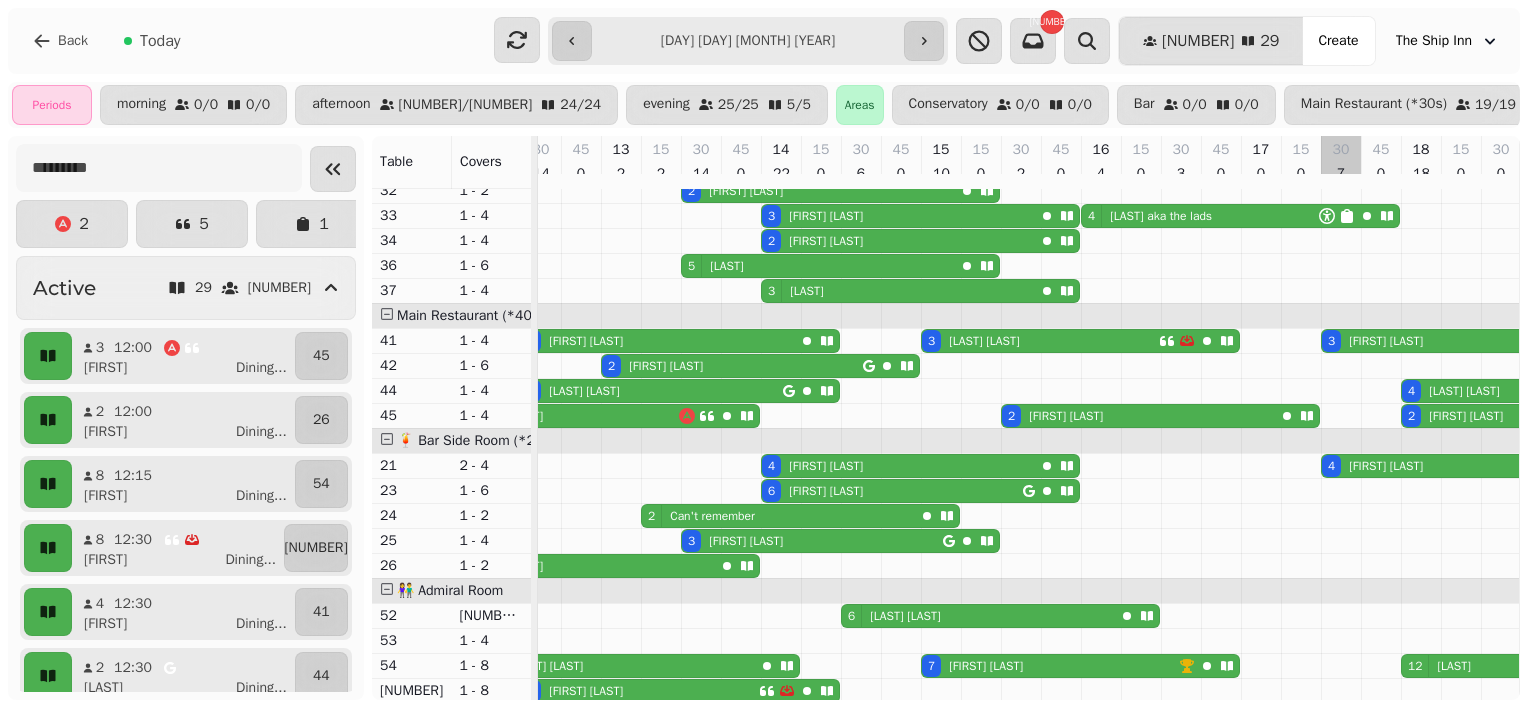 click at bounding box center [1341, 791] 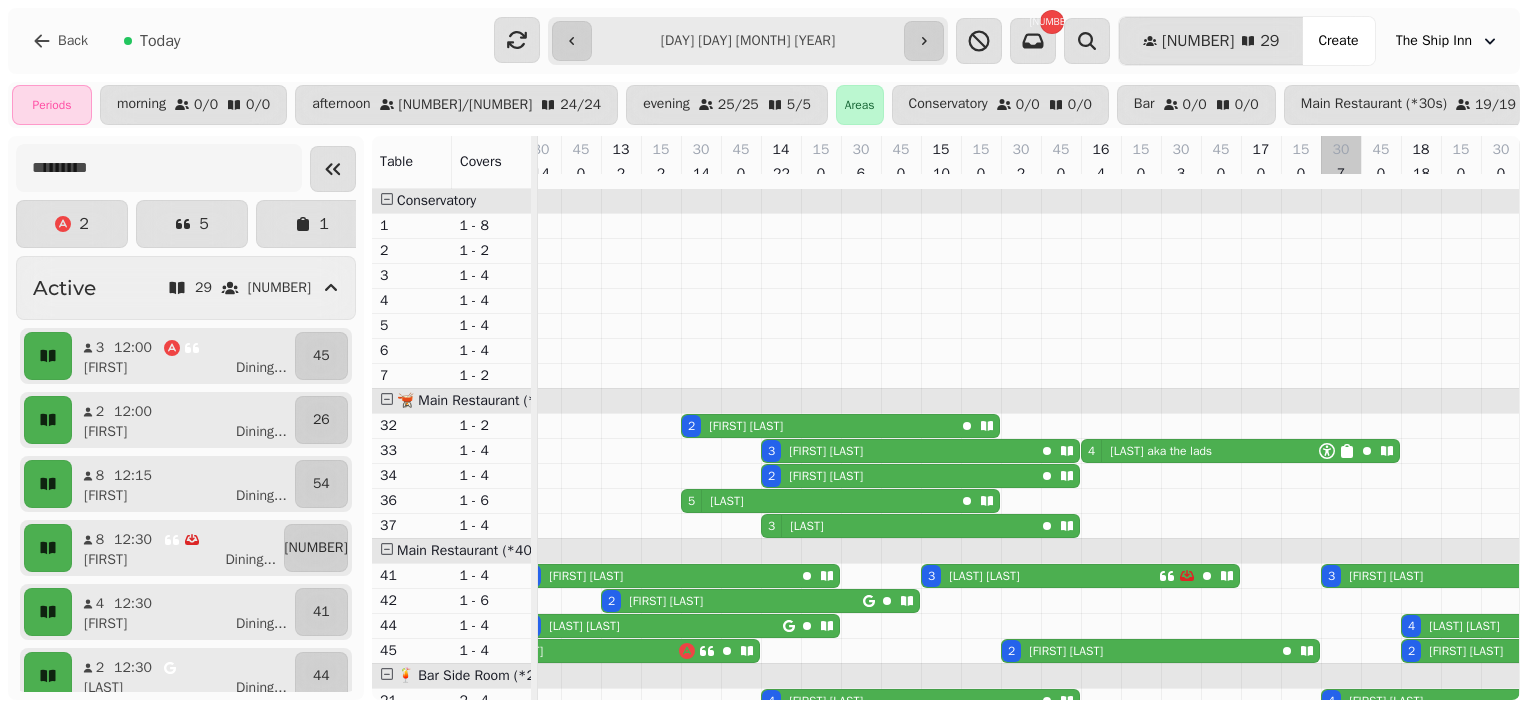 scroll, scrollTop: 82, scrollLeft: 577, axis: both 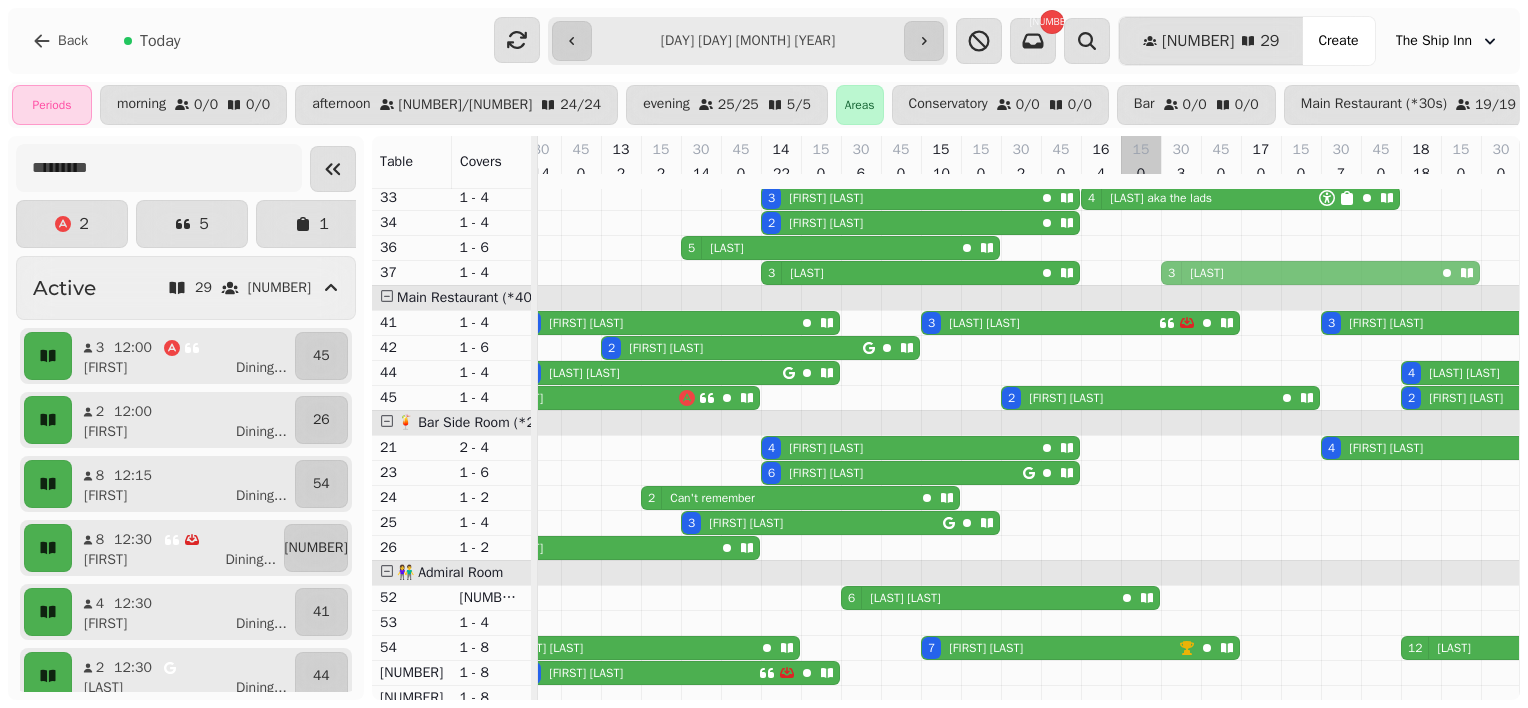 drag, startPoint x: 1171, startPoint y: 445, endPoint x: 1158, endPoint y: 272, distance: 173.48775 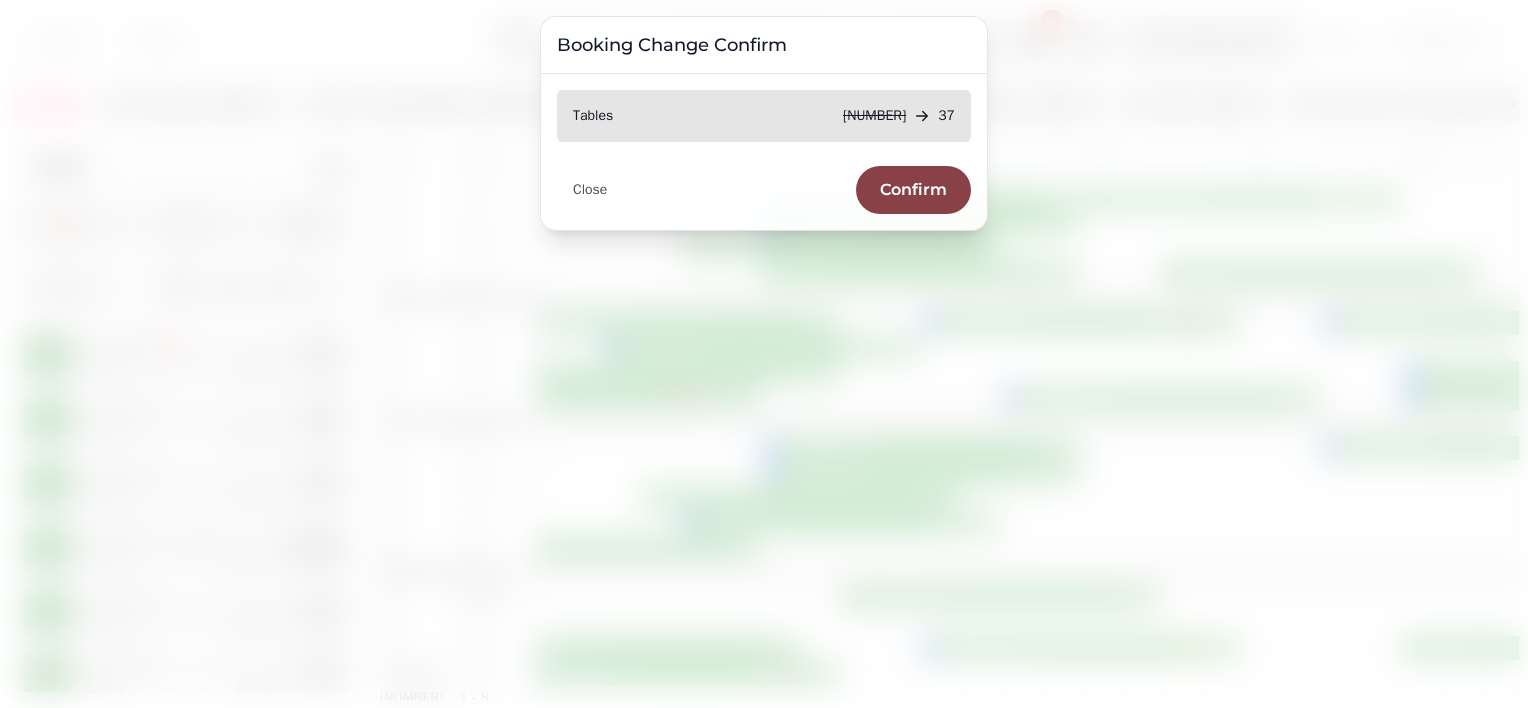 click on "Confirm" at bounding box center (913, 190) 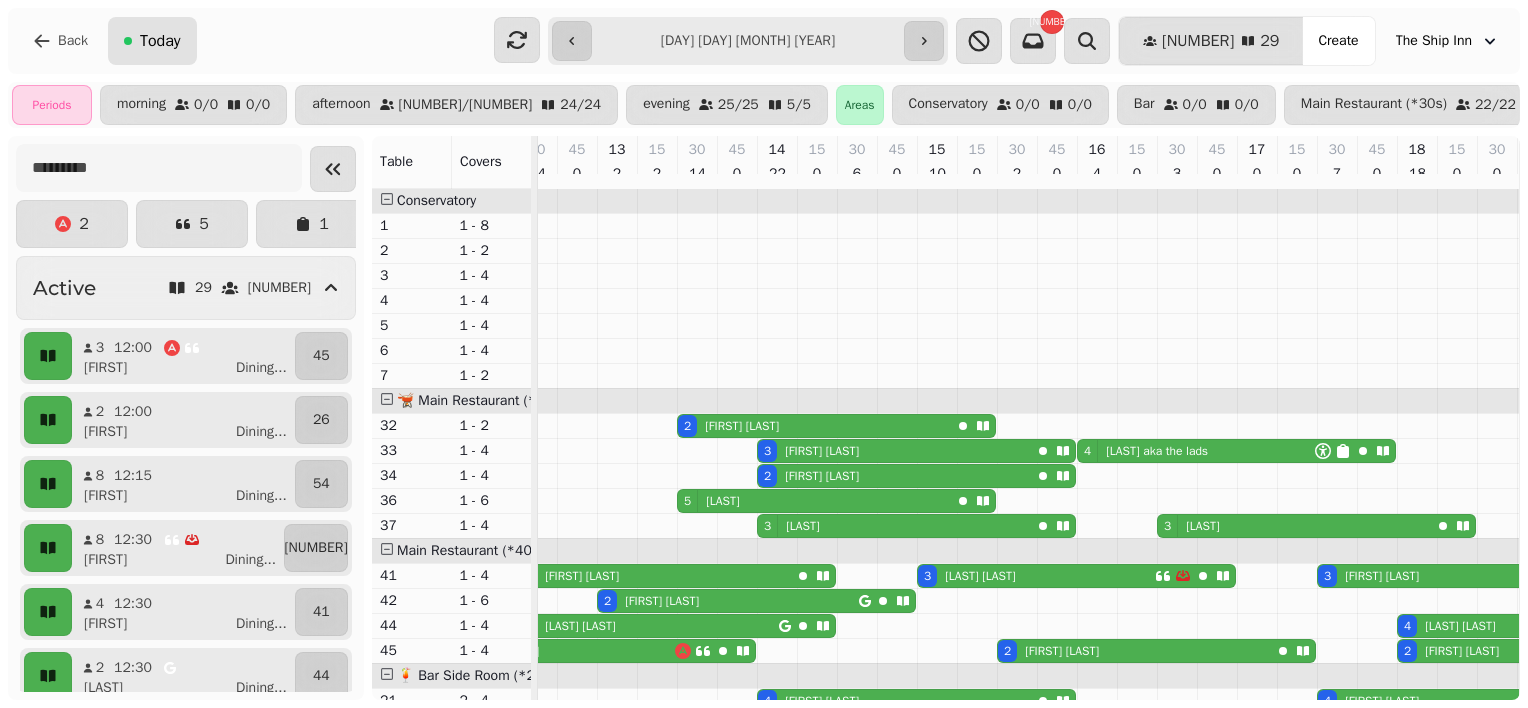 click on "Today" at bounding box center (160, 41) 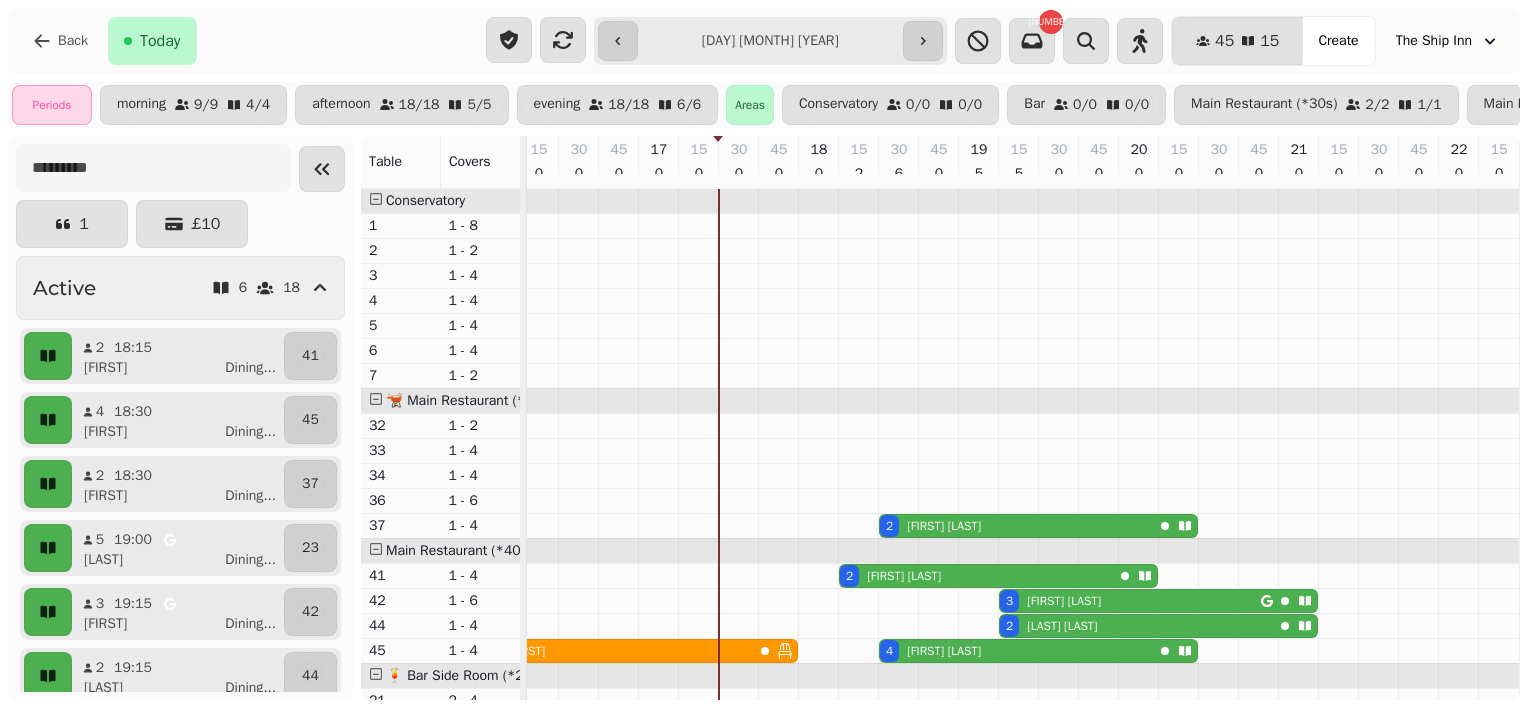 click on "**********" at bounding box center (764, 41) 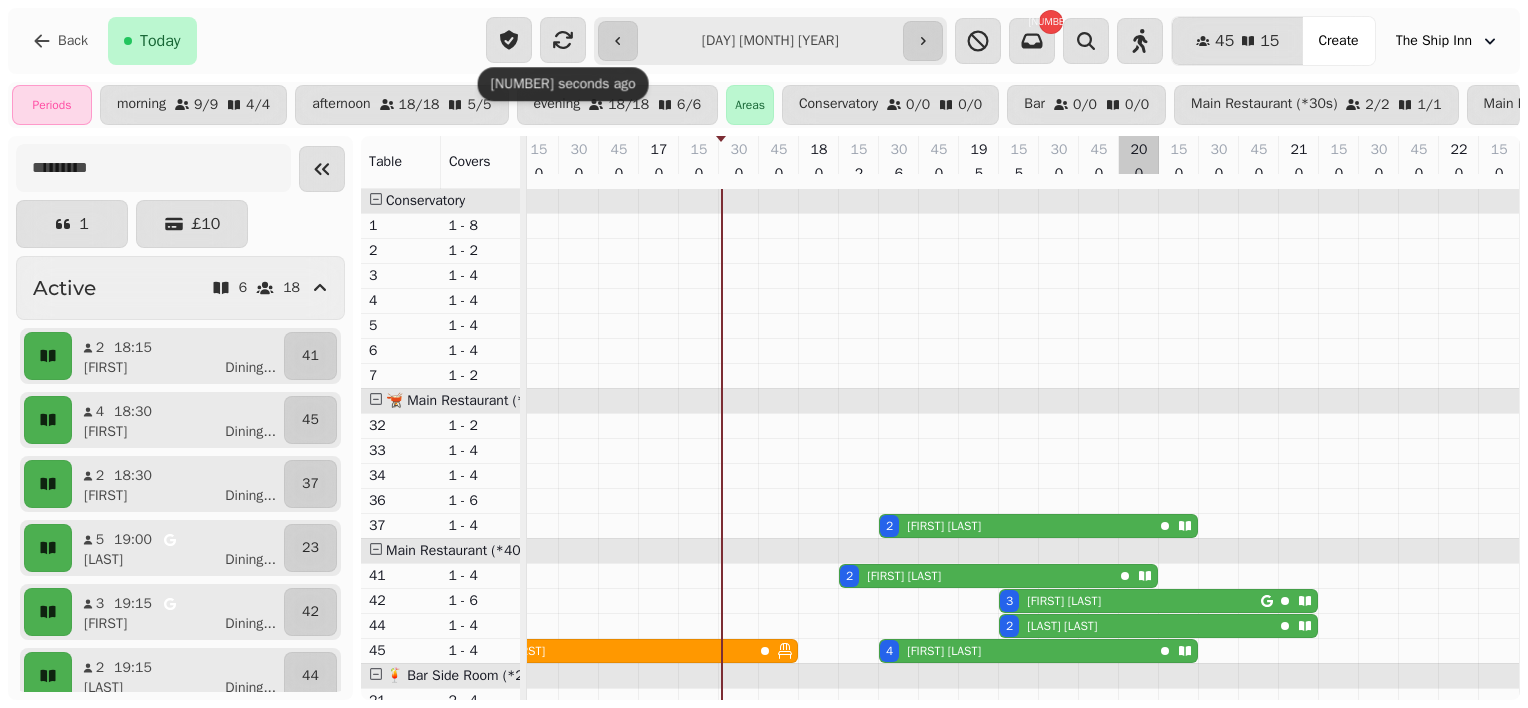 scroll, scrollTop: 166, scrollLeft: 1183, axis: both 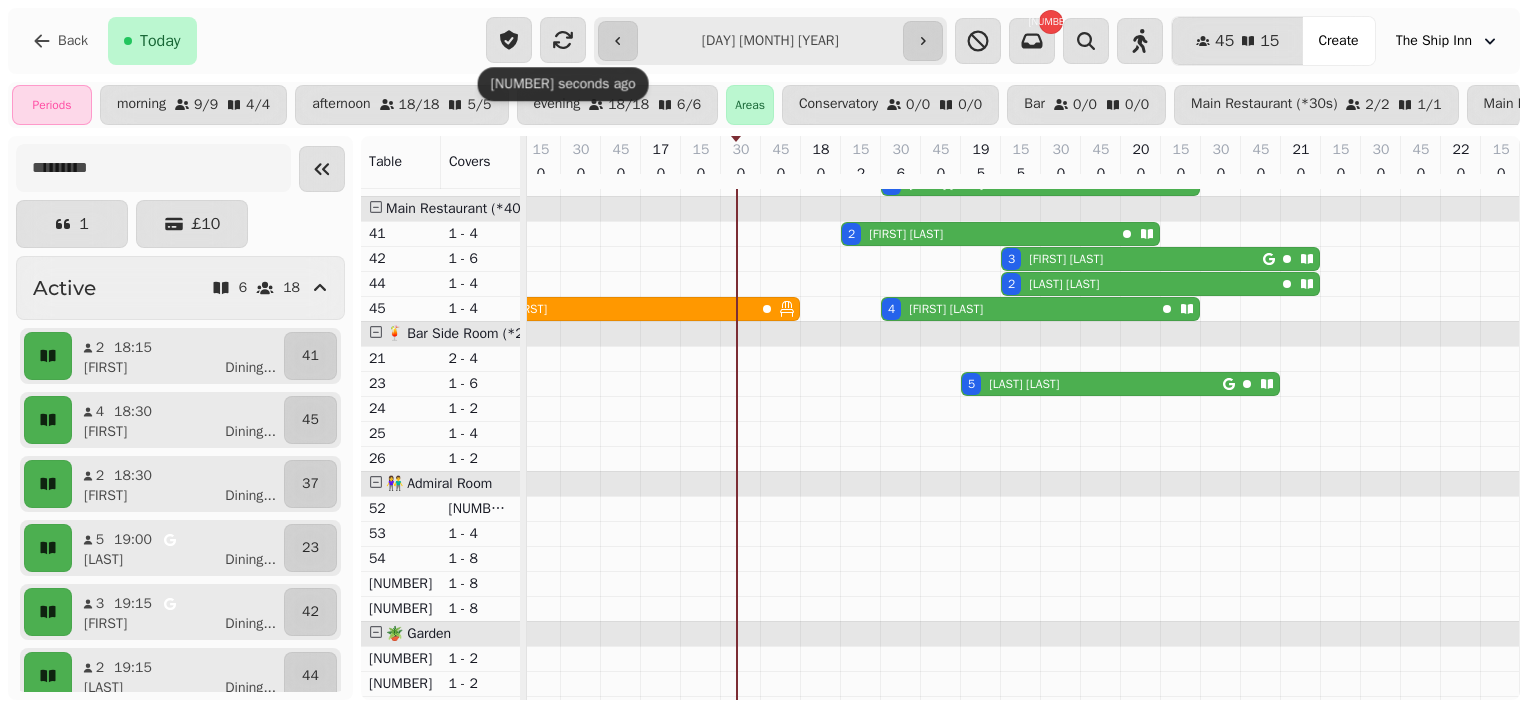 click on "🪴 Garden" at bounding box center (440, 634) 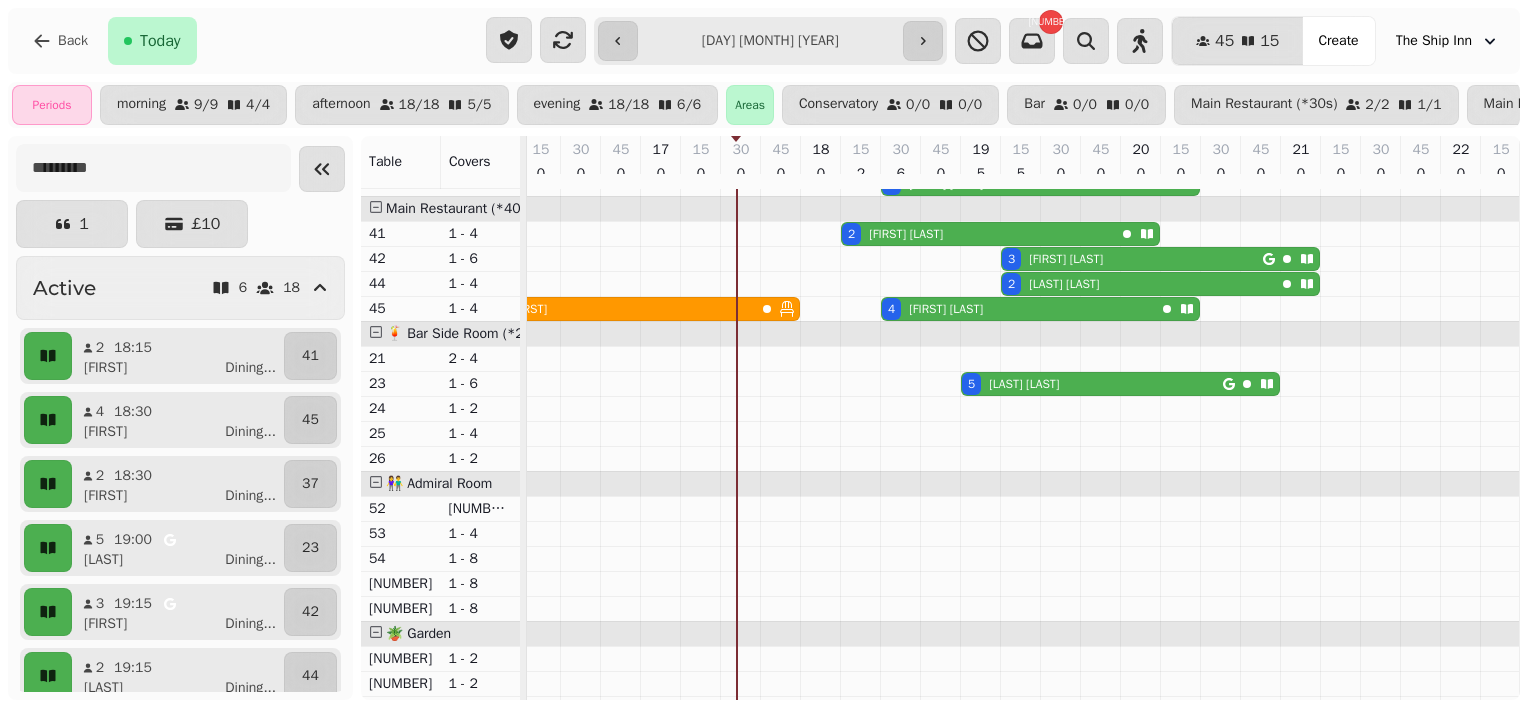 click at bounding box center [376, 632] 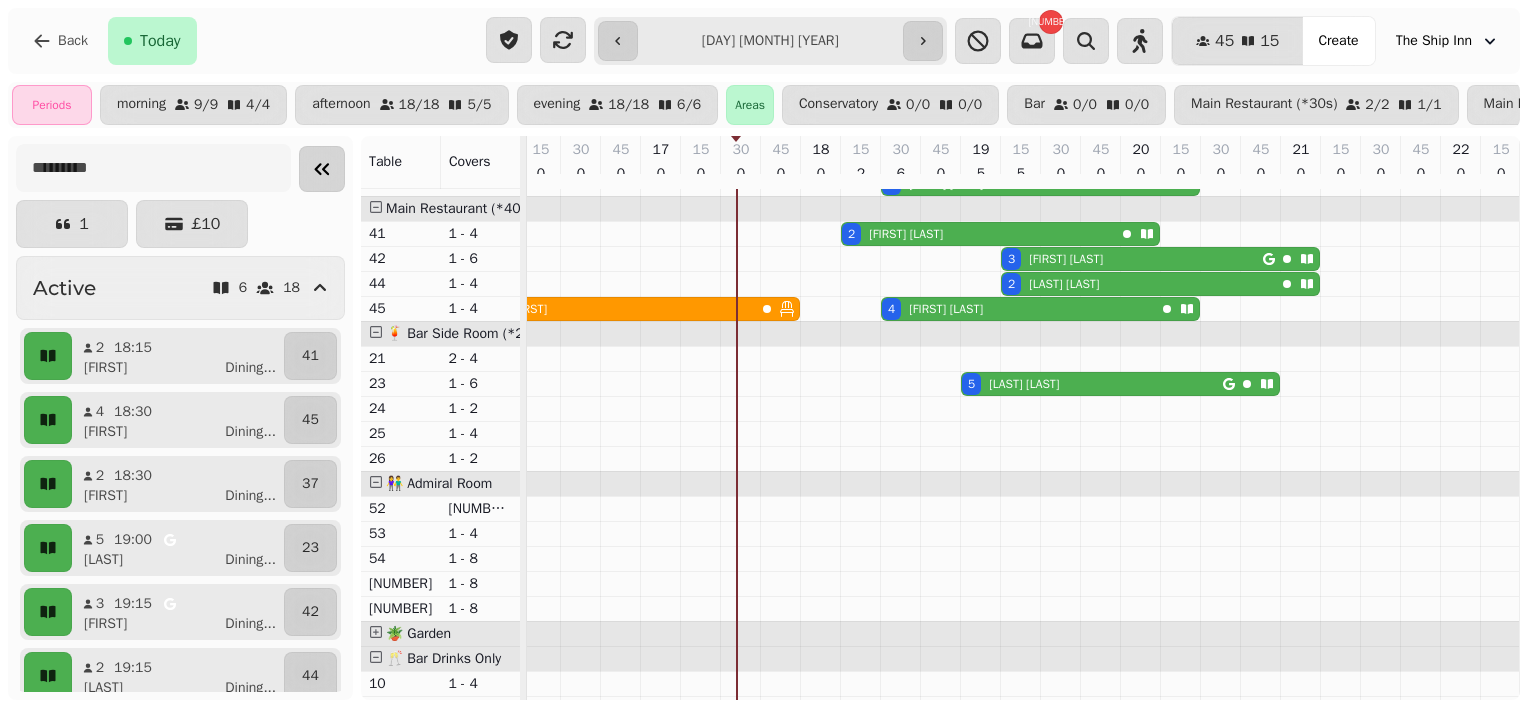 click 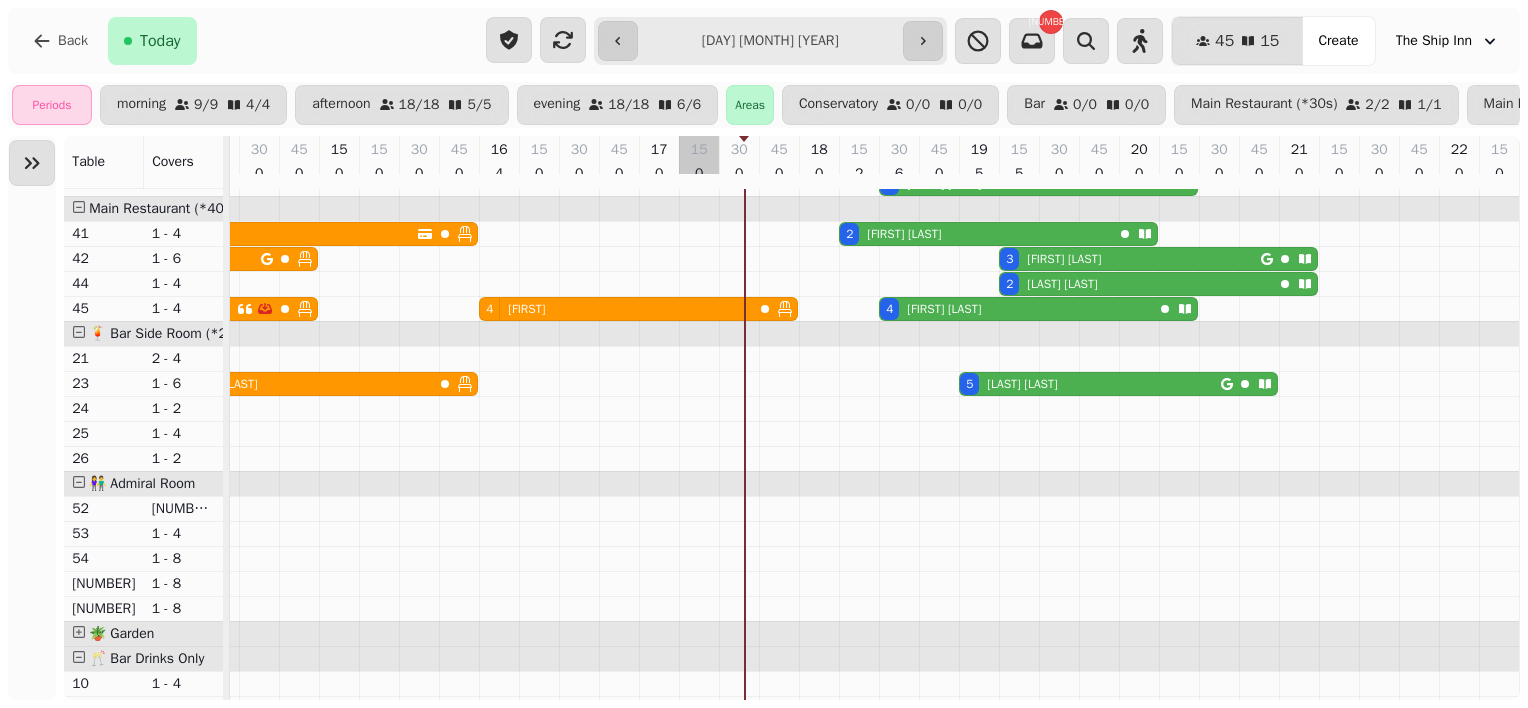 click at bounding box center (699, 321) 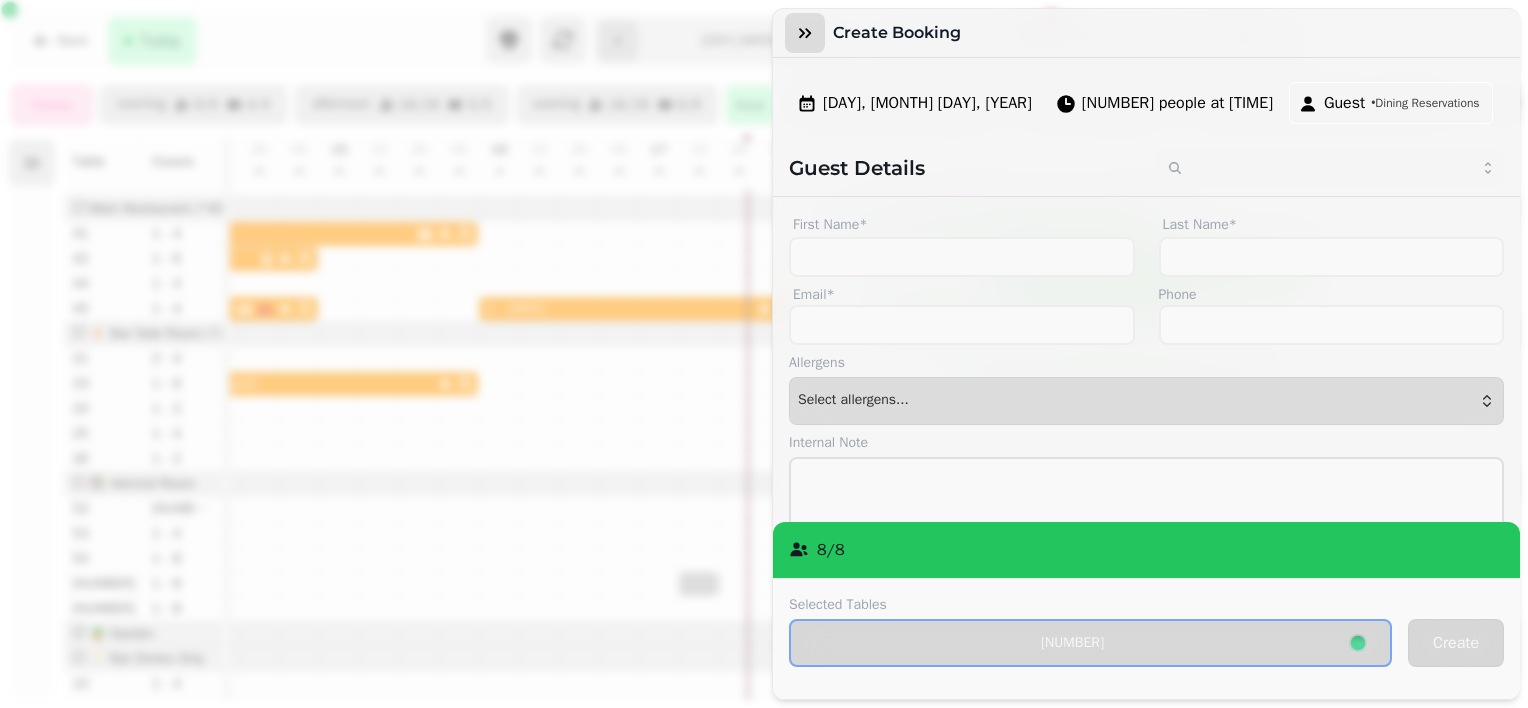 click 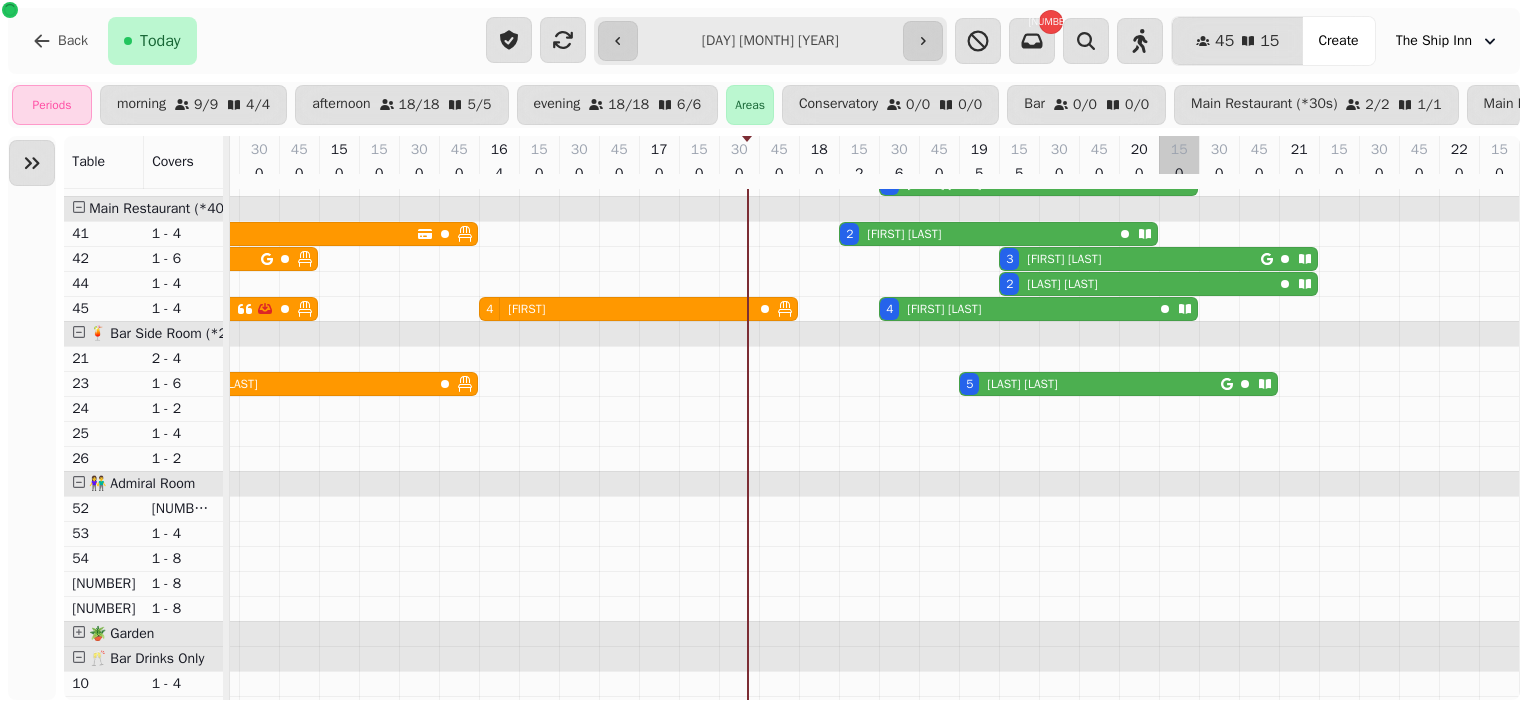 scroll, scrollTop: 266, scrollLeft: 886, axis: both 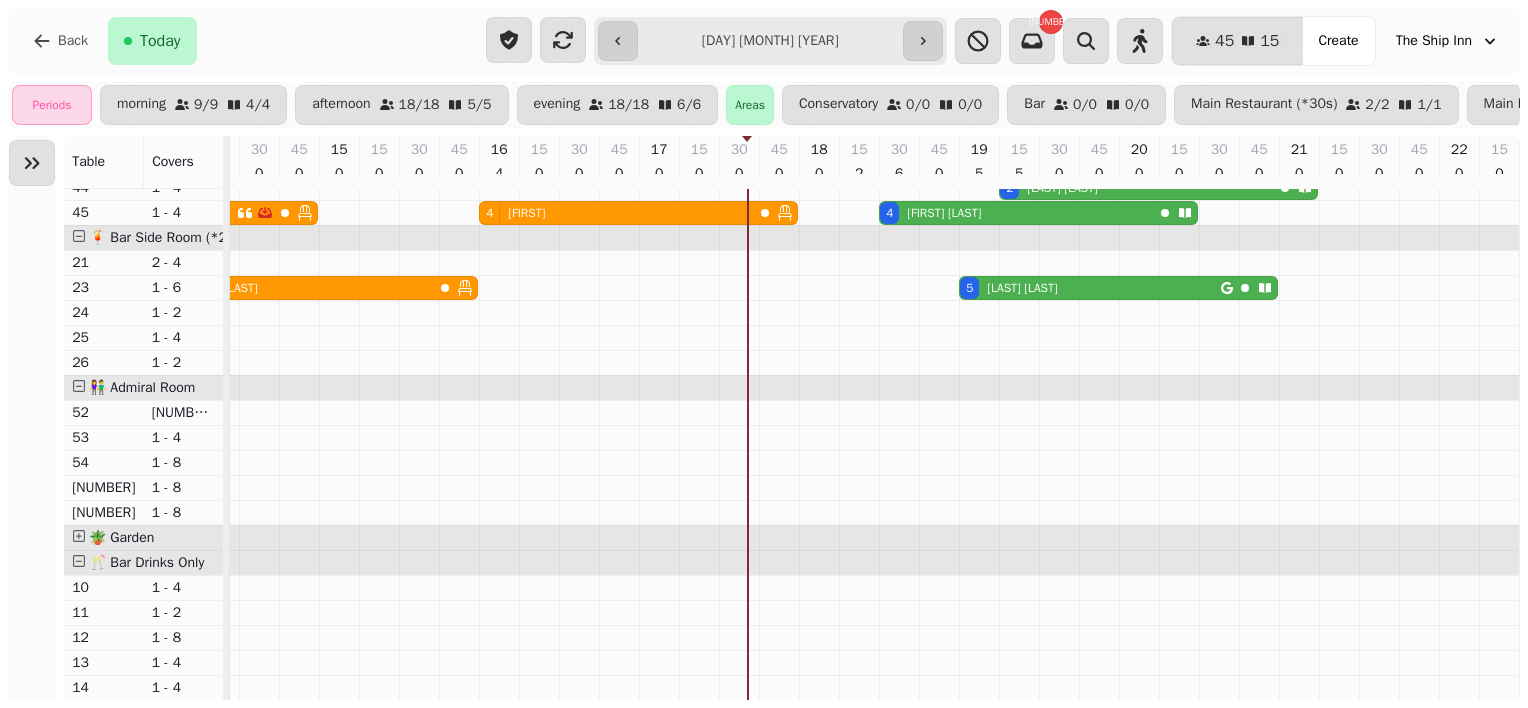 click at bounding box center (79, 536) 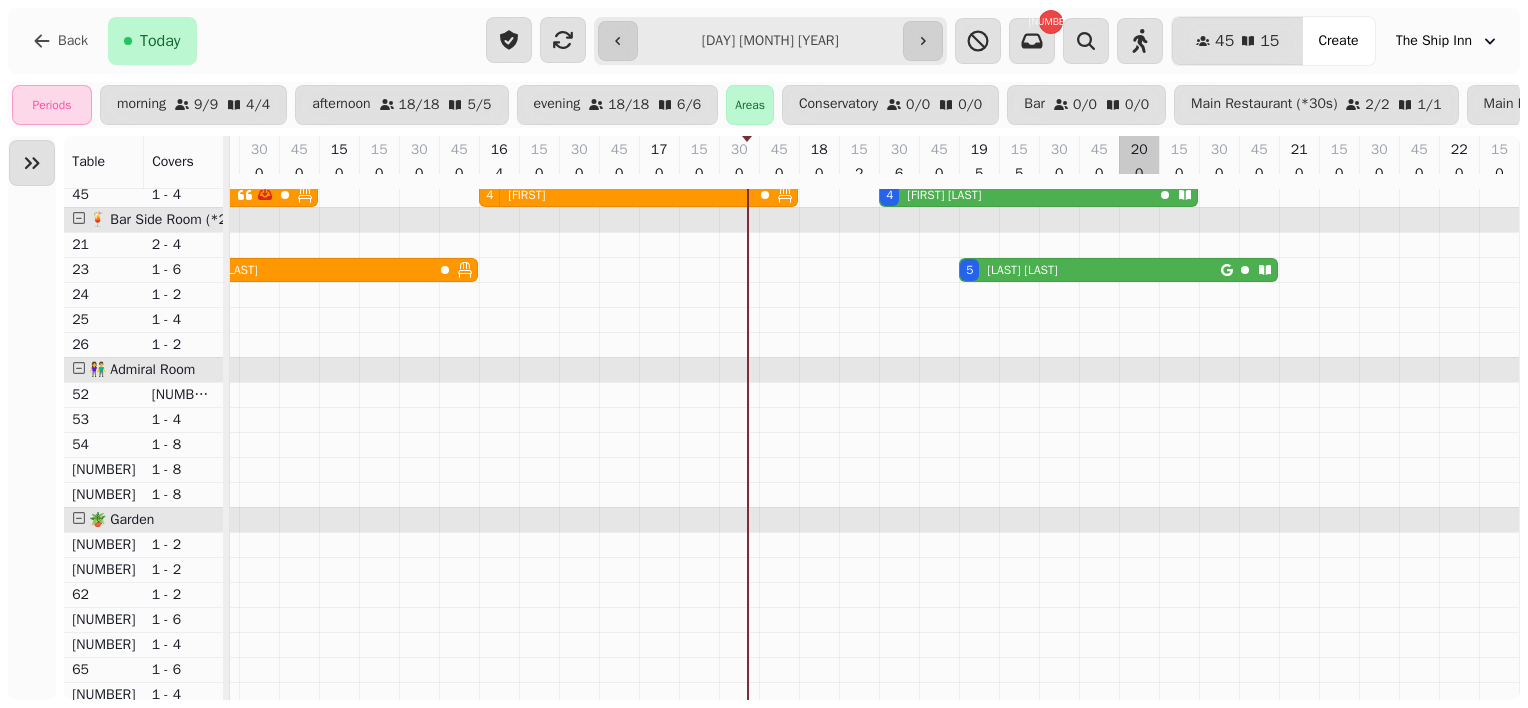 scroll, scrollTop: 1123, scrollLeft: 886, axis: both 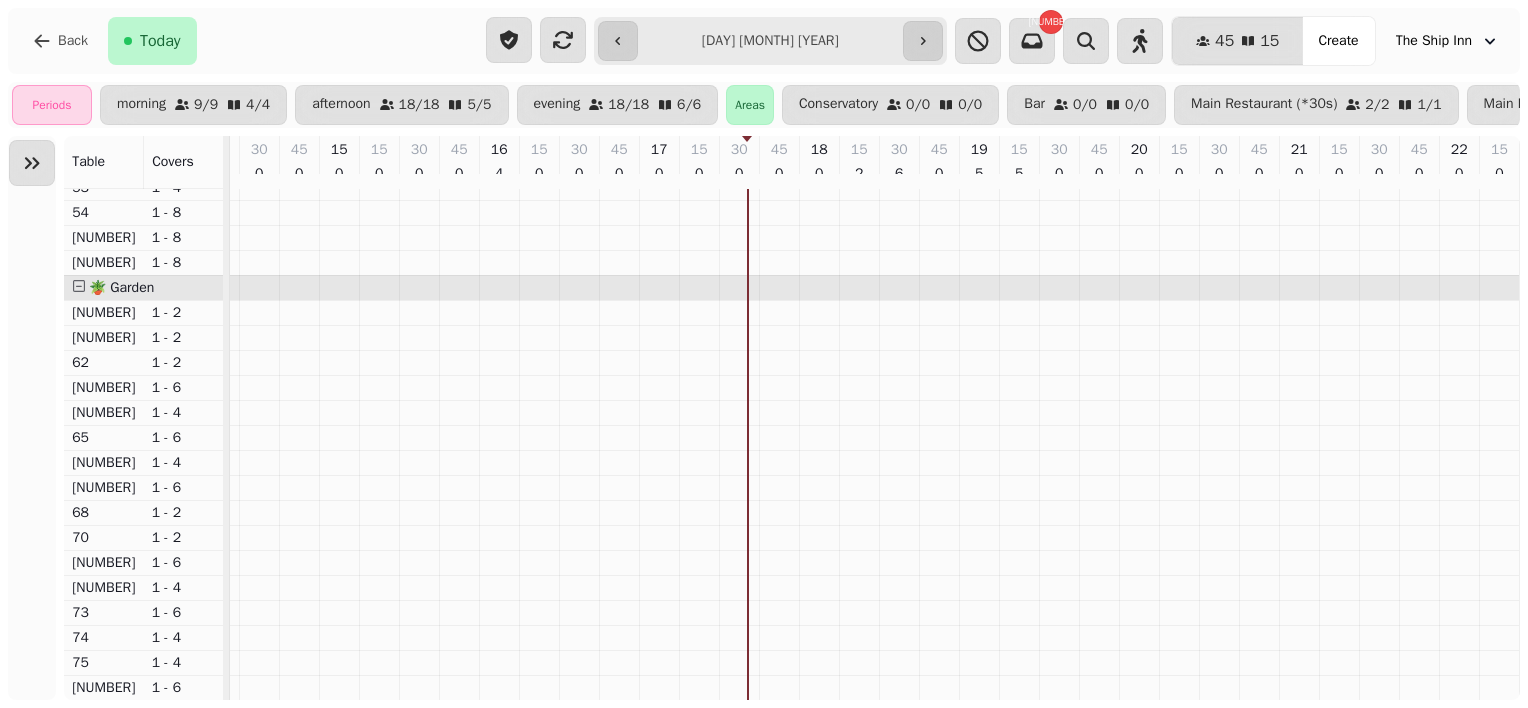 click at bounding box center (79, 286) 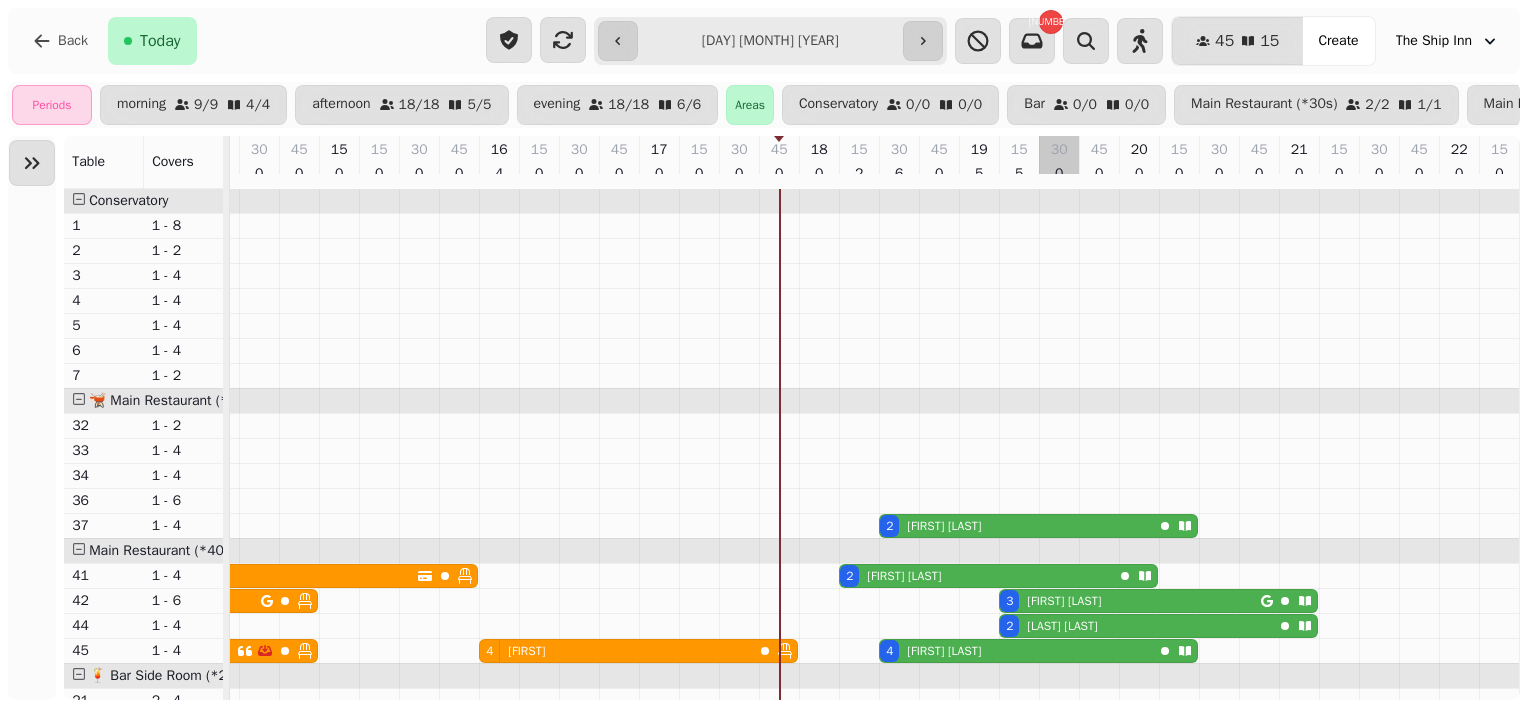 scroll, scrollTop: 146, scrollLeft: 886, axis: both 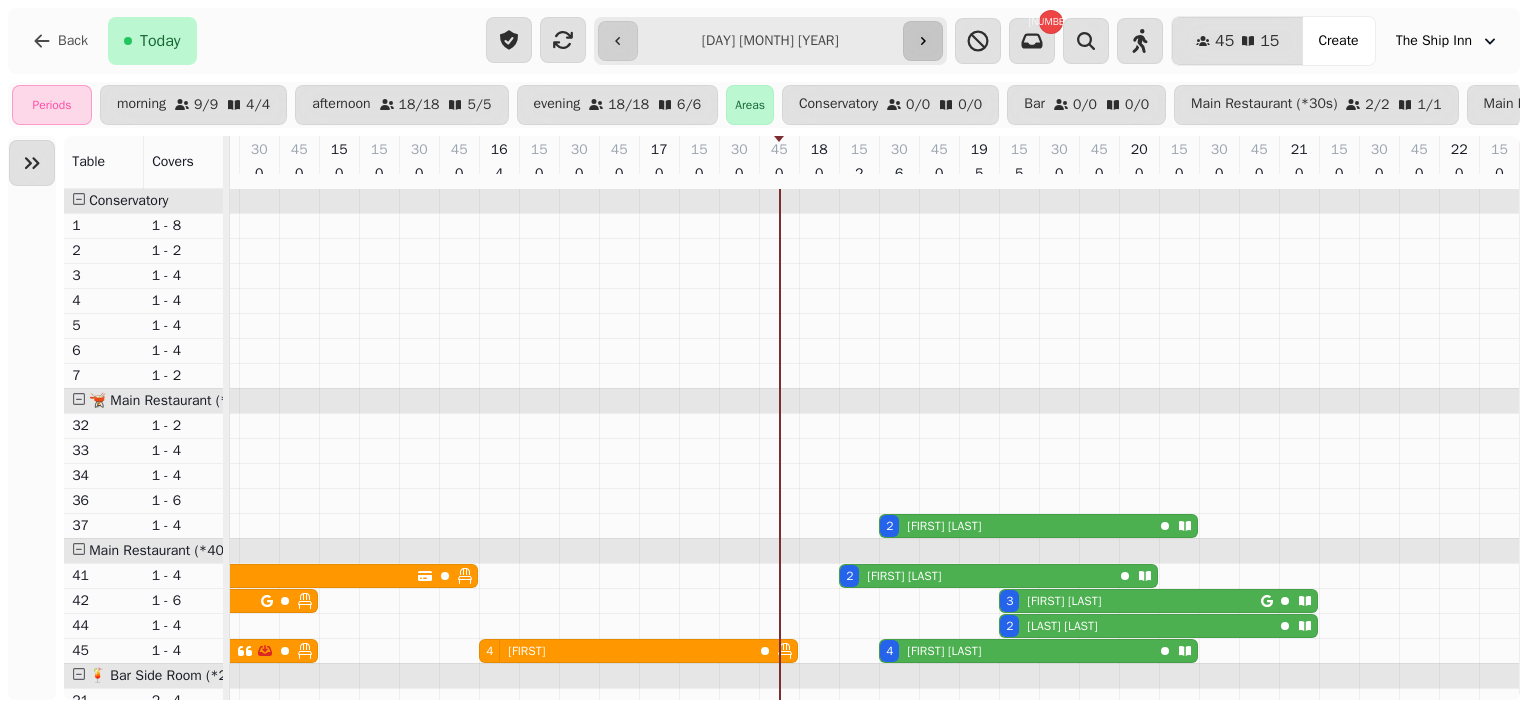 click at bounding box center (923, 41) 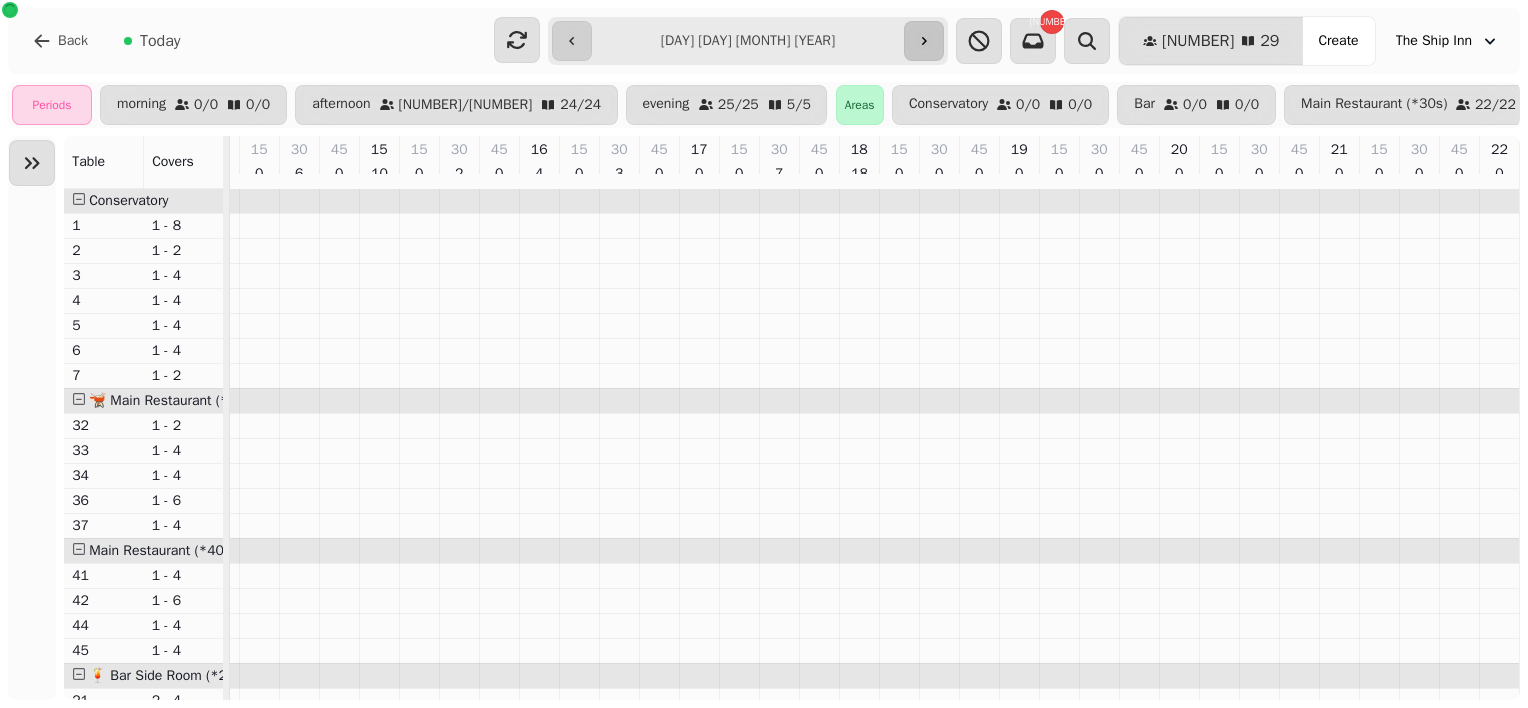 scroll, scrollTop: 0, scrollLeft: 846, axis: horizontal 